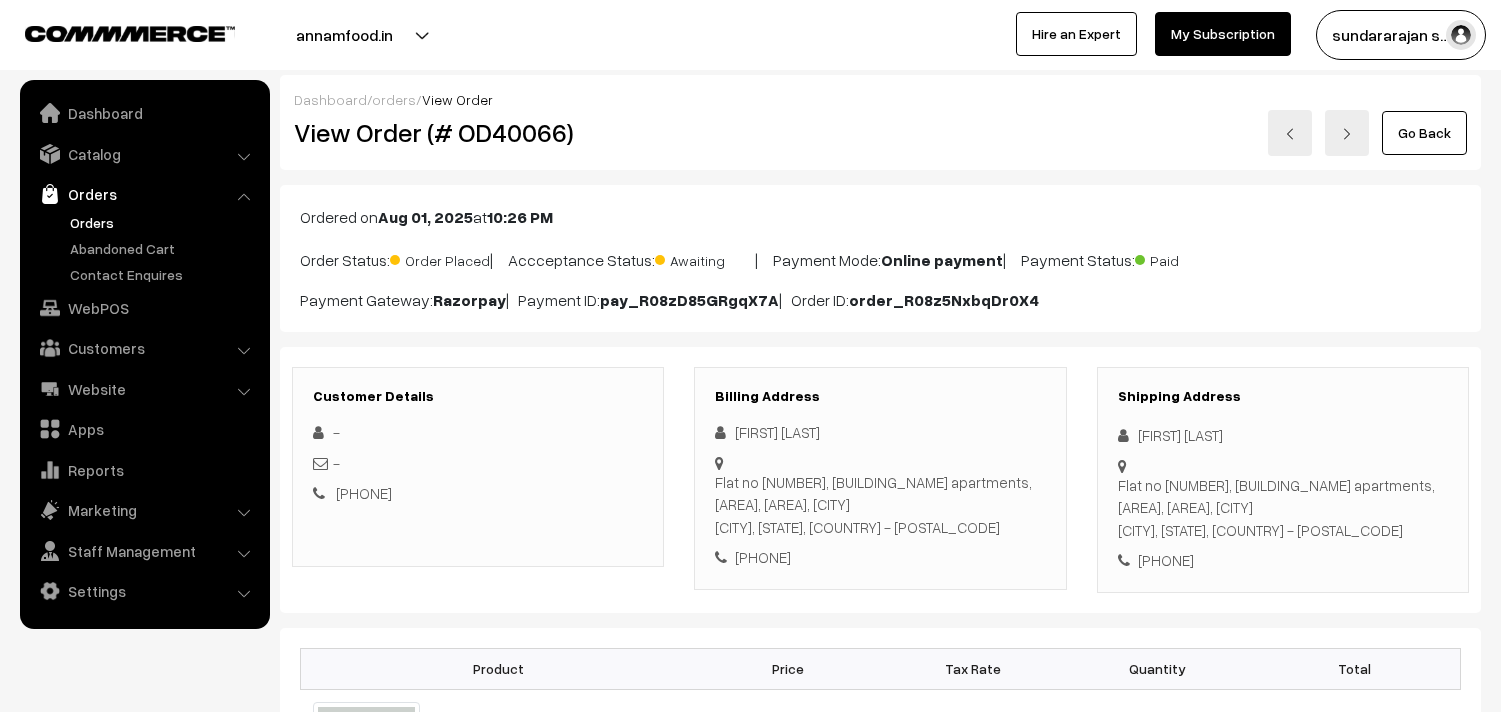 click on "WebPOS" at bounding box center [144, 308] 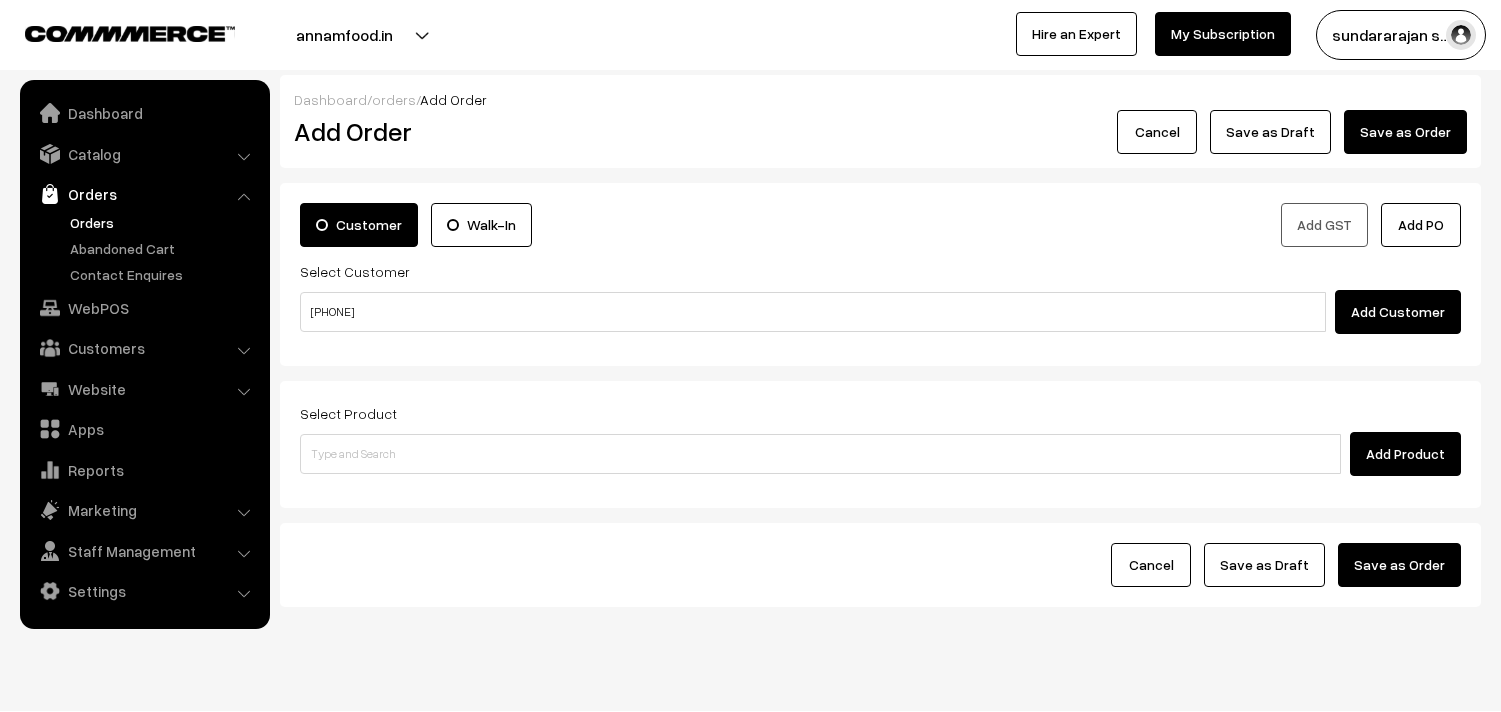 scroll, scrollTop: 0, scrollLeft: 0, axis: both 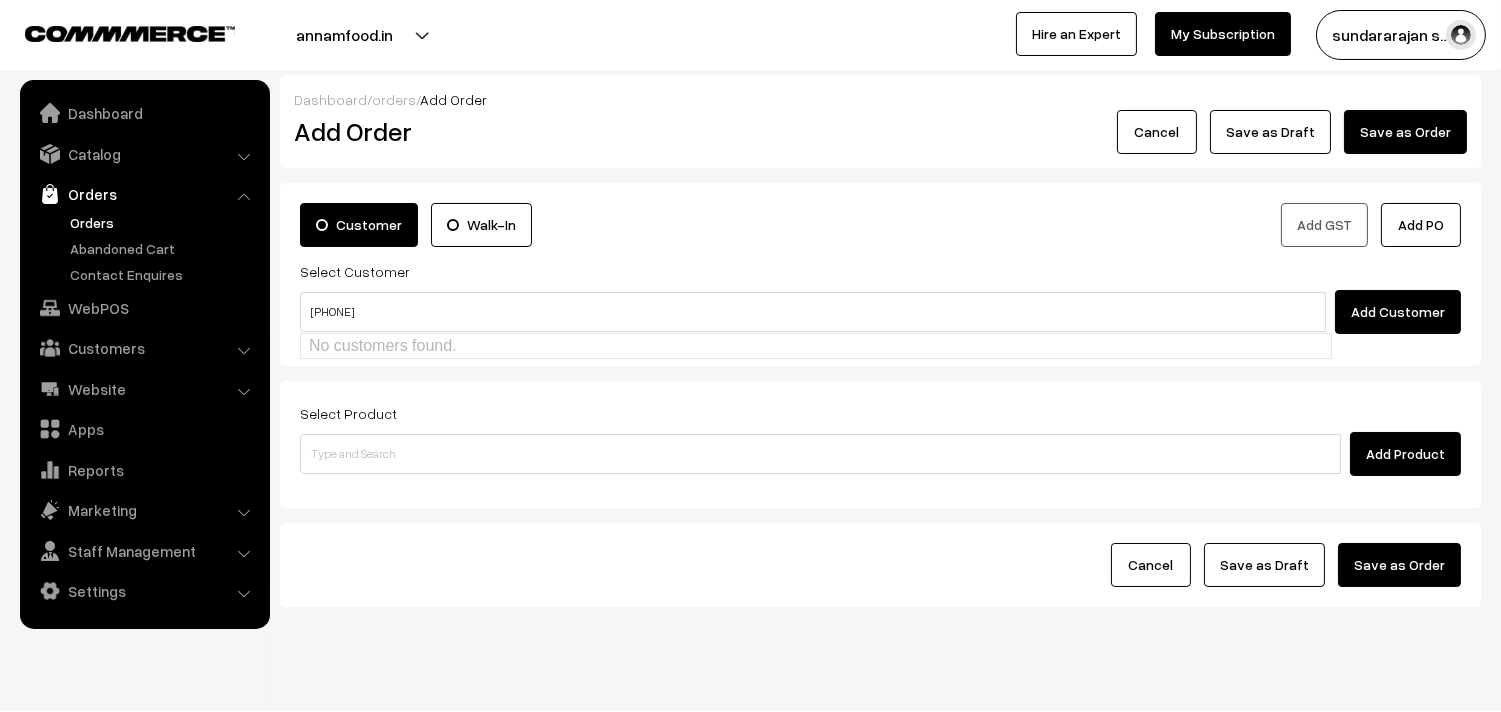 click on "98402 01222" at bounding box center [813, 312] 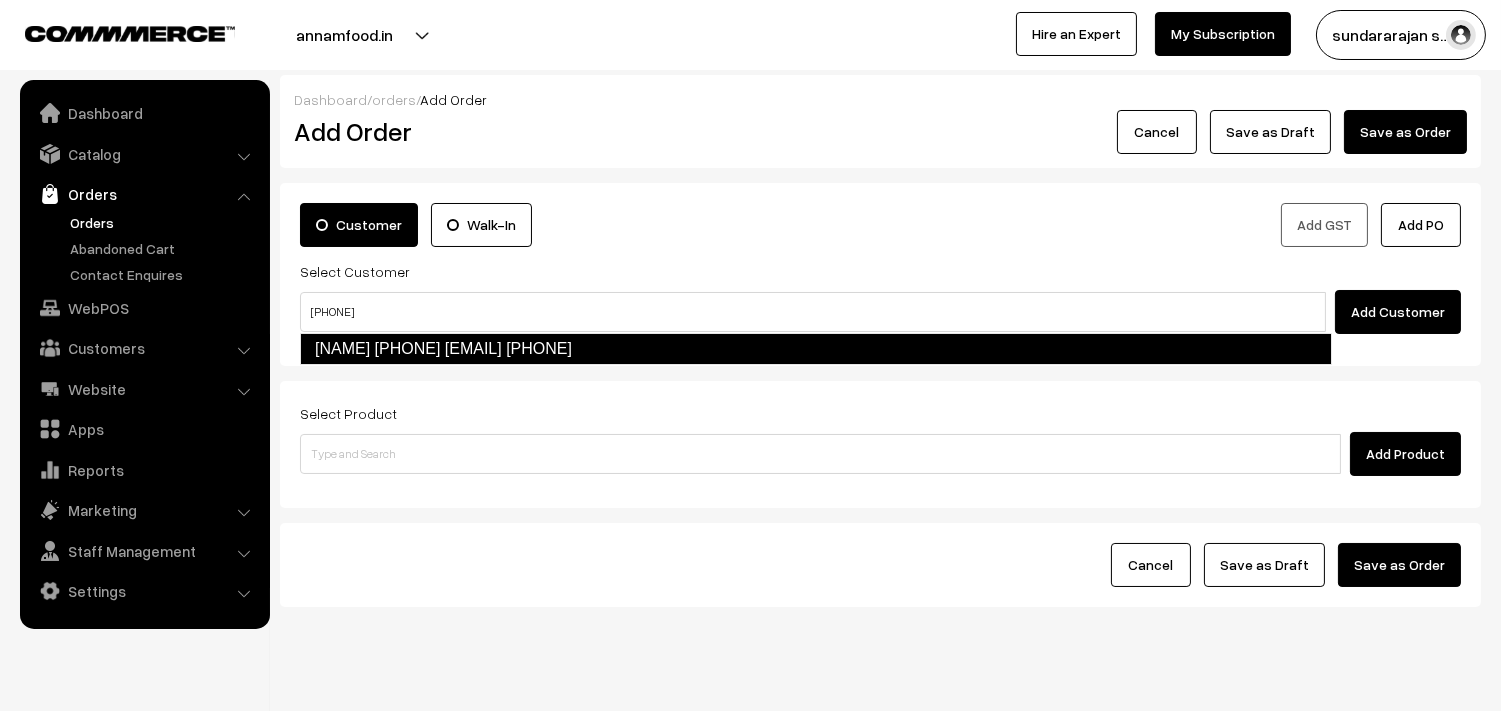 click on "Girija 98402 01222  [test875@gmail.com] [9840201222]" at bounding box center [816, 349] 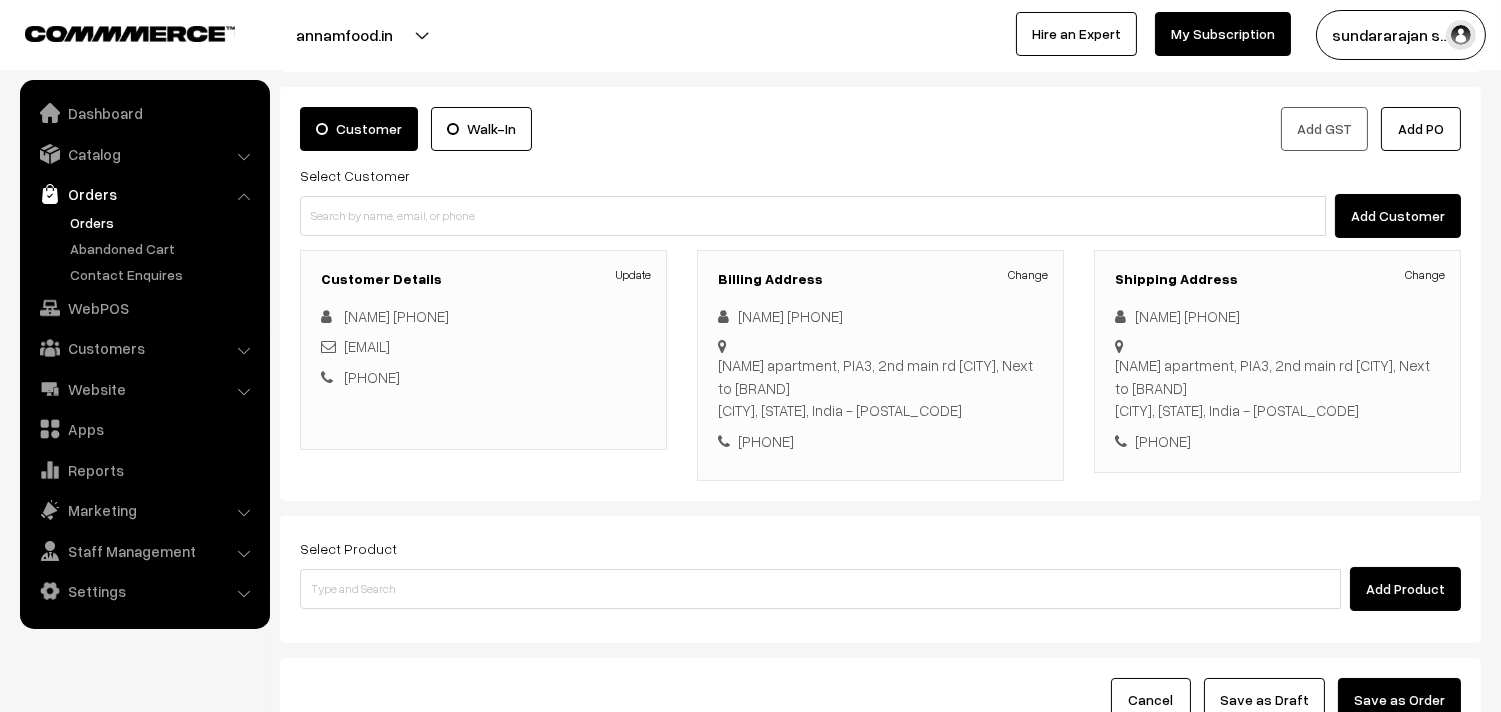scroll, scrollTop: 111, scrollLeft: 0, axis: vertical 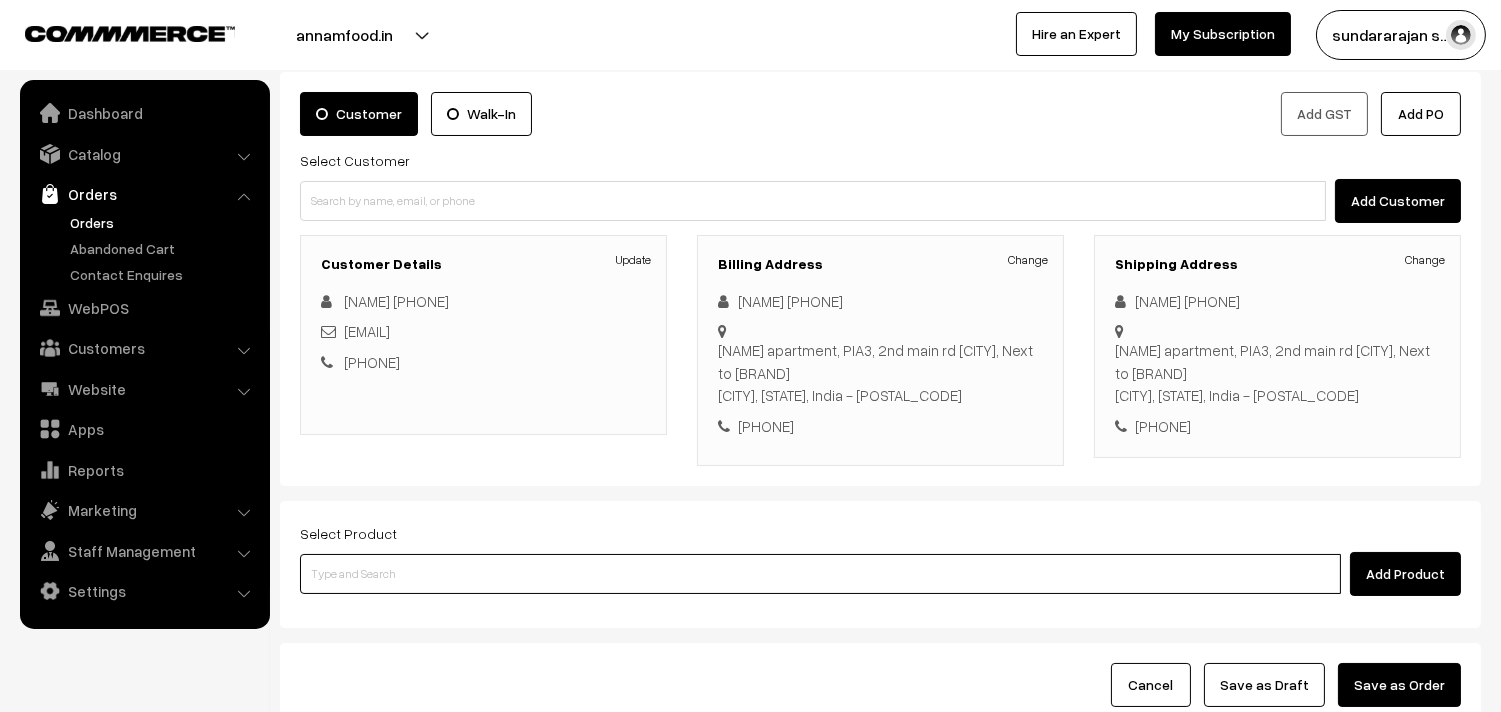 drag, startPoint x: 436, startPoint y: 571, endPoint x: 468, endPoint y: 564, distance: 32.75668 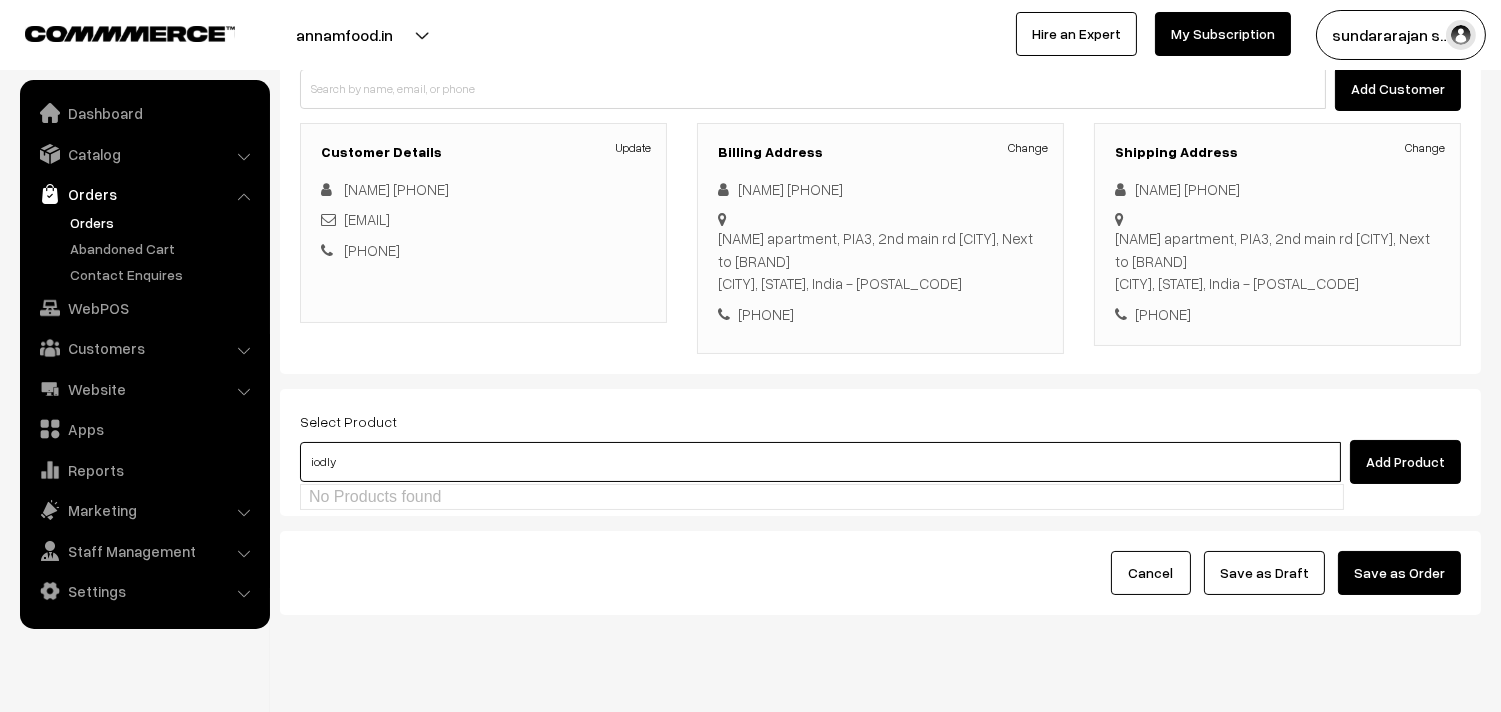 scroll, scrollTop: 272, scrollLeft: 0, axis: vertical 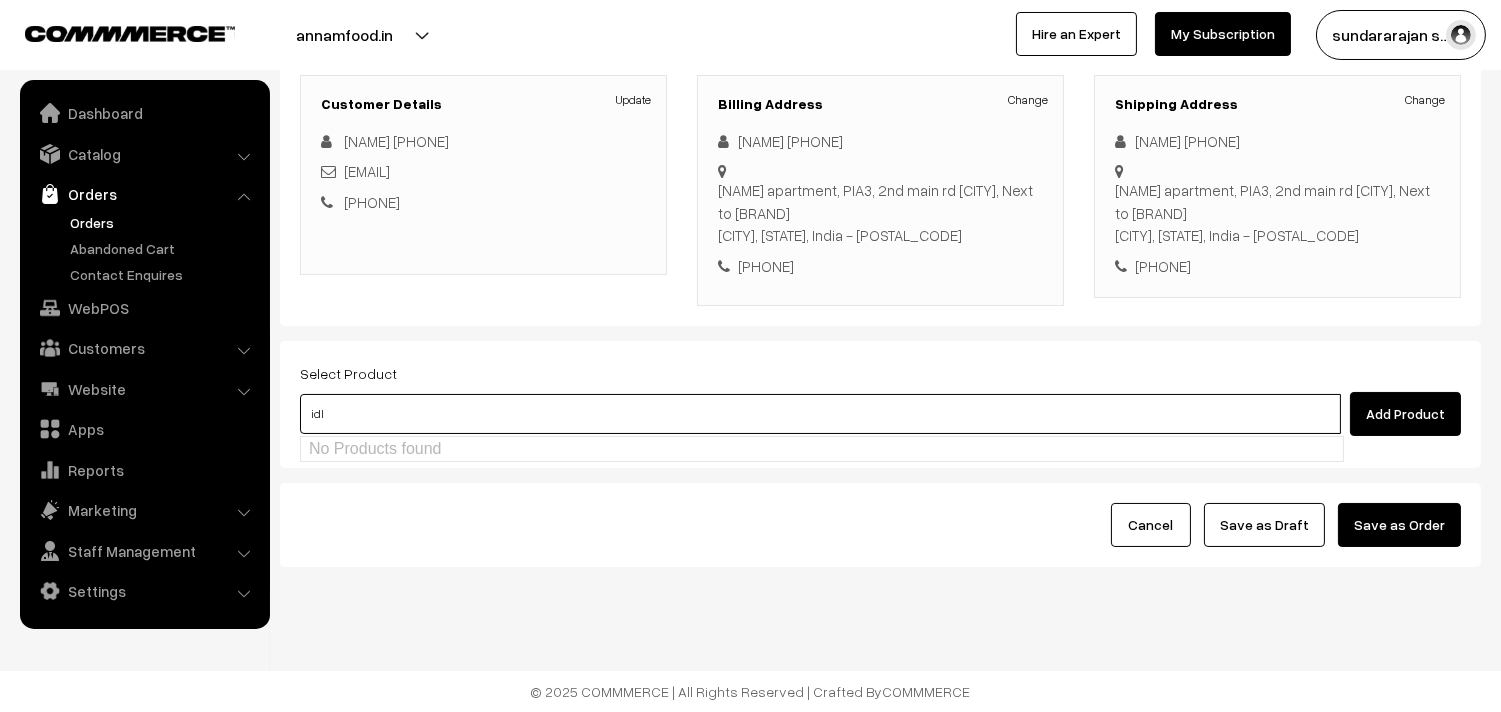 type on "idly" 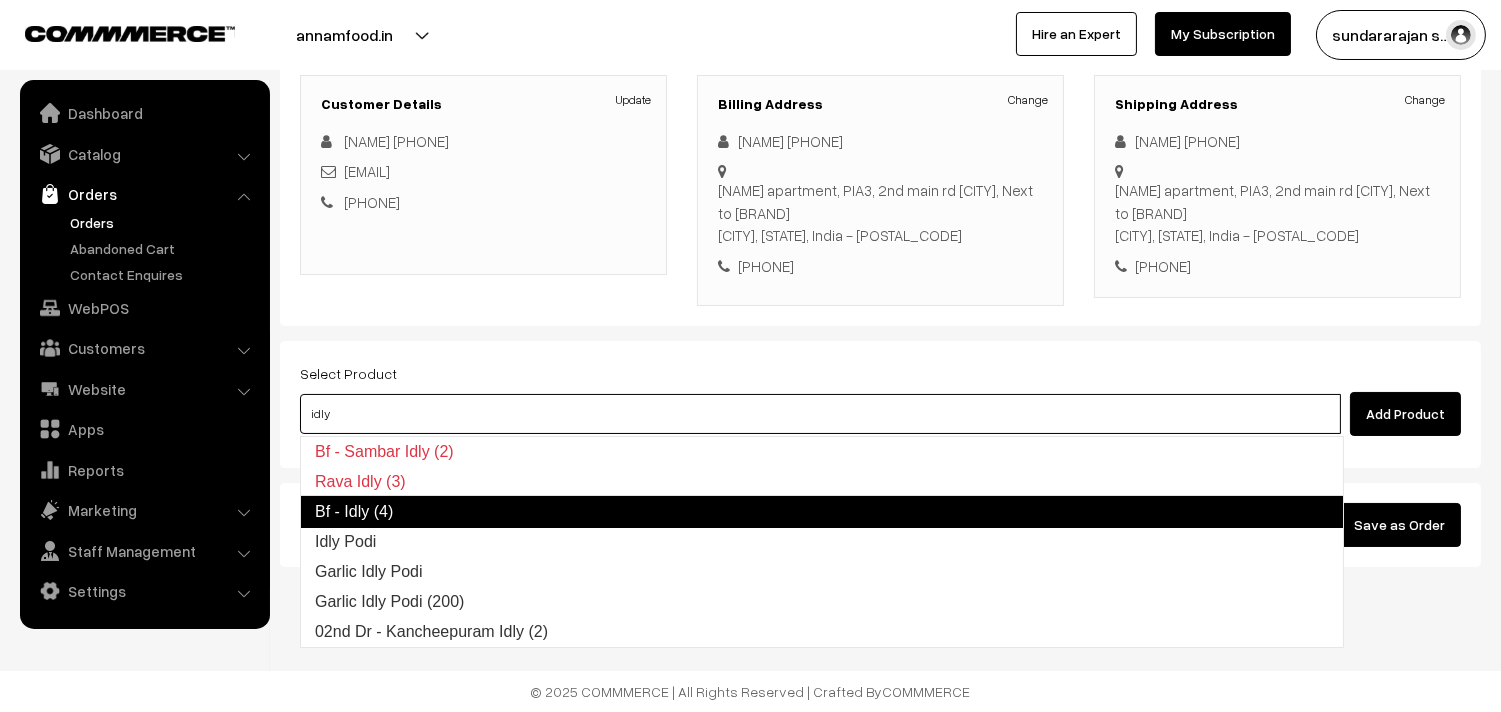 click on "Bf -  Idly (4)" at bounding box center (822, 512) 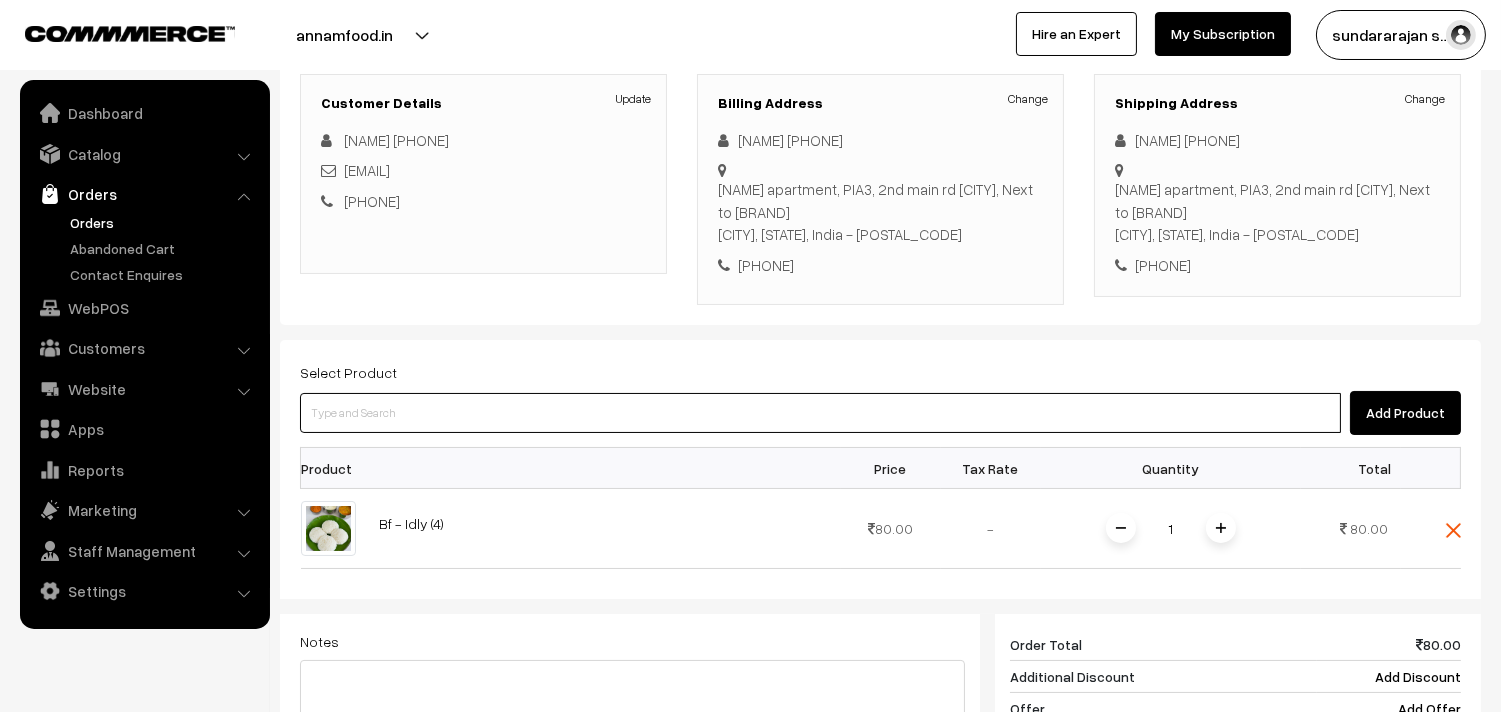 click at bounding box center (820, 413) 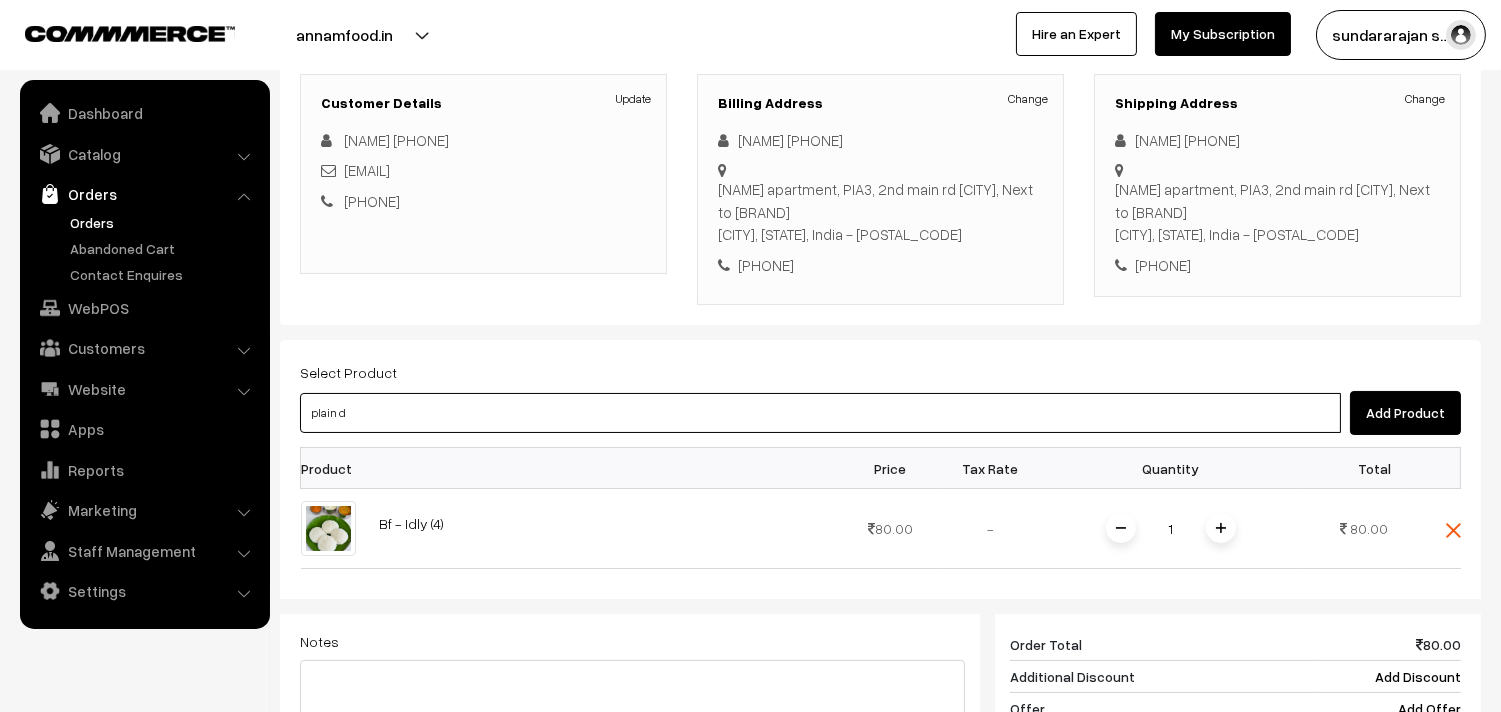 type on "plain do" 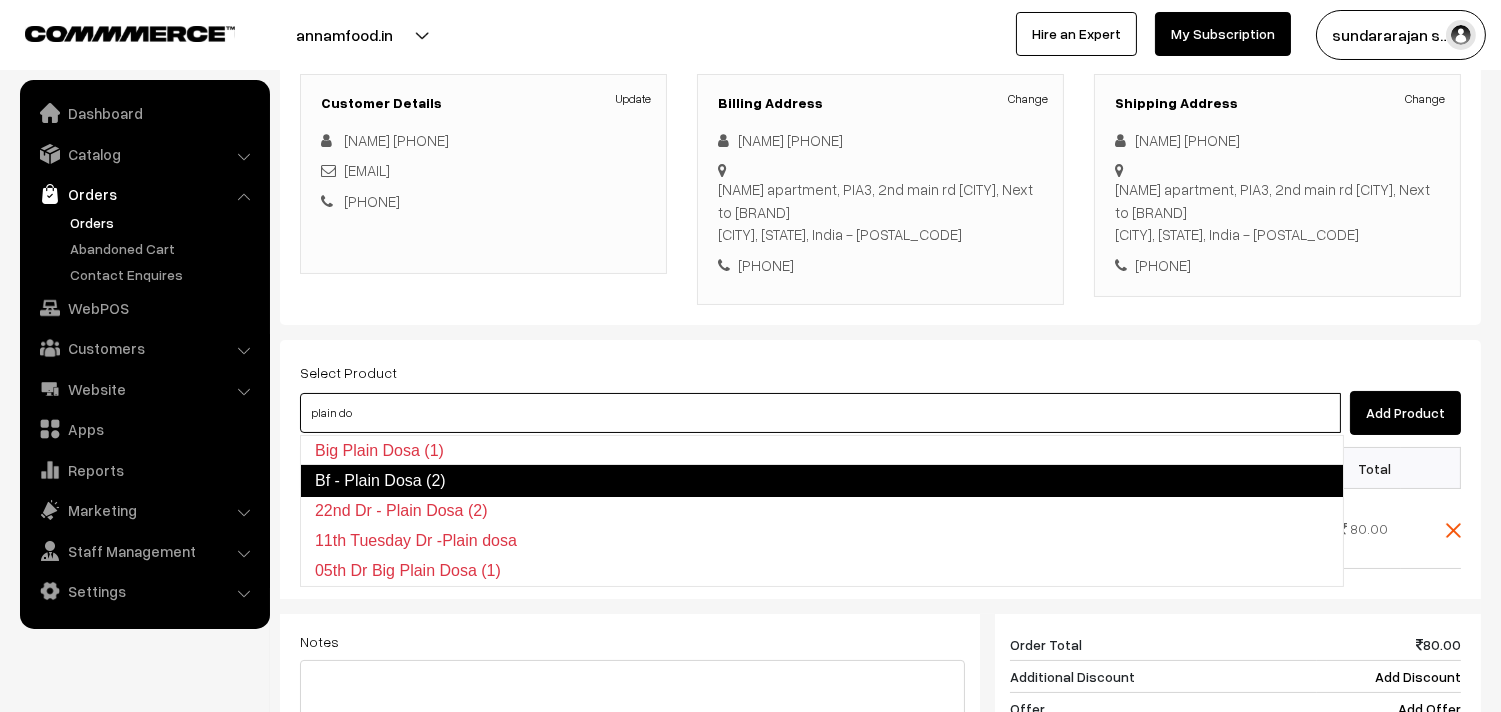 click on "Bf -  Plain Dosa (2)" at bounding box center [822, 481] 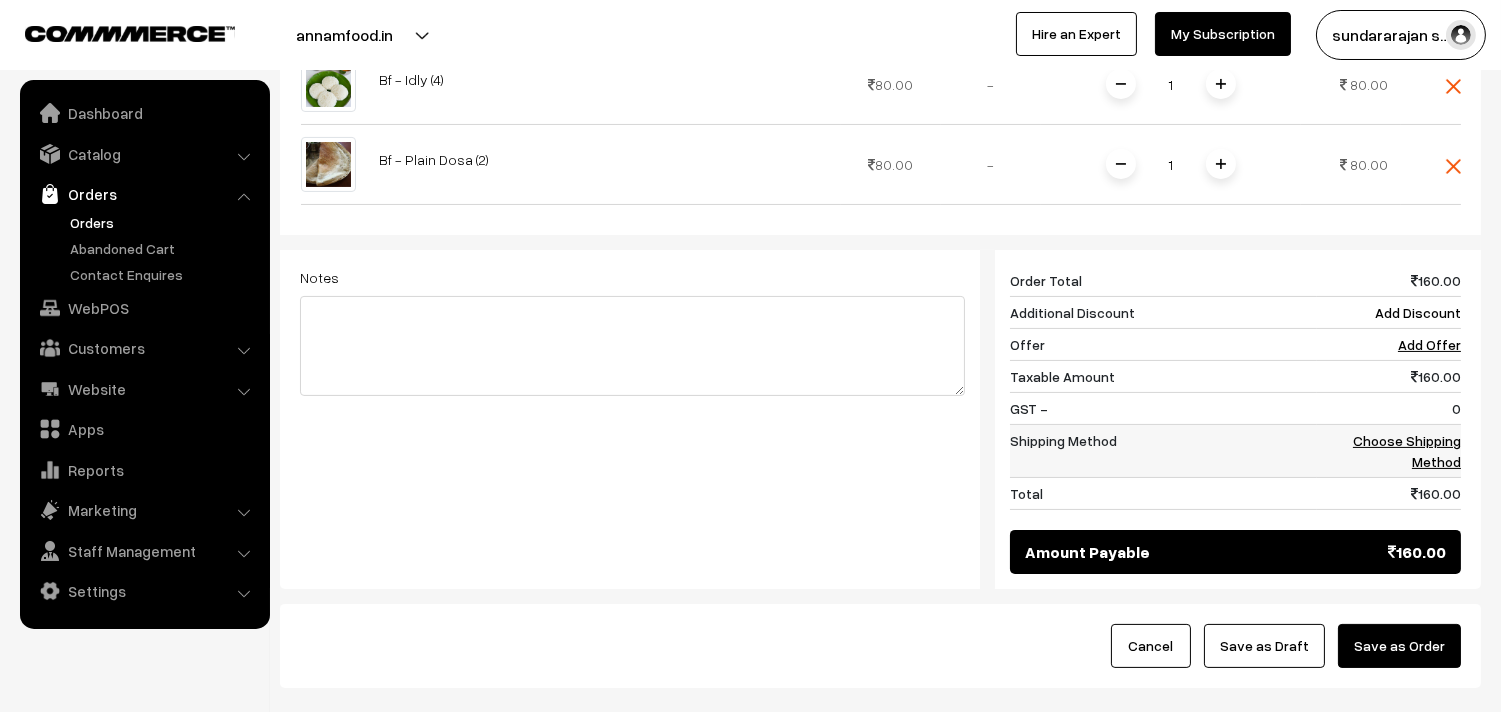 scroll, scrollTop: 840, scrollLeft: 0, axis: vertical 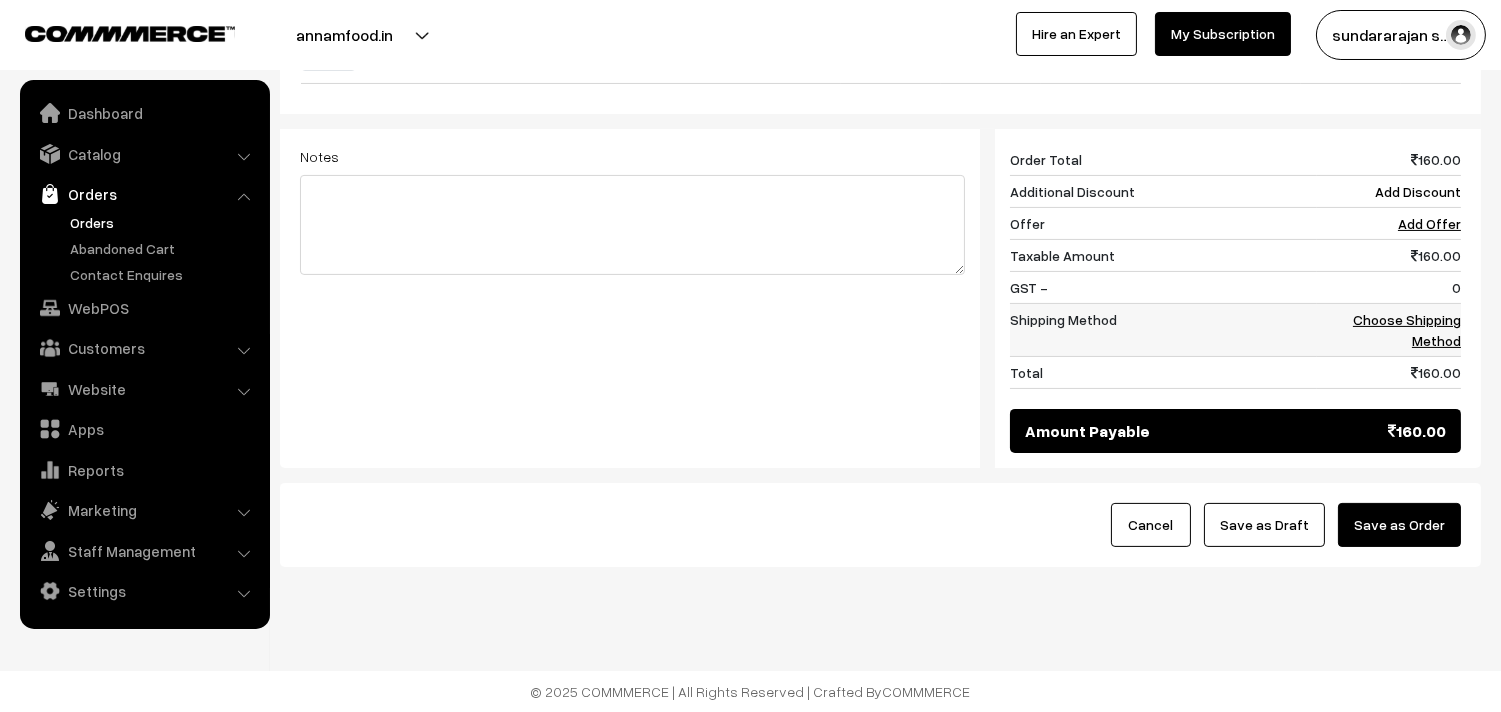 click on "Choose Shipping Method" at bounding box center [1407, 330] 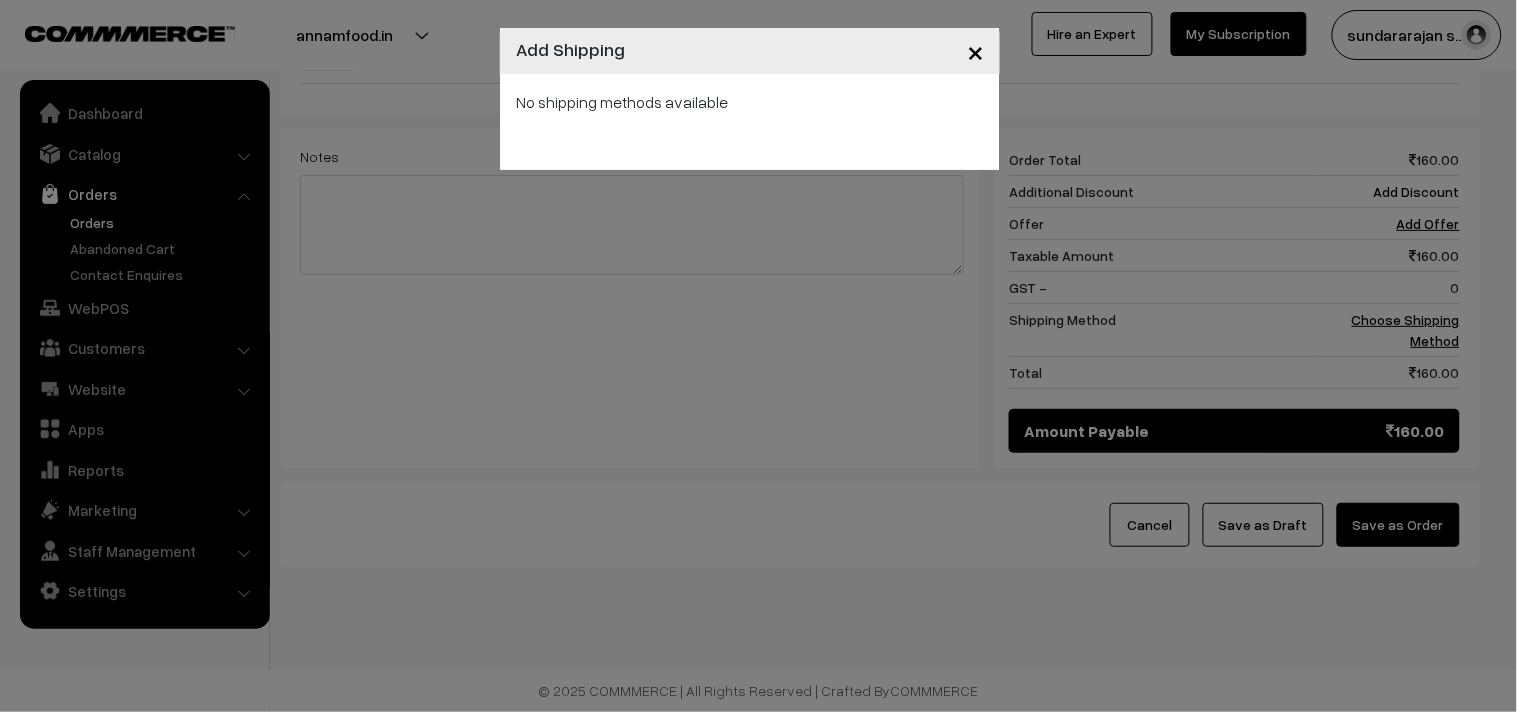 click on "×" at bounding box center (975, 50) 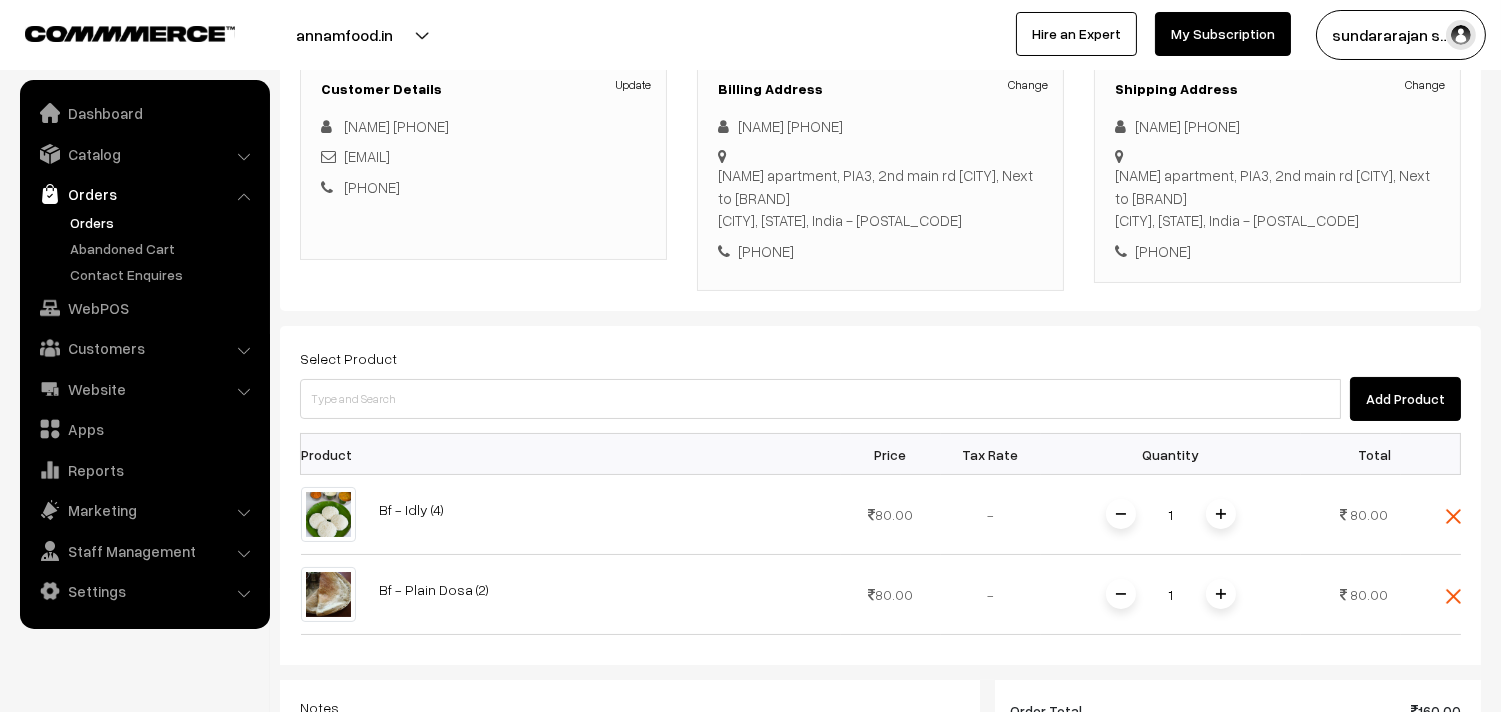 scroll, scrollTop: 284, scrollLeft: 0, axis: vertical 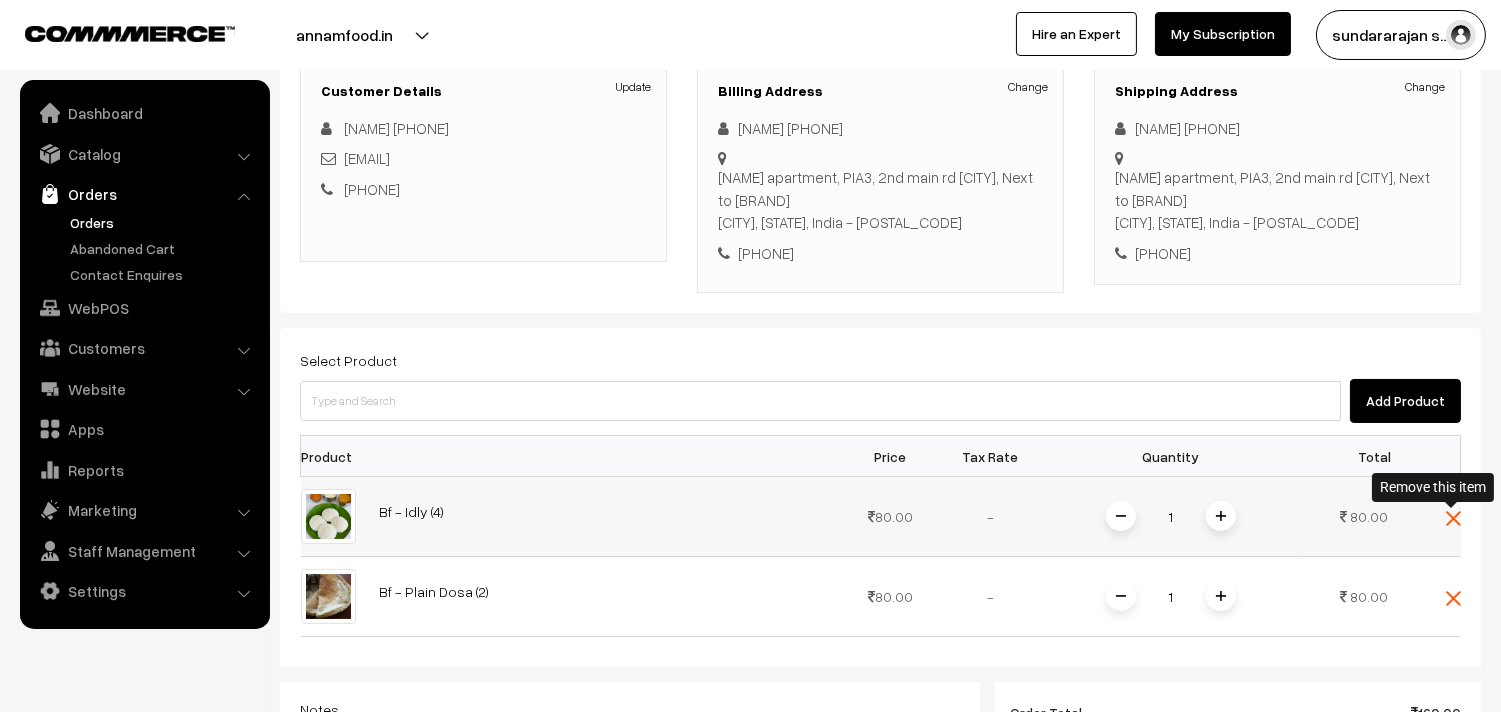 click at bounding box center [1453, 518] 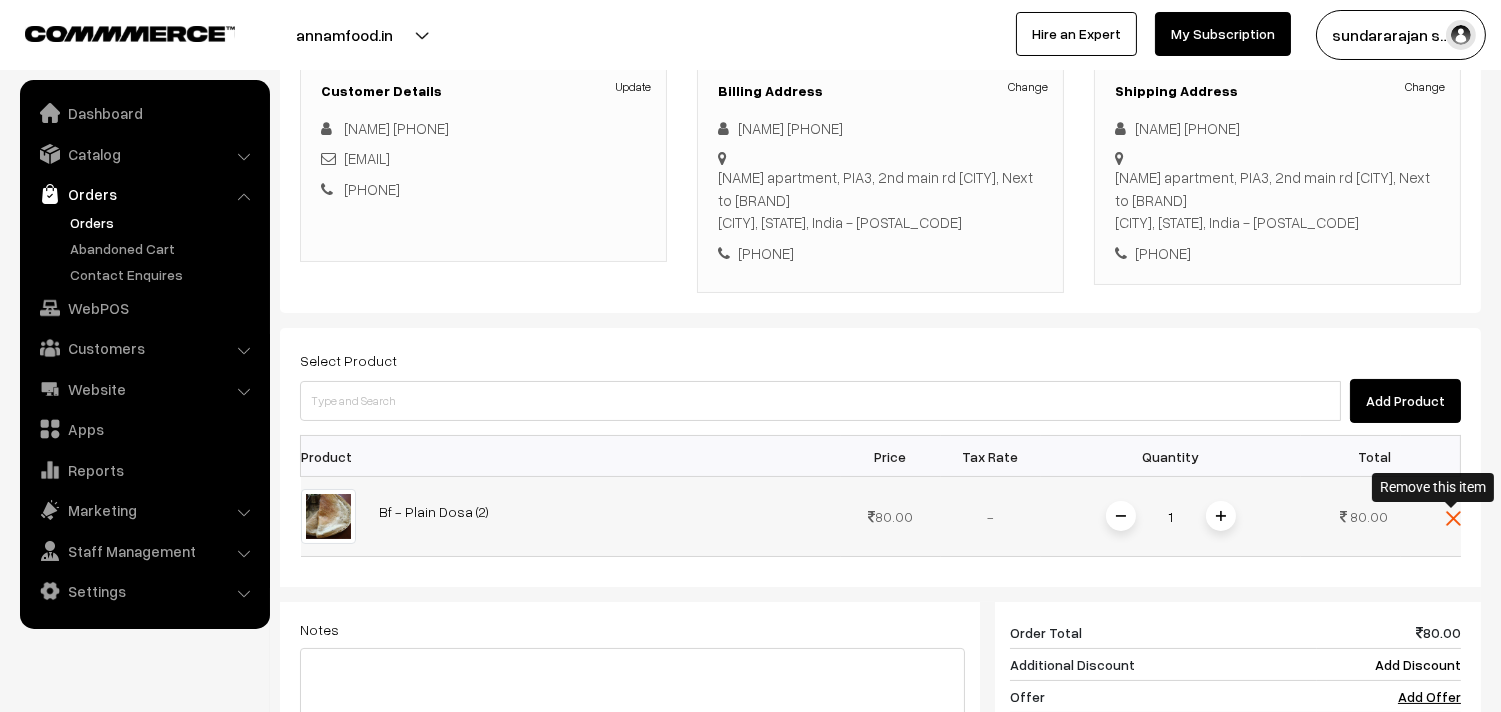 click at bounding box center (1453, 516) 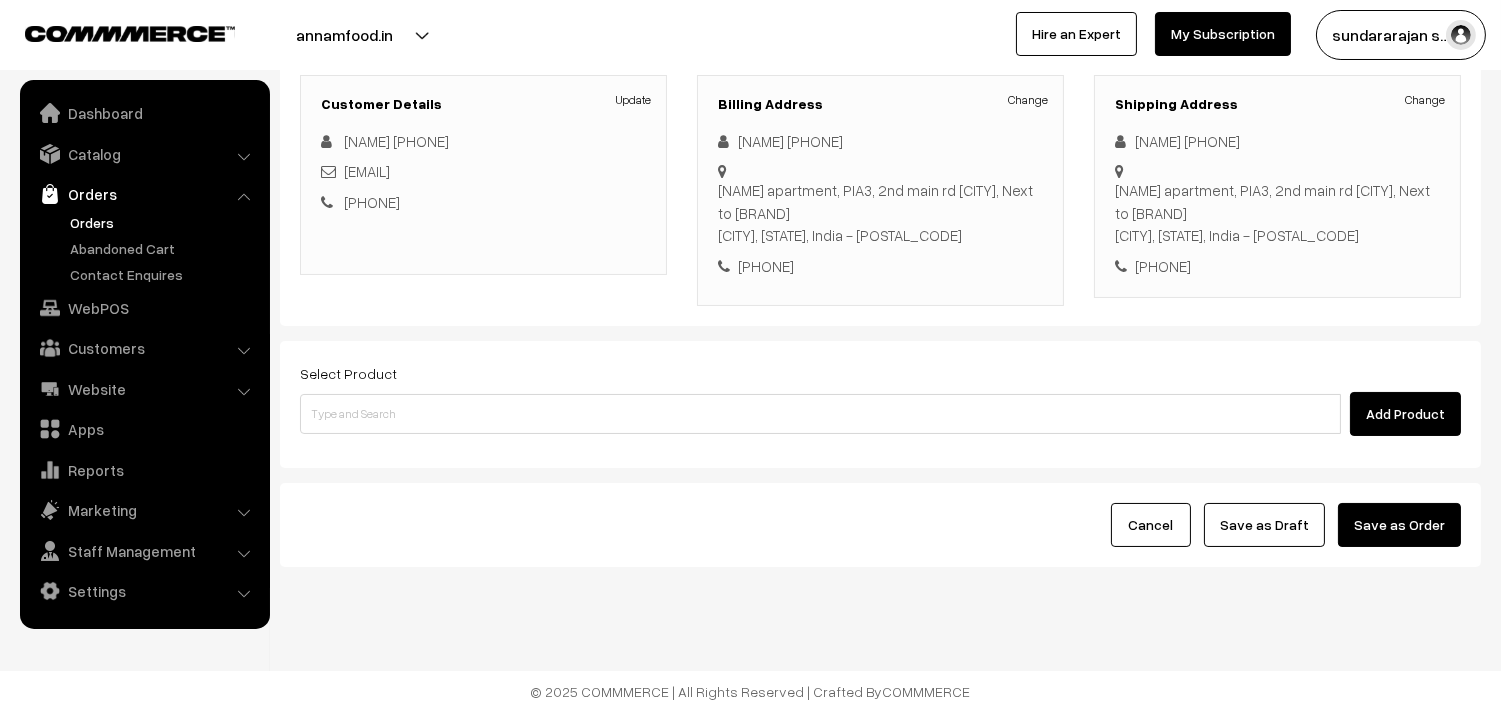 scroll, scrollTop: 272, scrollLeft: 0, axis: vertical 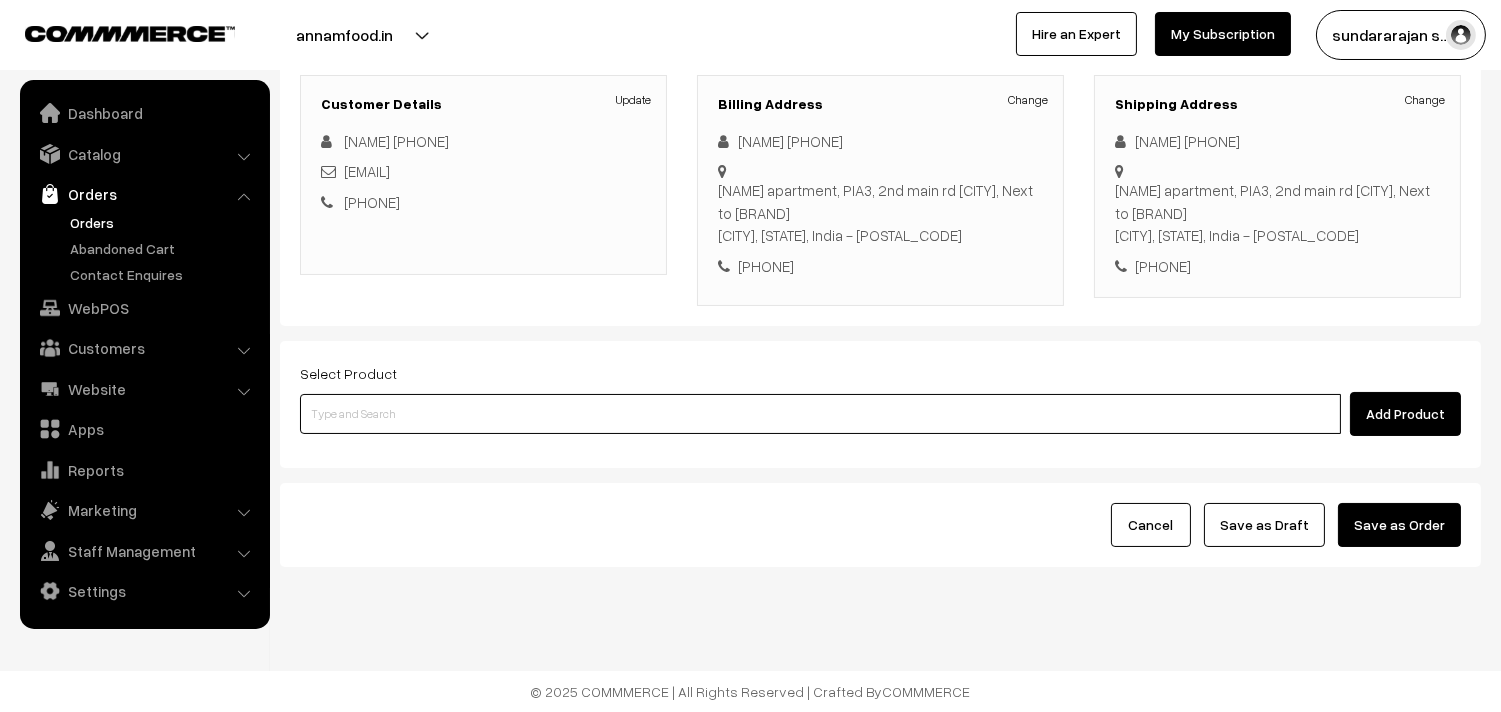 click at bounding box center (820, 414) 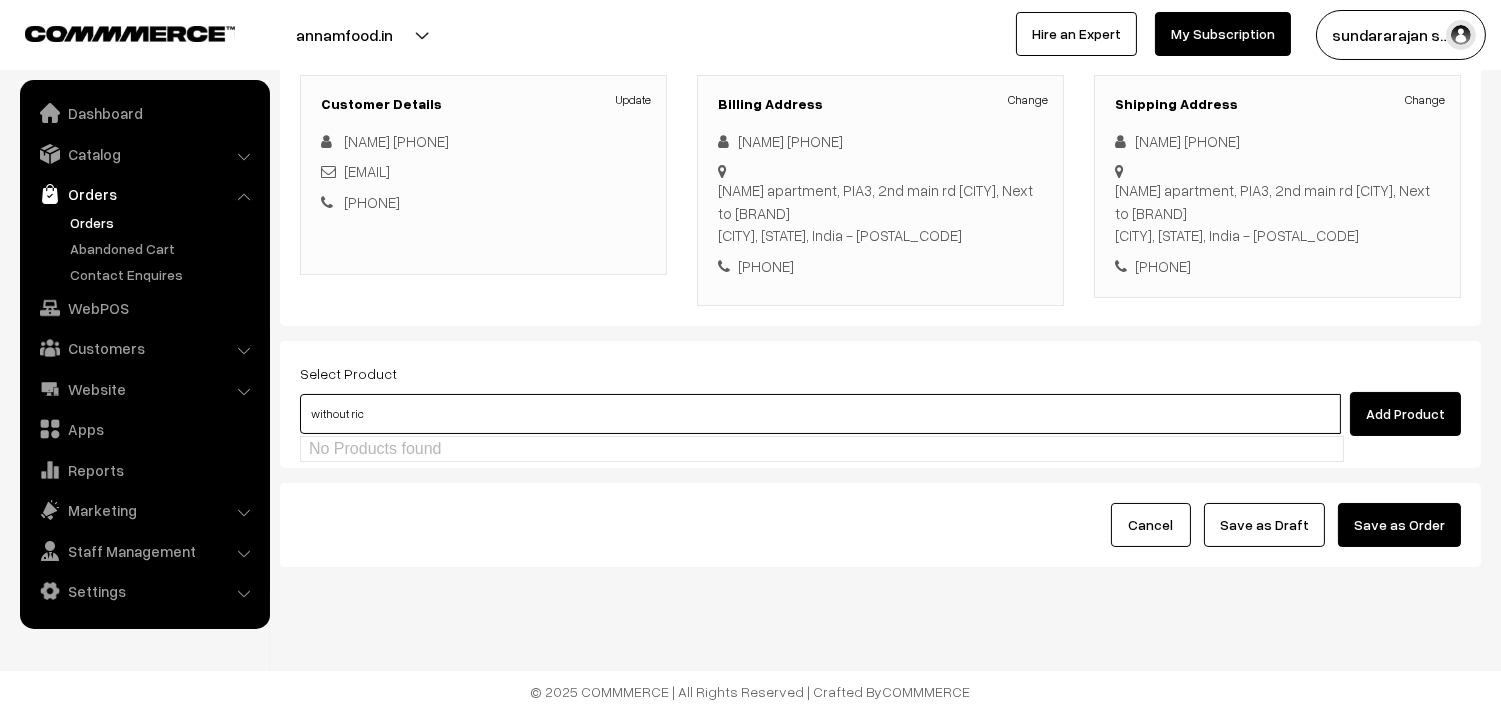 type on "without rice" 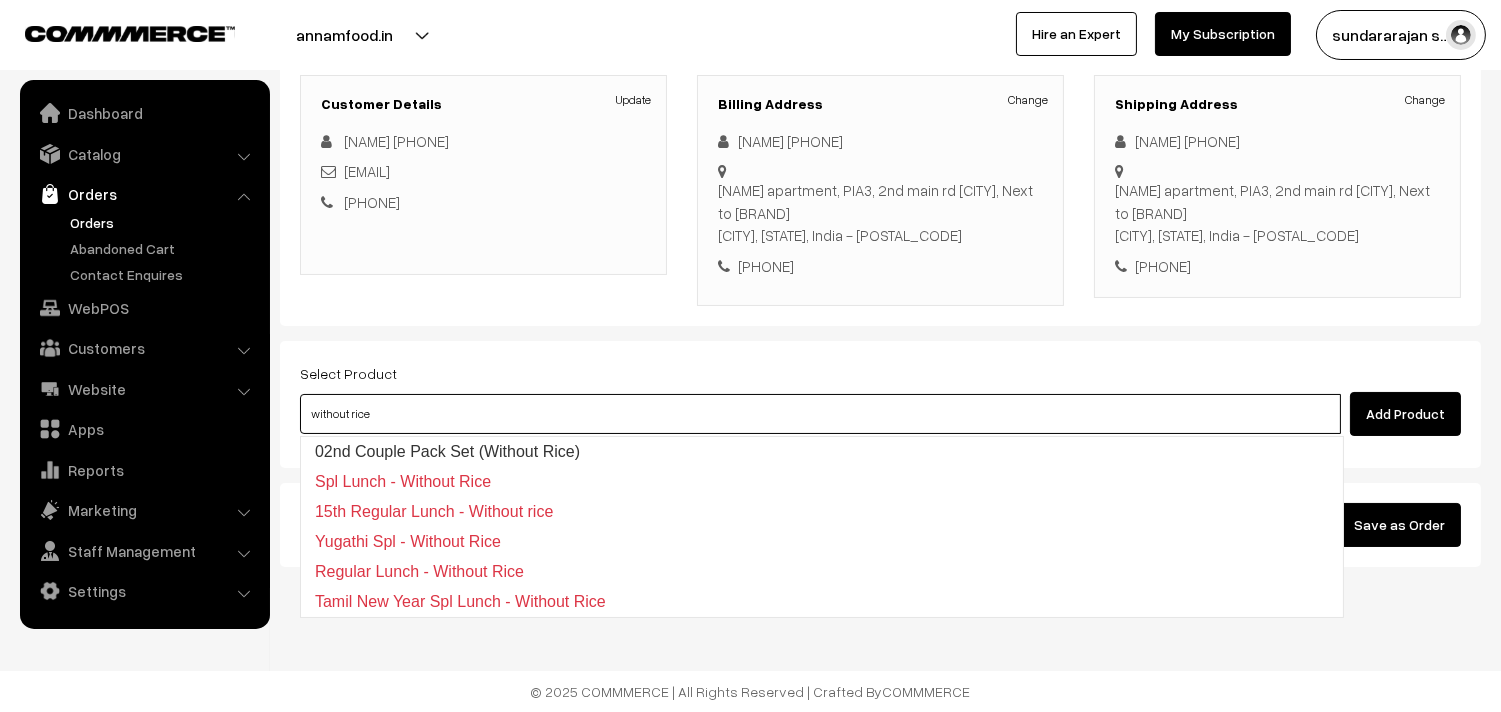 click on "02nd Couple Pack Set (Without Rice)" at bounding box center [822, 452] 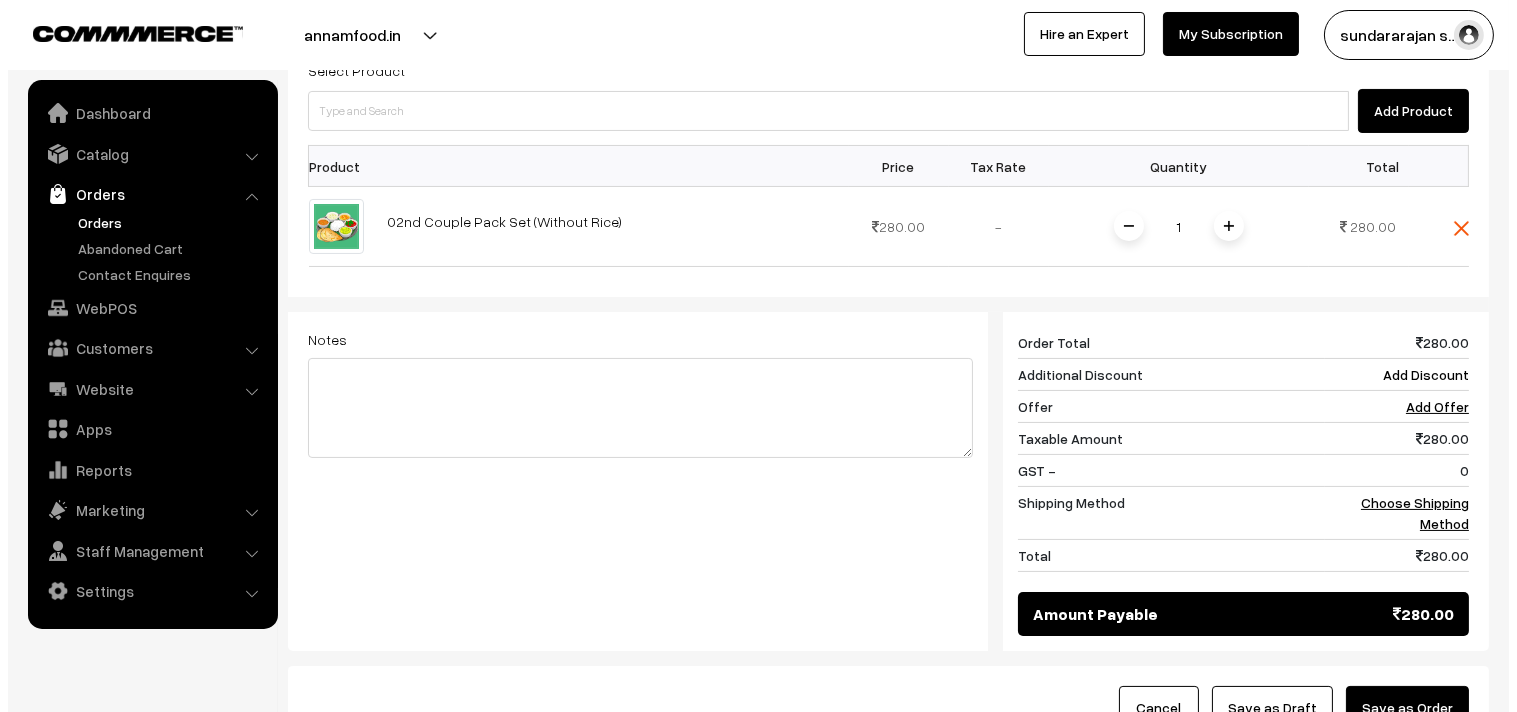 scroll, scrollTop: 605, scrollLeft: 0, axis: vertical 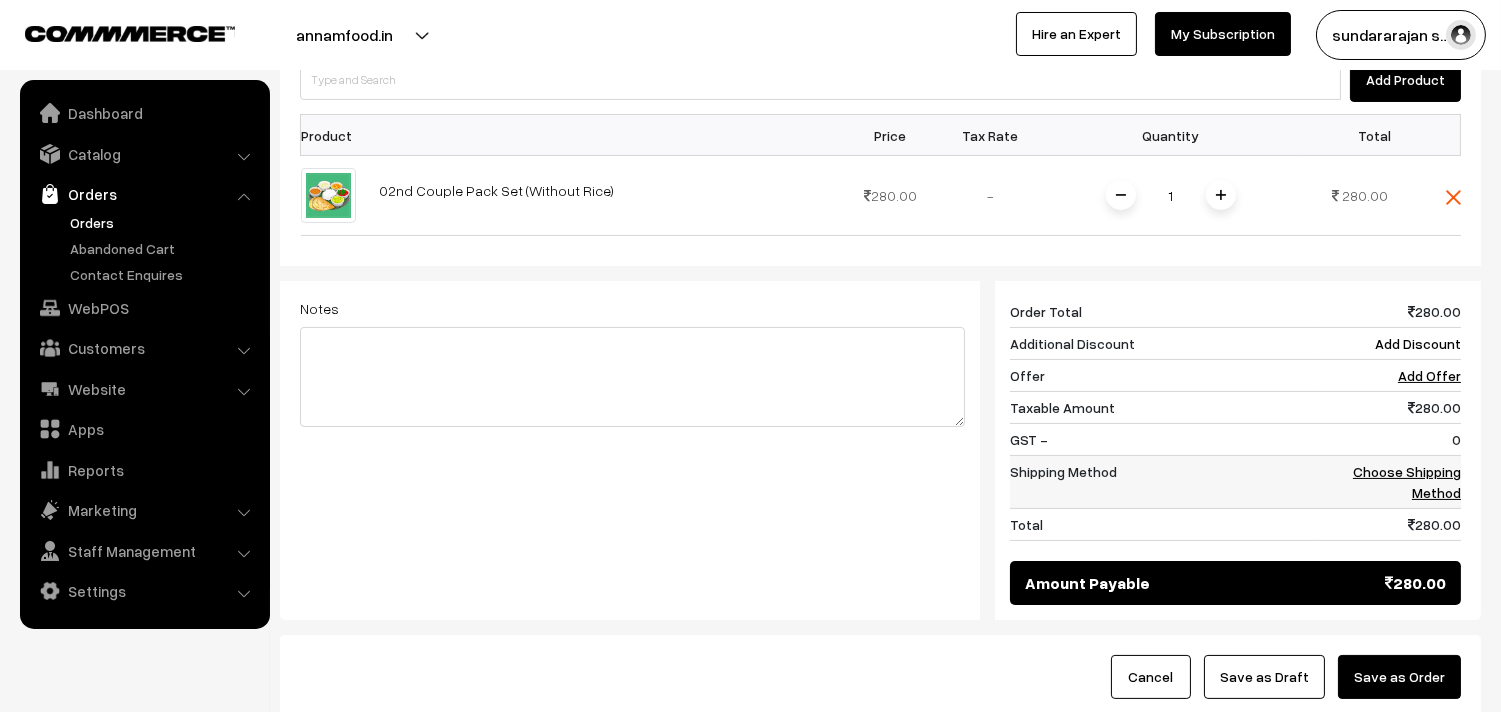 click on "Choose Shipping Method" at bounding box center (1407, 482) 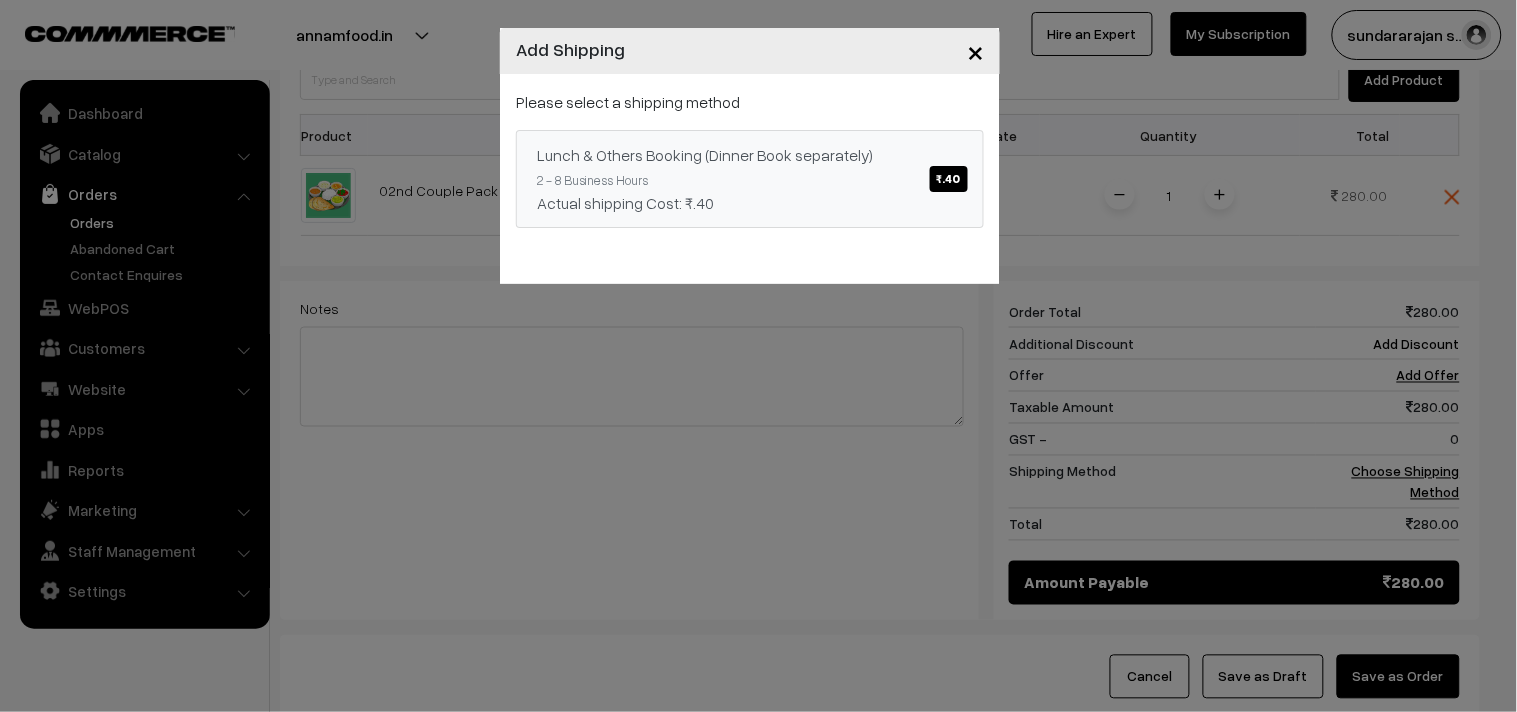 click on "₹.40" at bounding box center (949, 179) 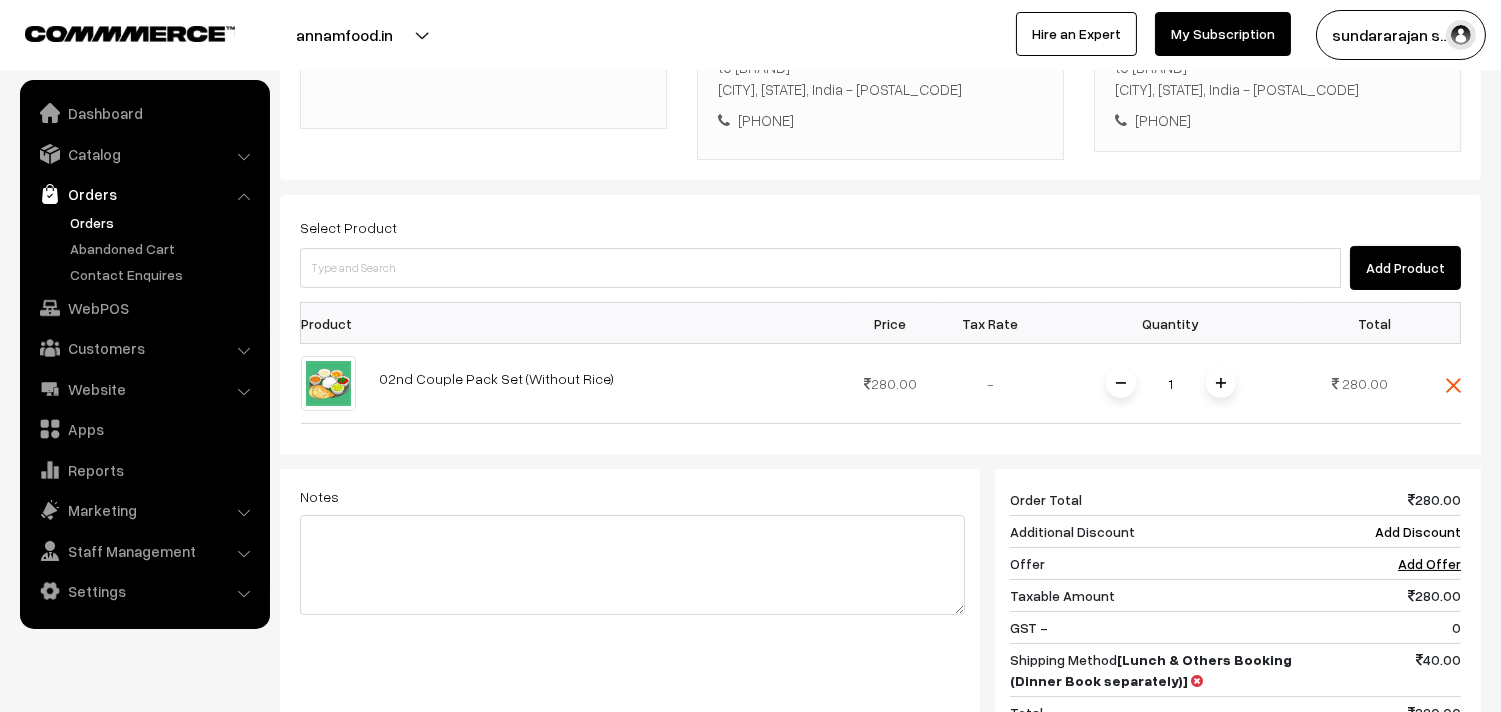 scroll, scrollTop: 383, scrollLeft: 0, axis: vertical 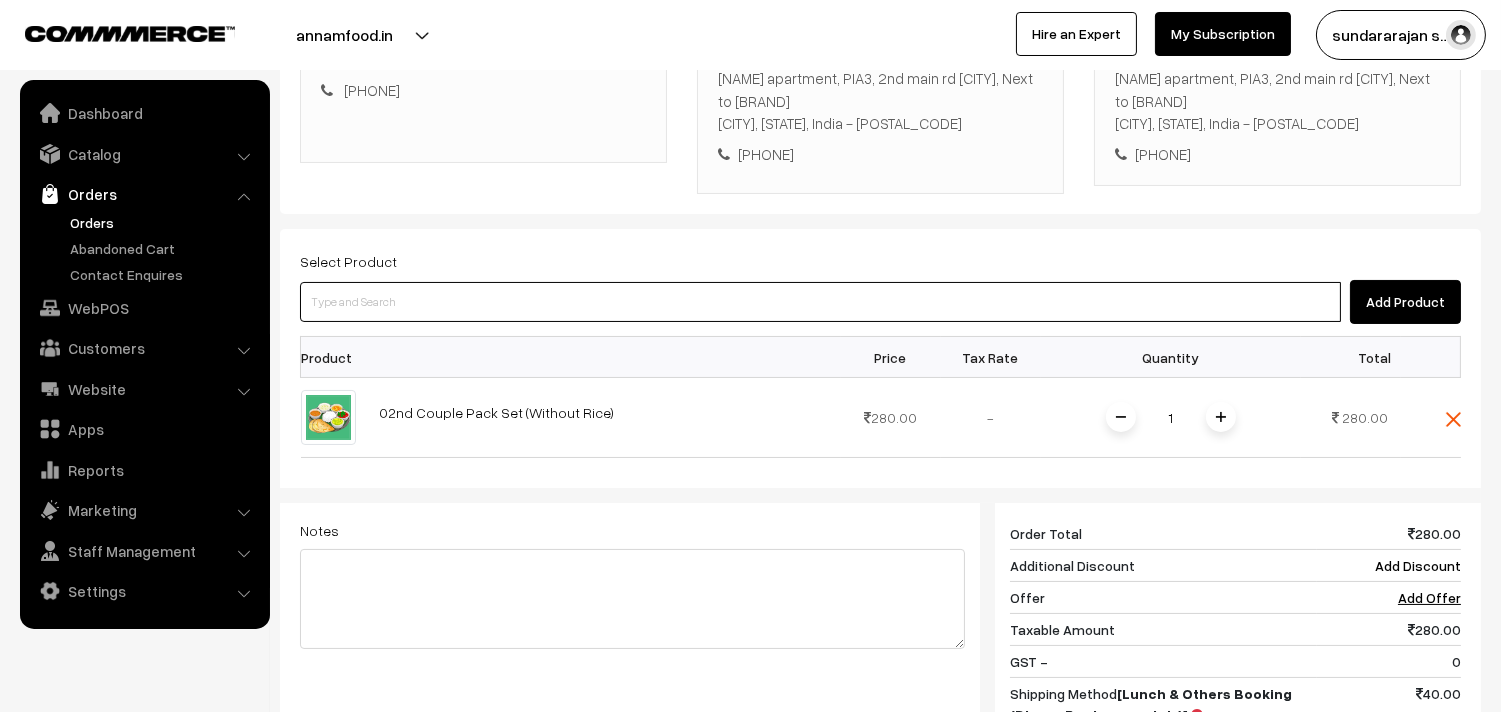 click at bounding box center (820, 302) 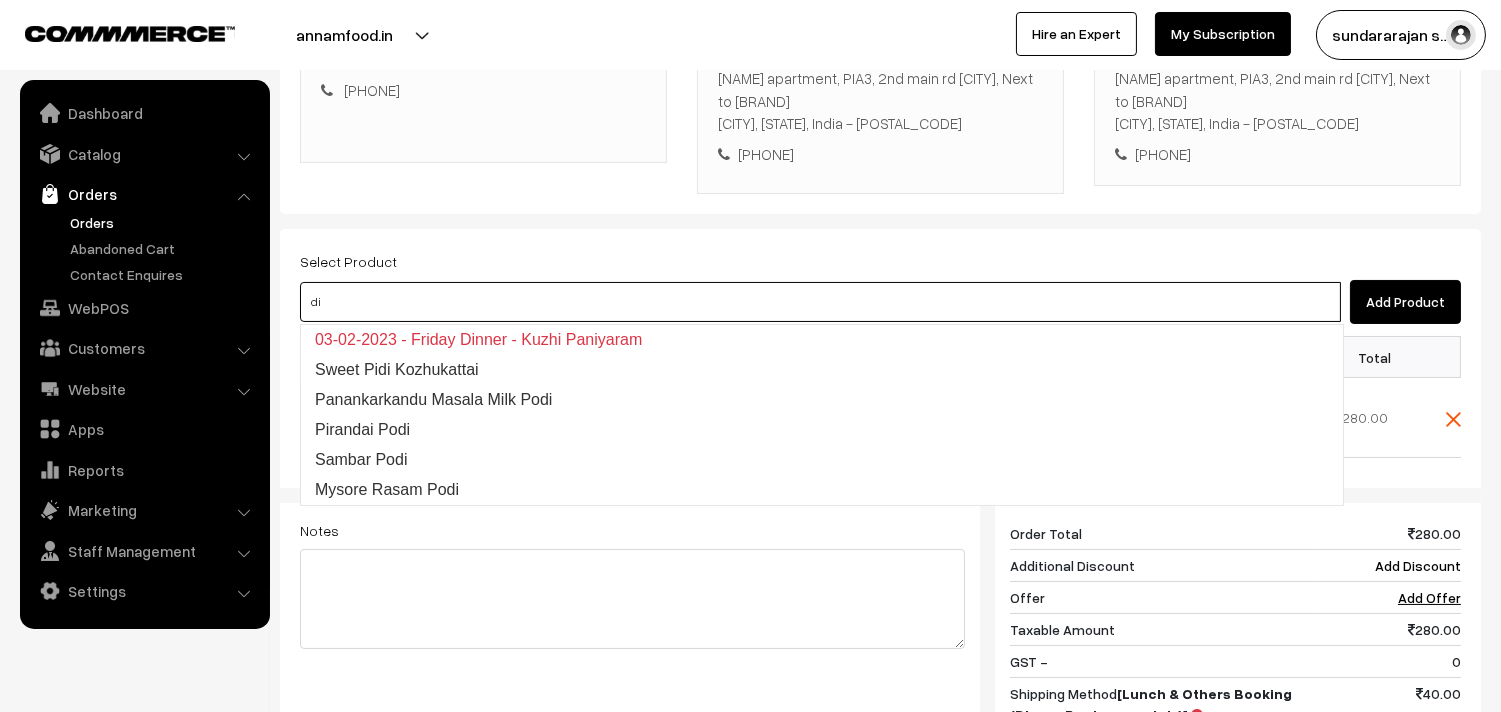 type on "d" 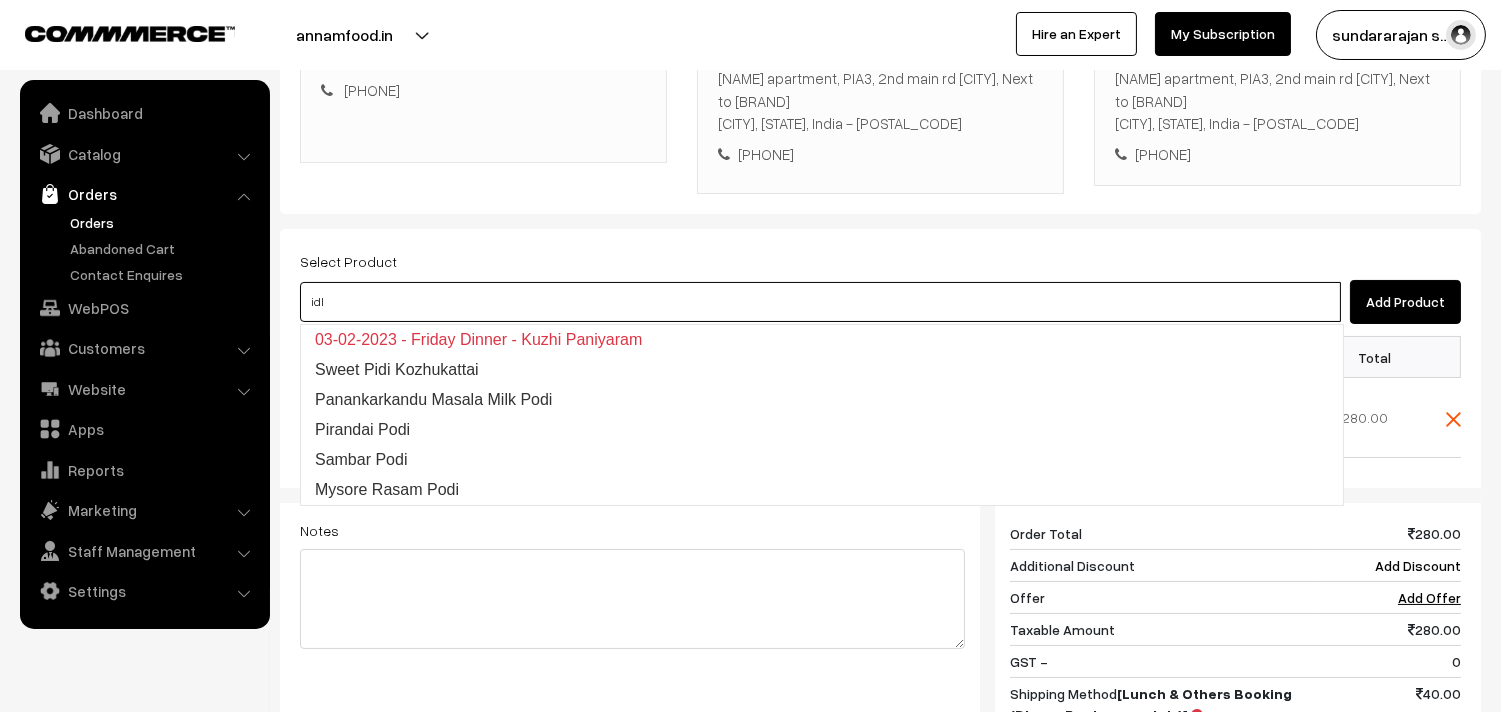 type on "idly" 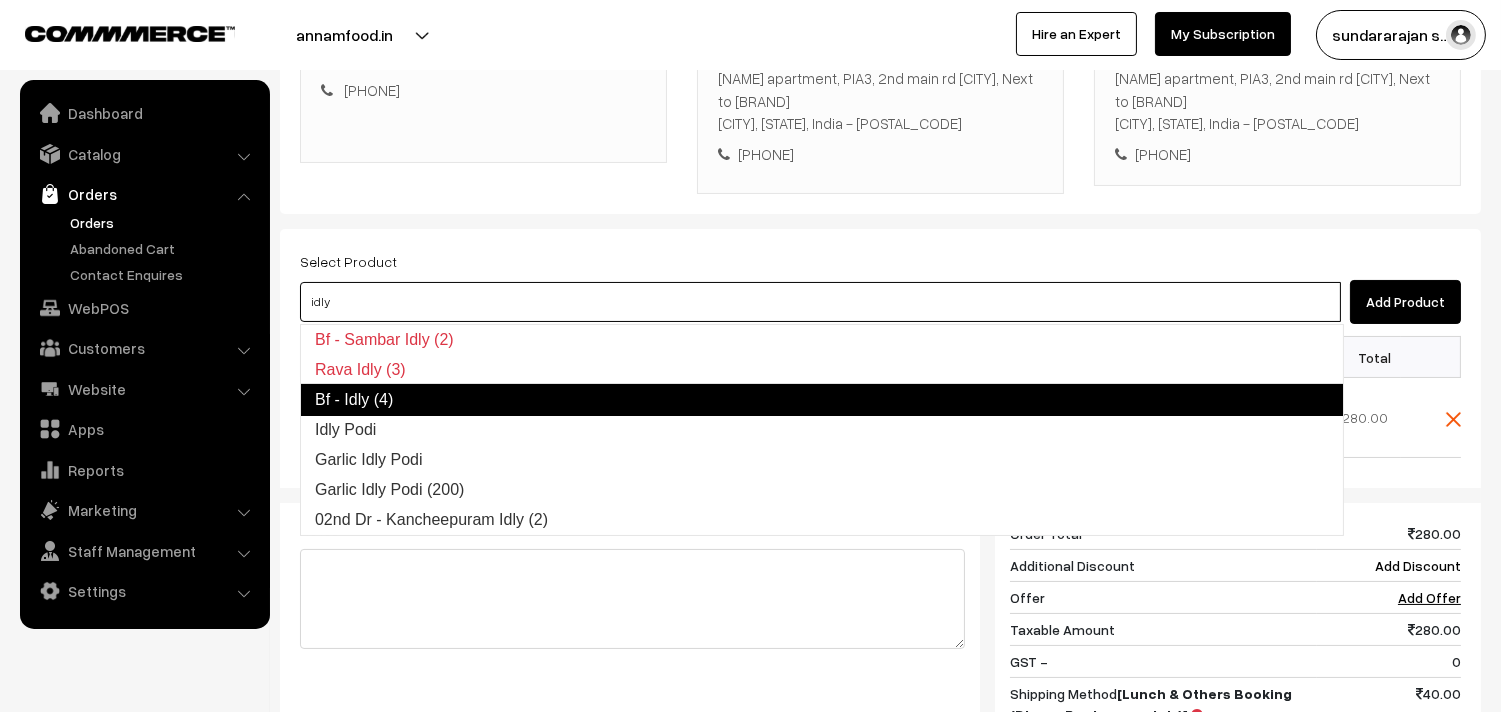 click on "Bf -  Idly (4)" at bounding box center [822, 400] 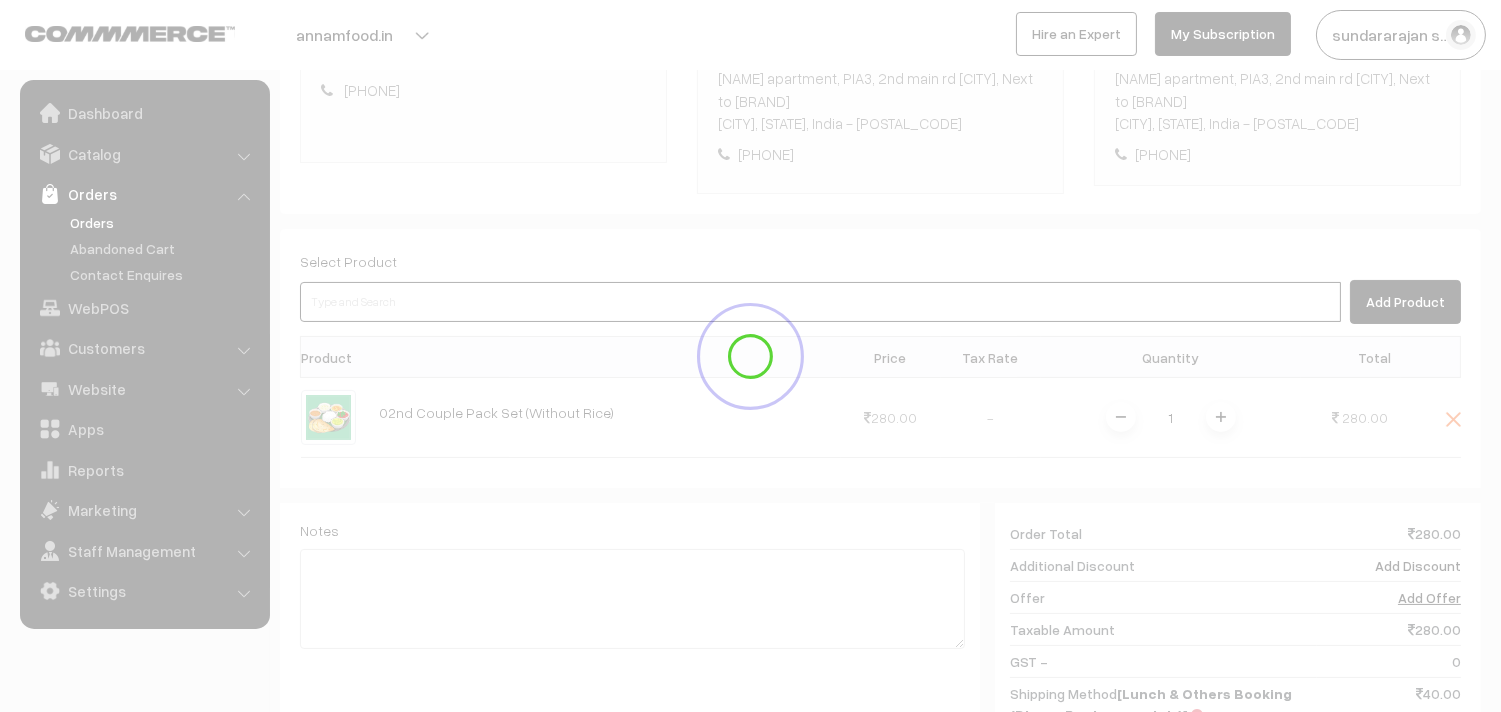 click at bounding box center [820, 302] 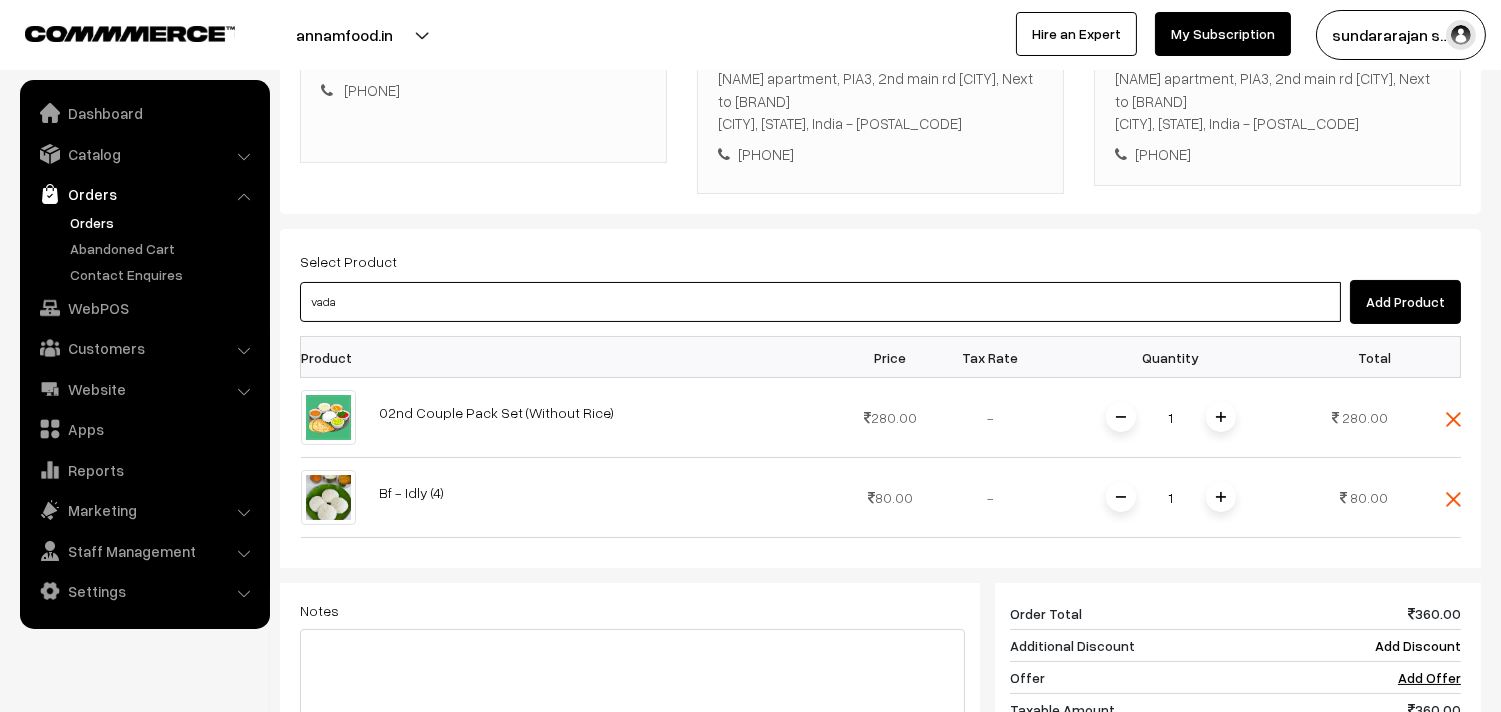 type on "vadai" 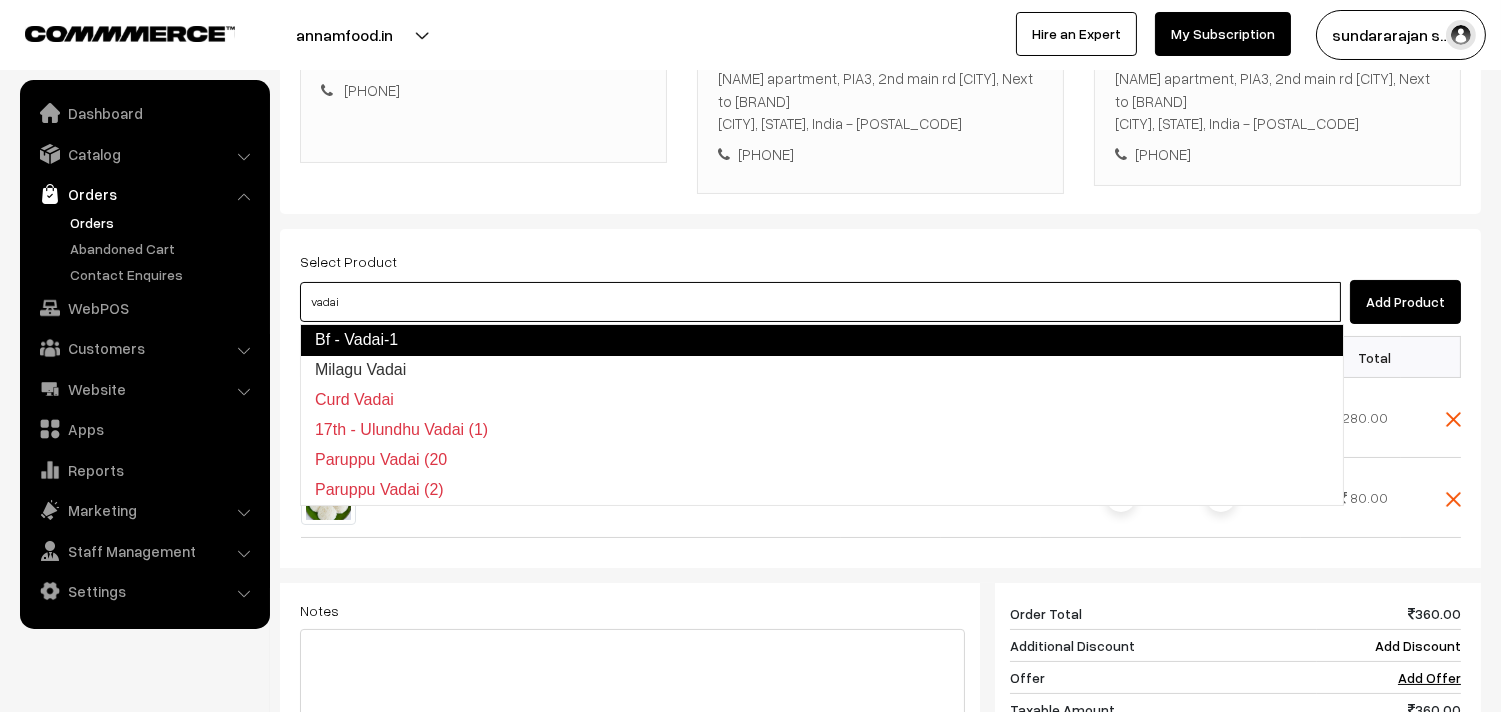 click on "Bf -  Vadai-1" at bounding box center (822, 340) 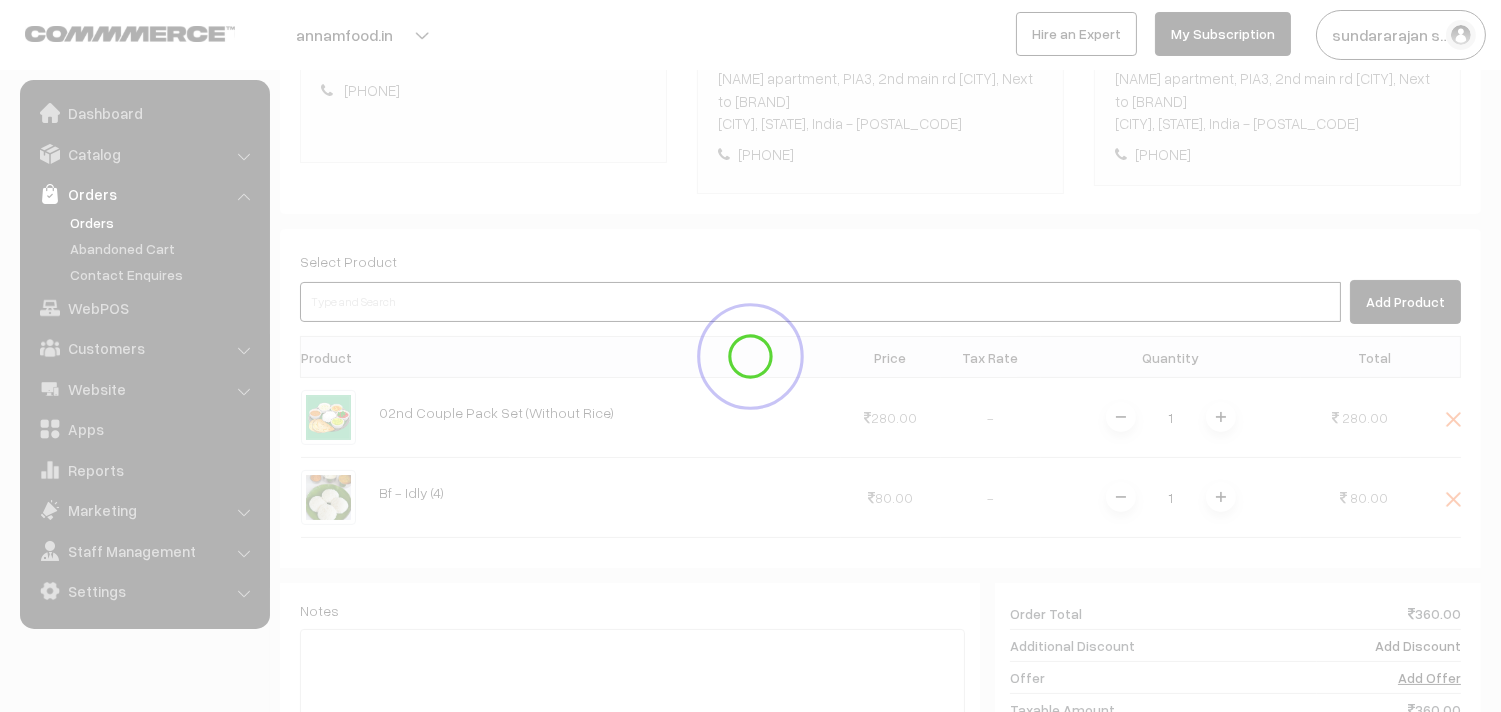 click at bounding box center (820, 302) 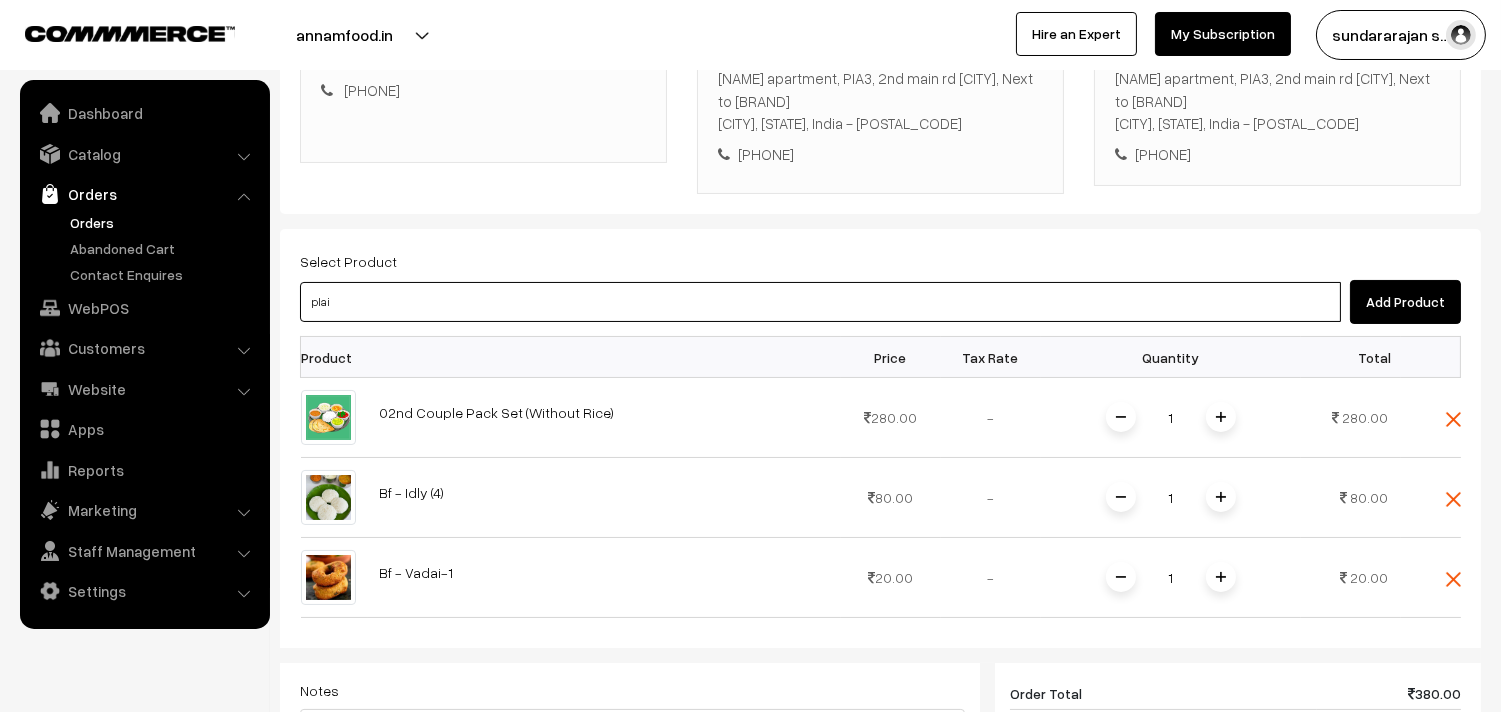 type on "plain" 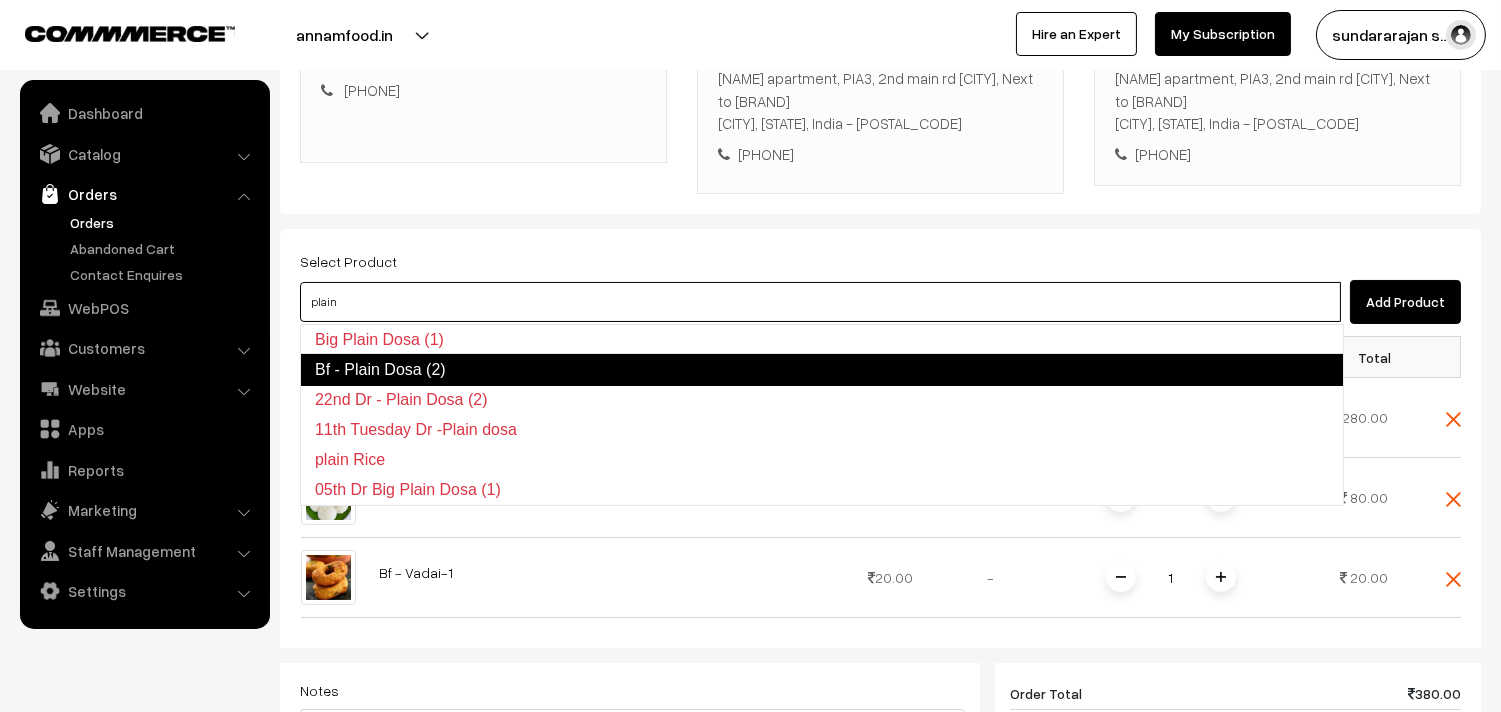 click on "Bf -  Plain Dosa (2)" at bounding box center [822, 370] 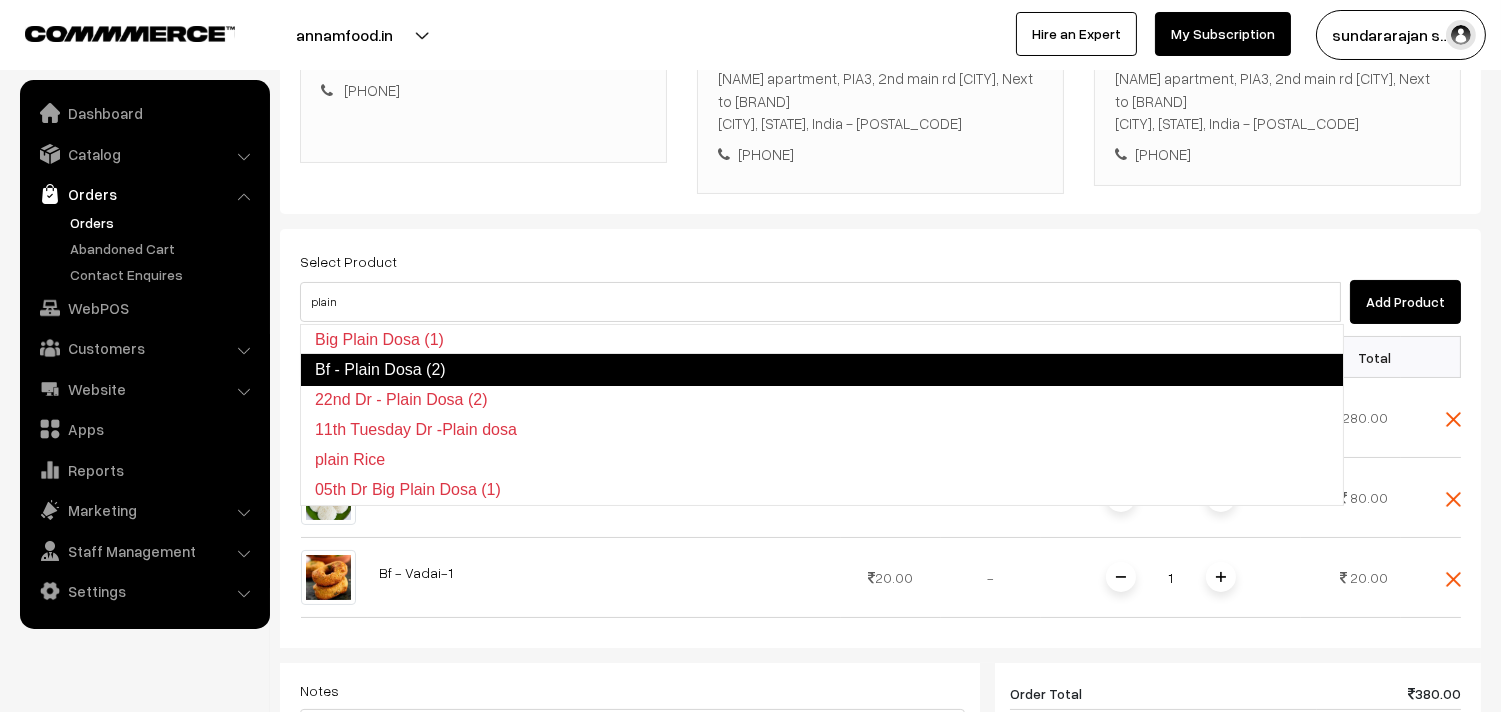type 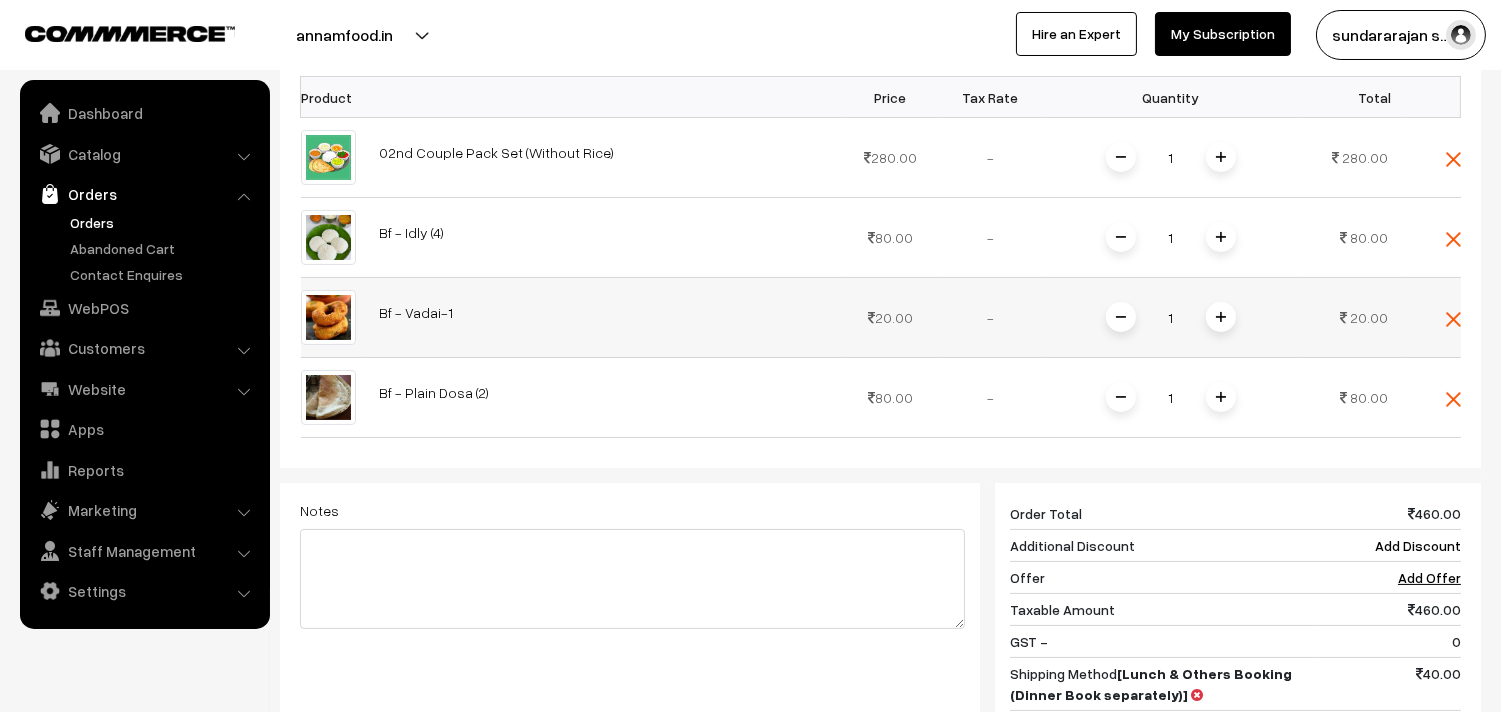 scroll, scrollTop: 605, scrollLeft: 0, axis: vertical 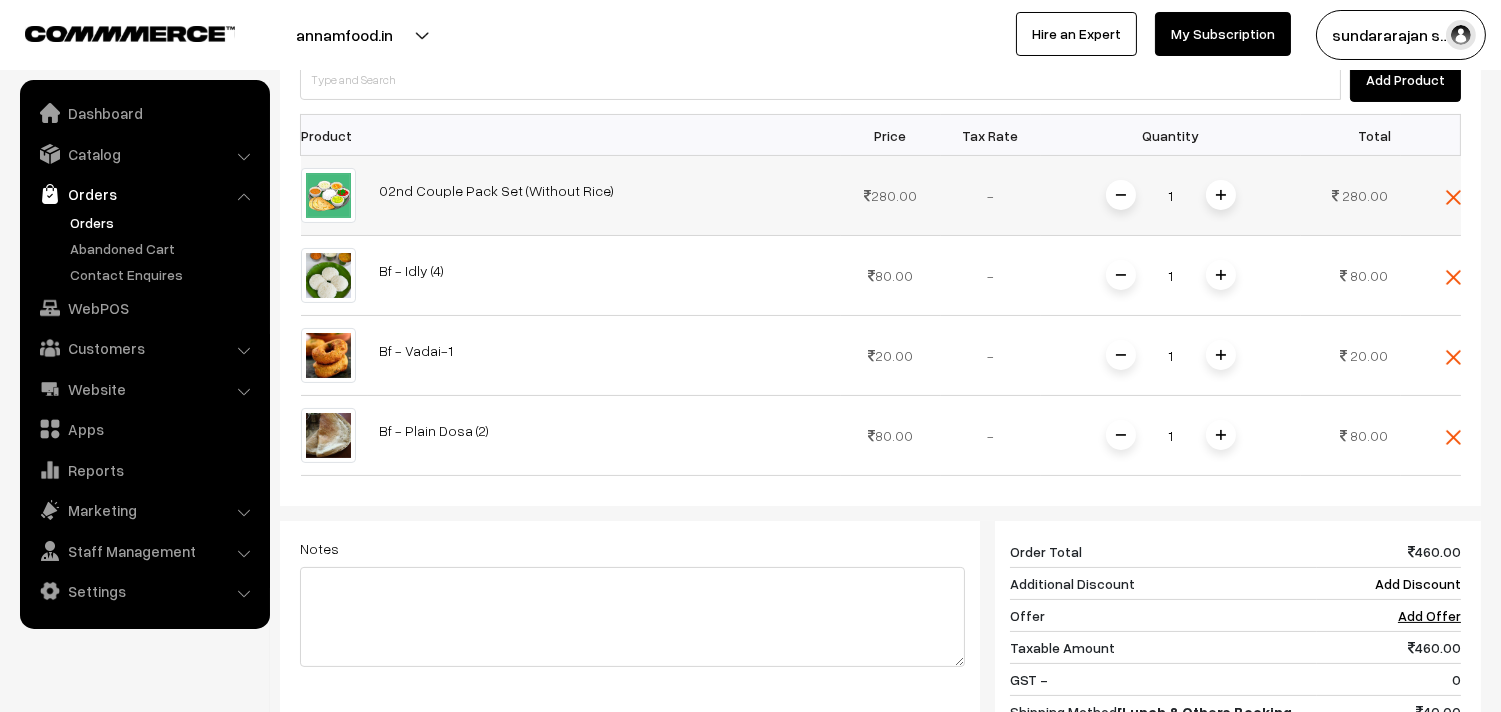 click on "Select Product
Add Product
Product
Price
Tax Rate
Quantity
Total
1" at bounding box center (880, 433) 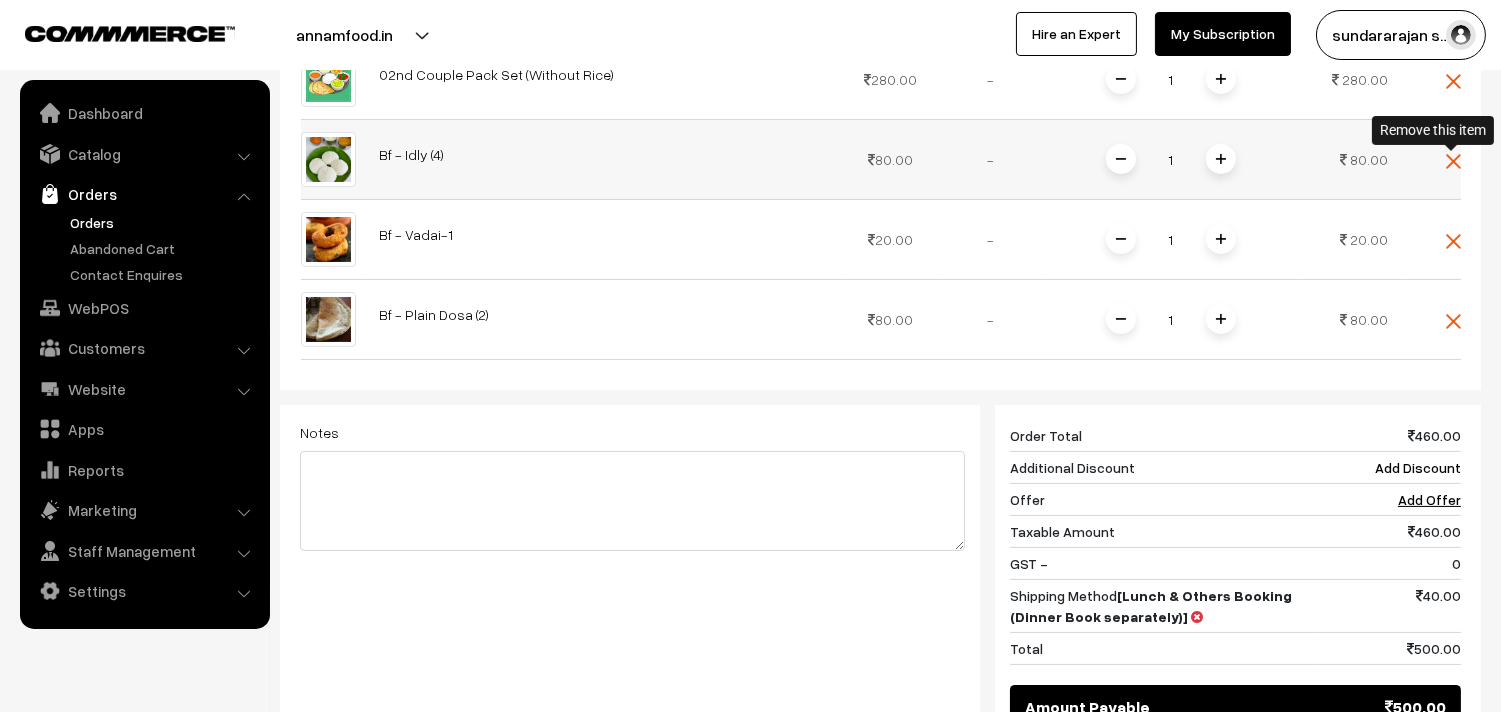 scroll, scrollTop: 716, scrollLeft: 0, axis: vertical 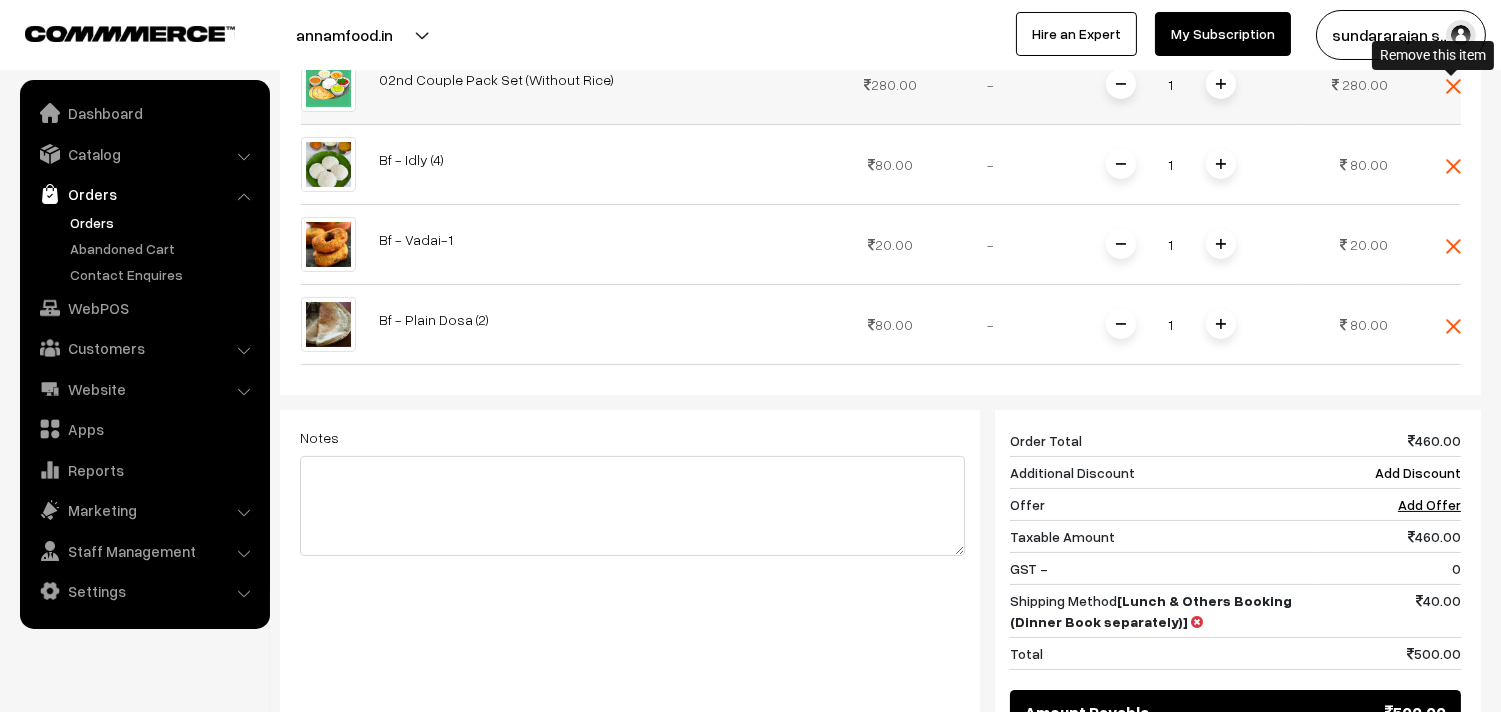click at bounding box center (1453, 86) 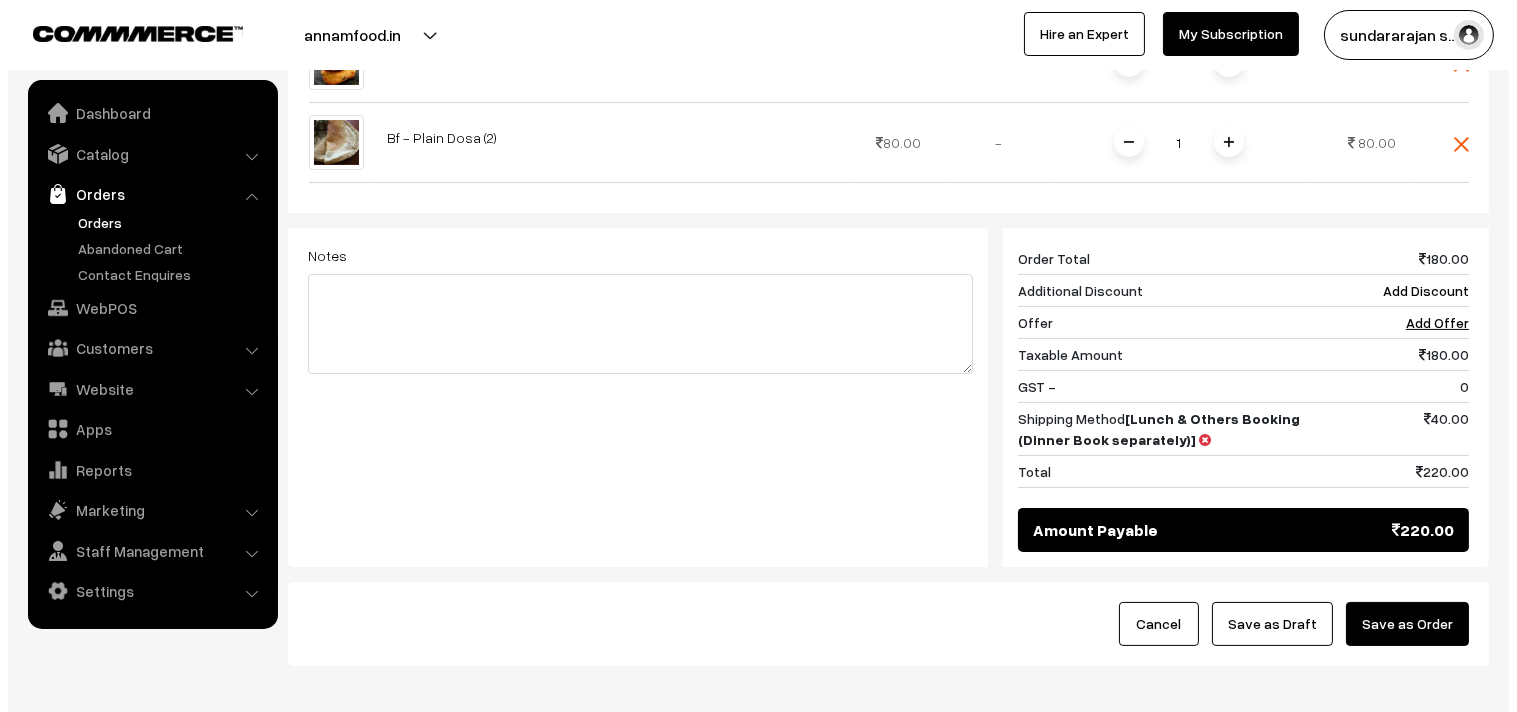 scroll, scrollTop: 920, scrollLeft: 0, axis: vertical 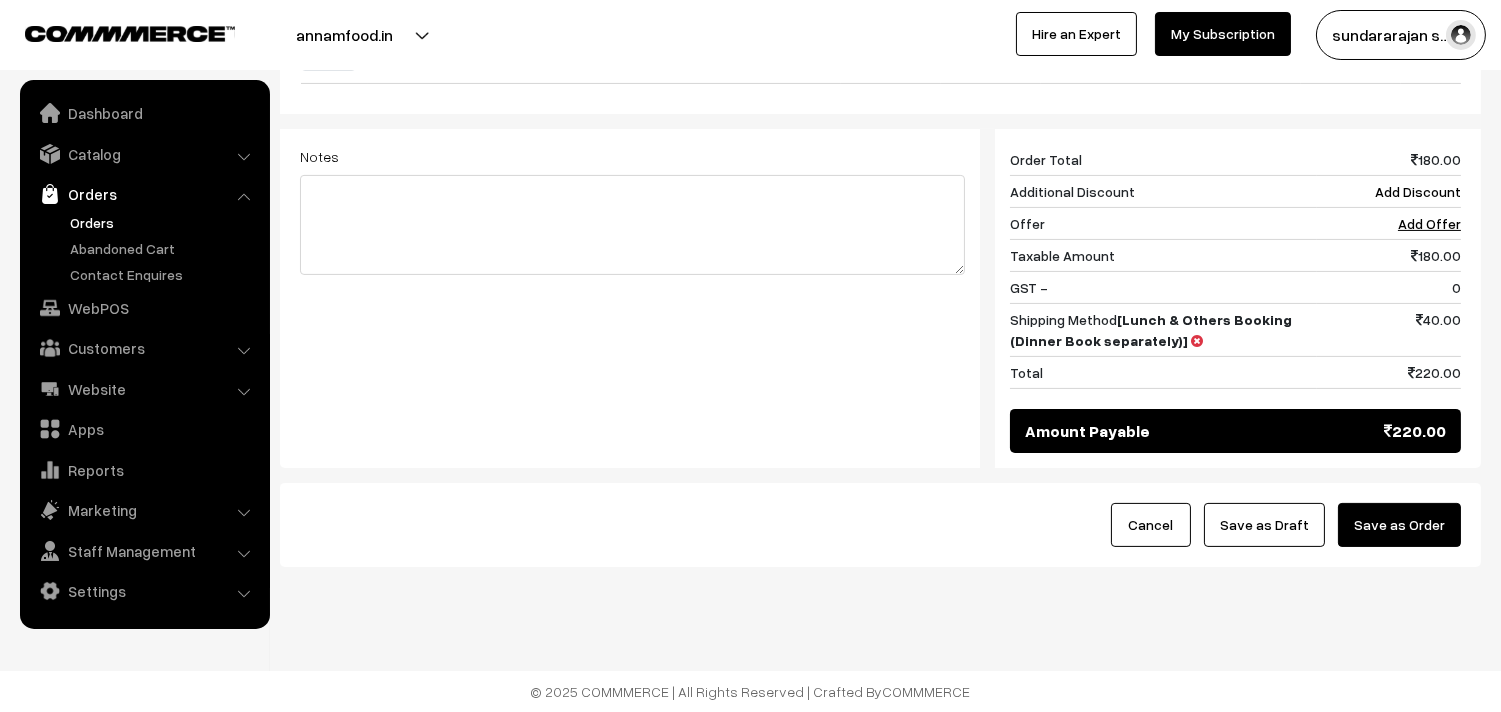 click on "Save as Order" at bounding box center [1399, 525] 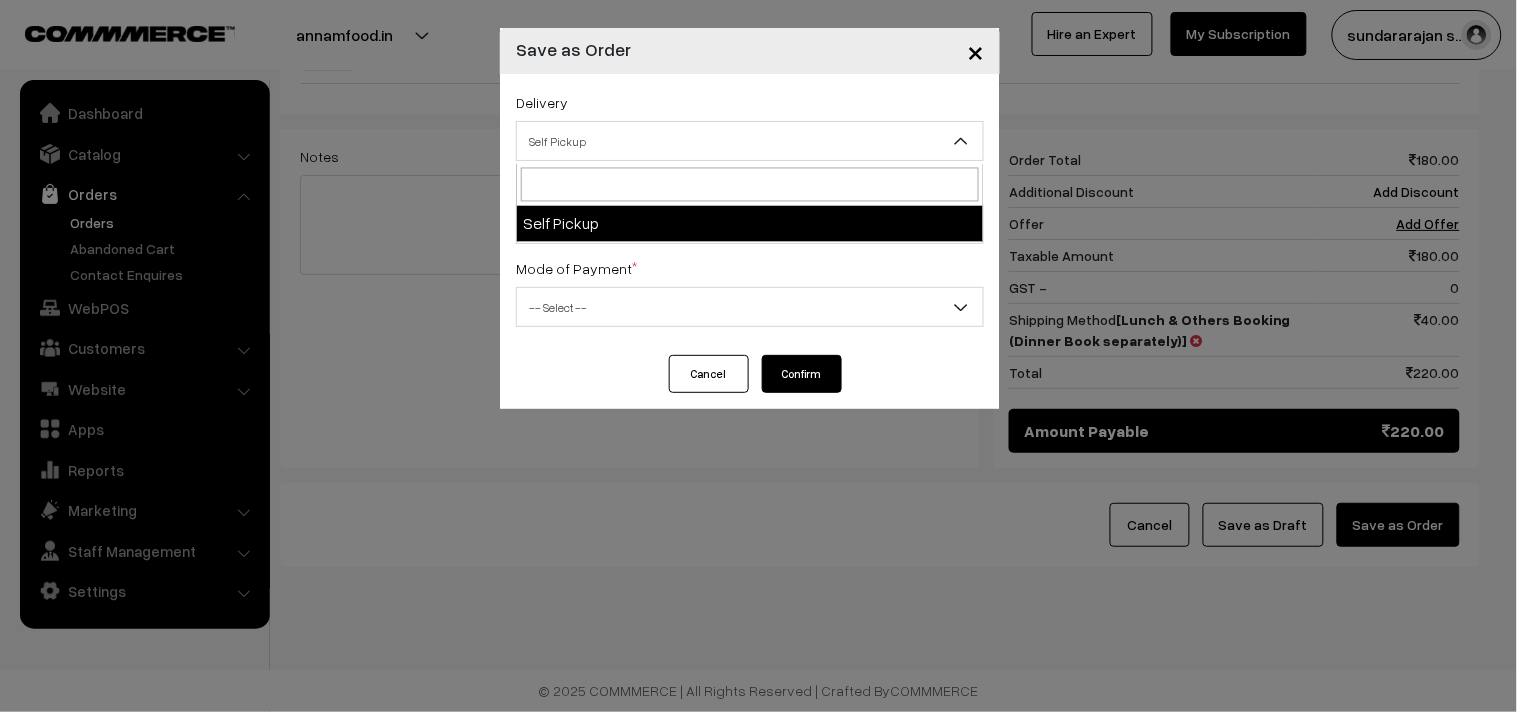 drag, startPoint x: 546, startPoint y: 143, endPoint x: 586, endPoint y: 220, distance: 86.76981 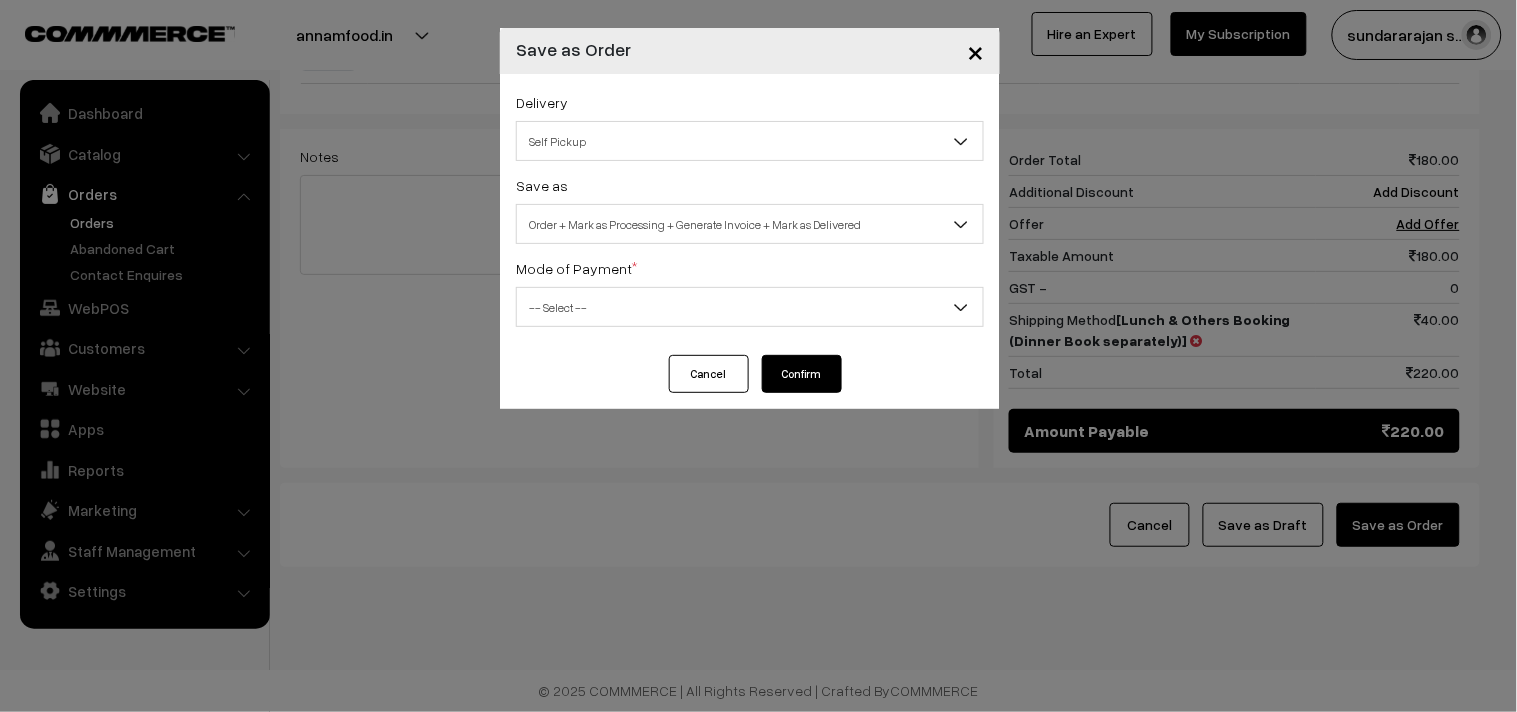 drag, startPoint x: 591, startPoint y: 250, endPoint x: 602, endPoint y: 230, distance: 22.825424 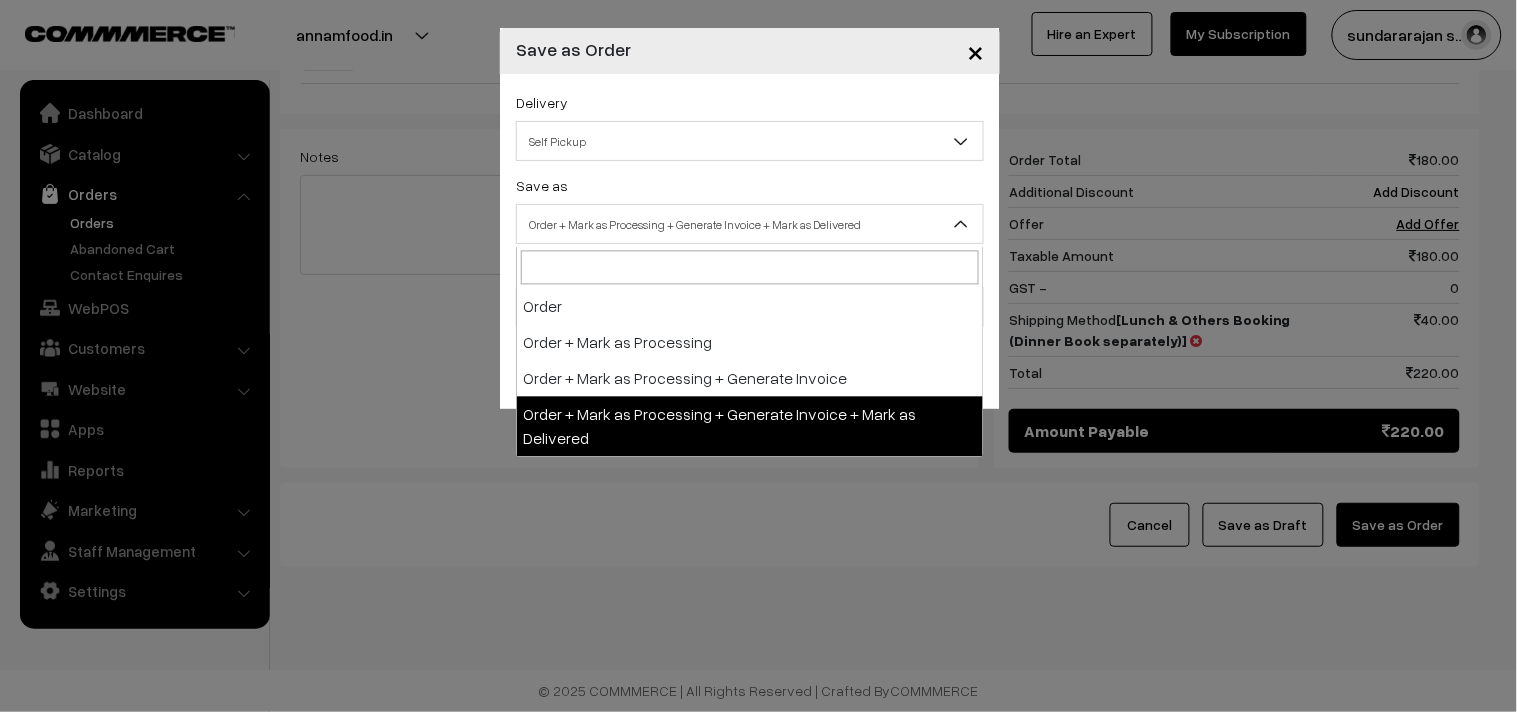 click on "Order + Mark as Processing + Generate Invoice + Mark as Delivered" at bounding box center [750, 224] 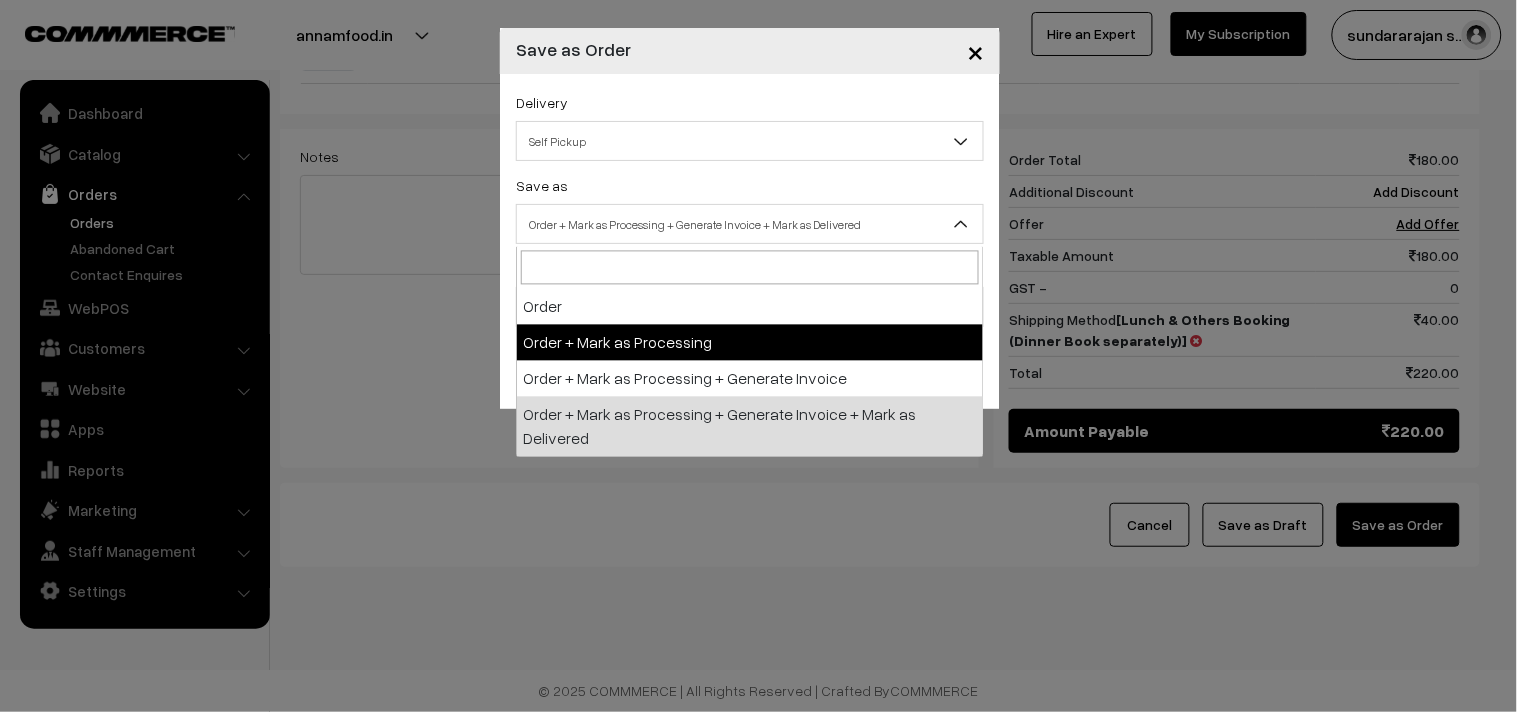 select on "3" 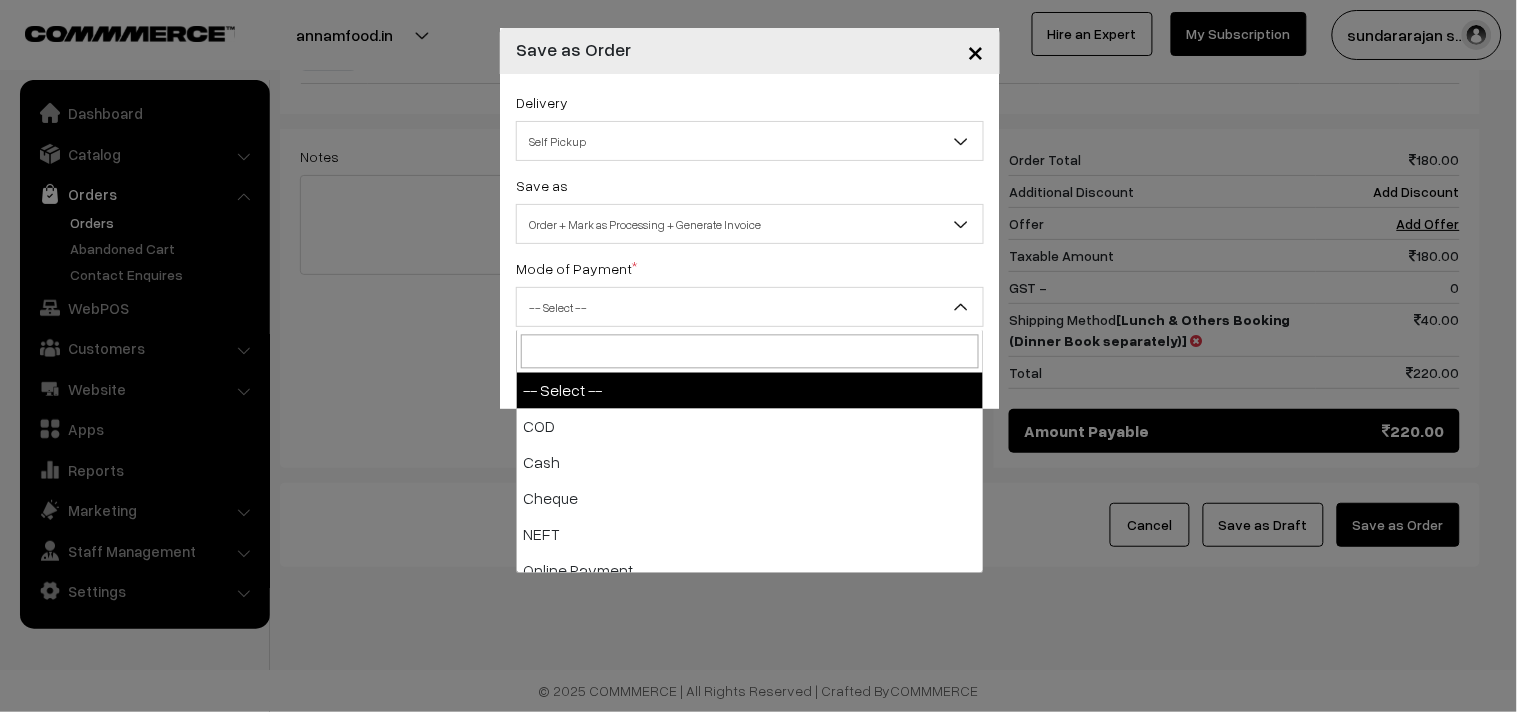 click on "-- Select --" at bounding box center [750, 307] 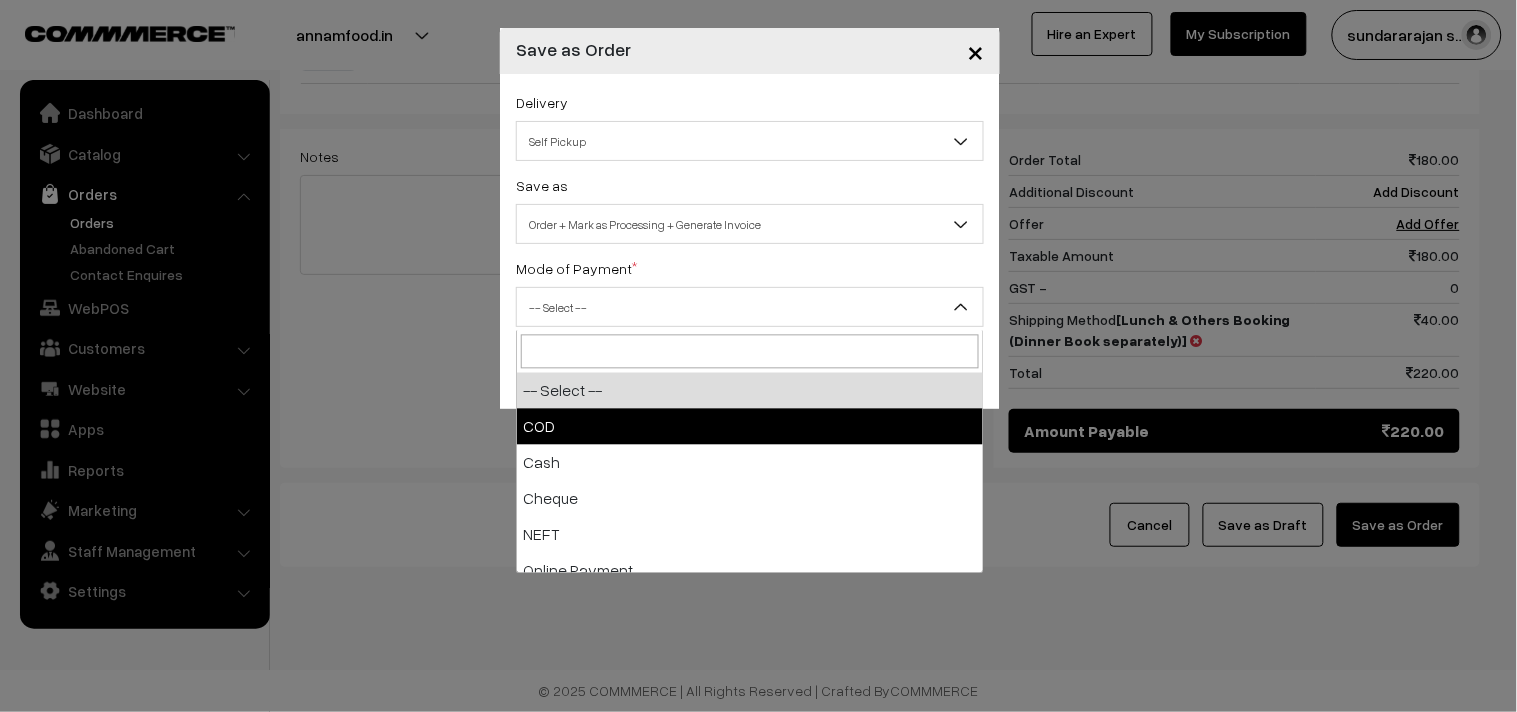 select on "1" 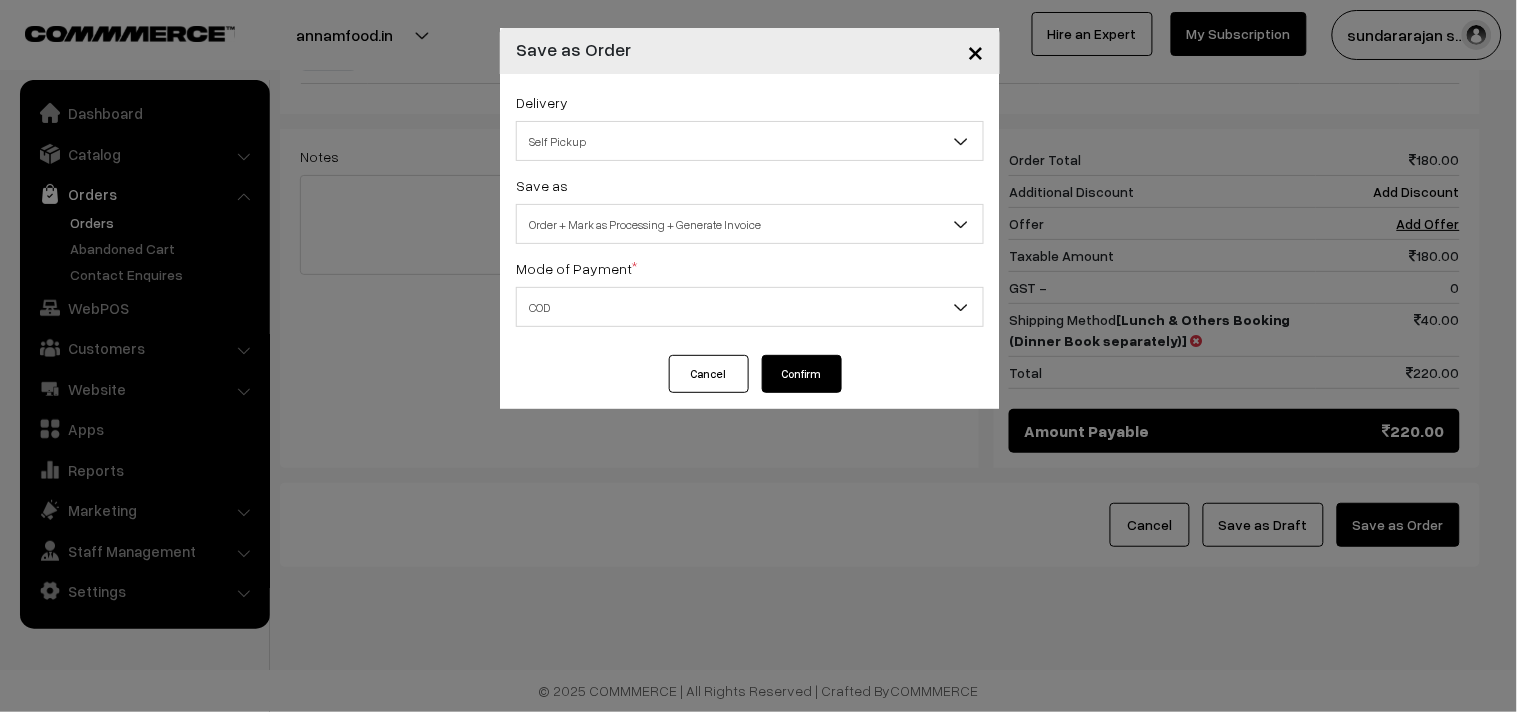 click on "Self Pickup" at bounding box center [750, 141] 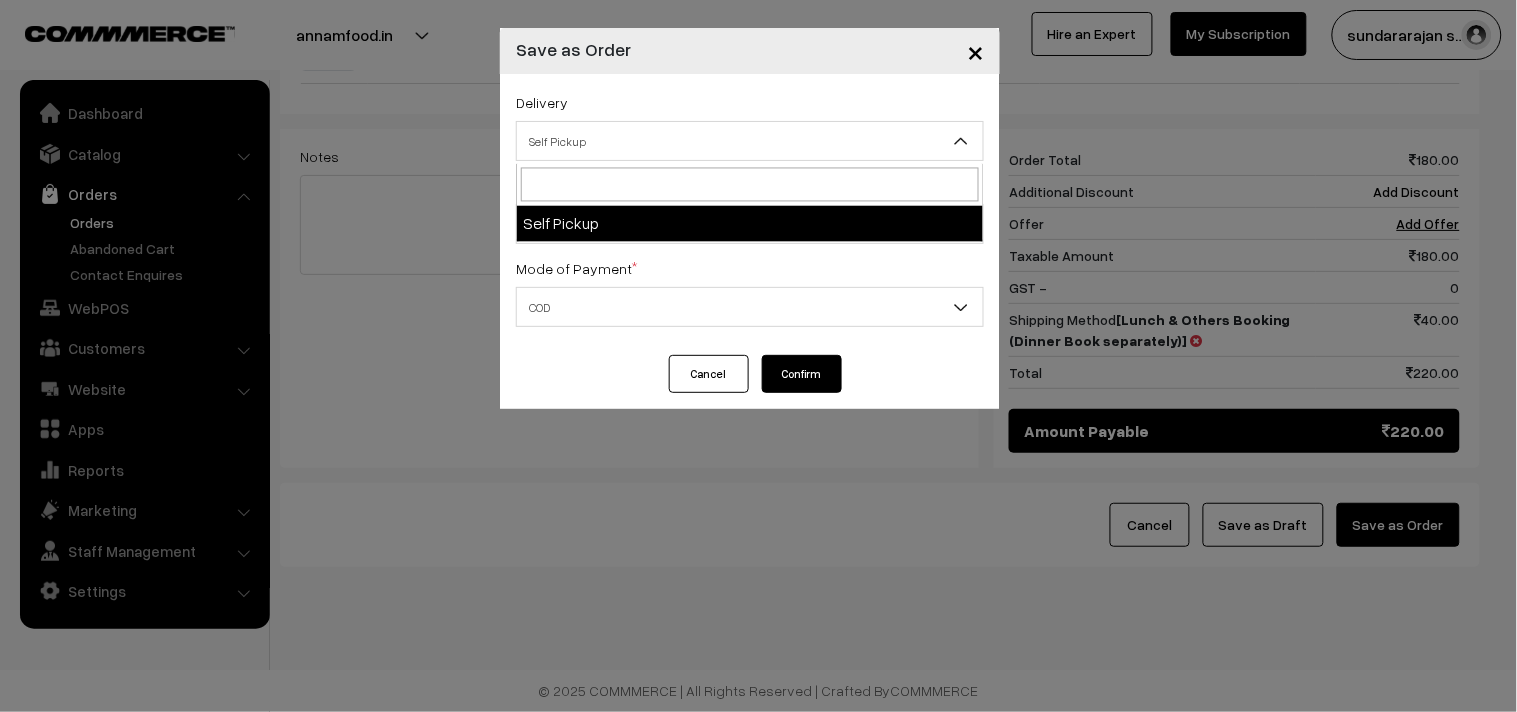 drag, startPoint x: 580, startPoint y: 200, endPoint x: 580, endPoint y: 212, distance: 12 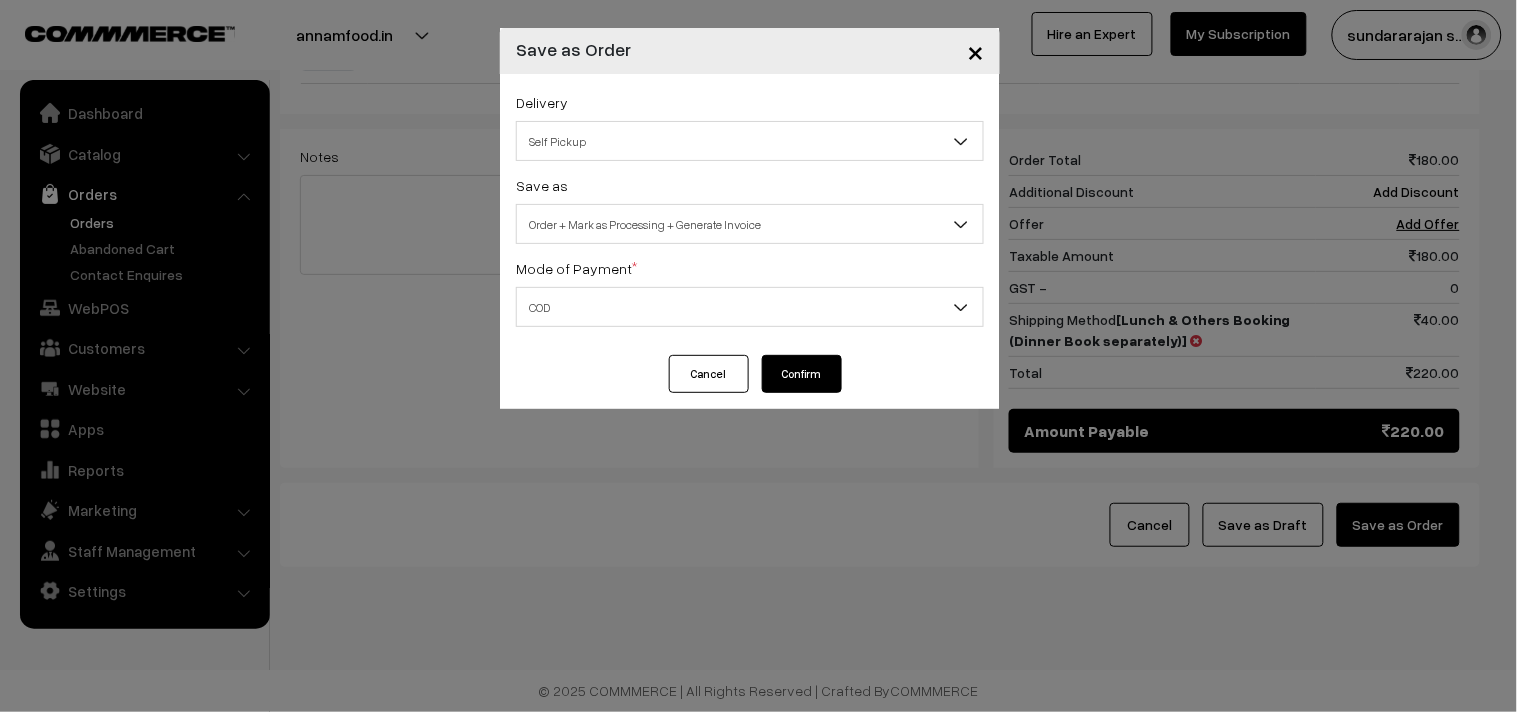 drag, startPoint x: 624, startPoint y: 120, endPoint x: 586, endPoint y: 188, distance: 77.89737 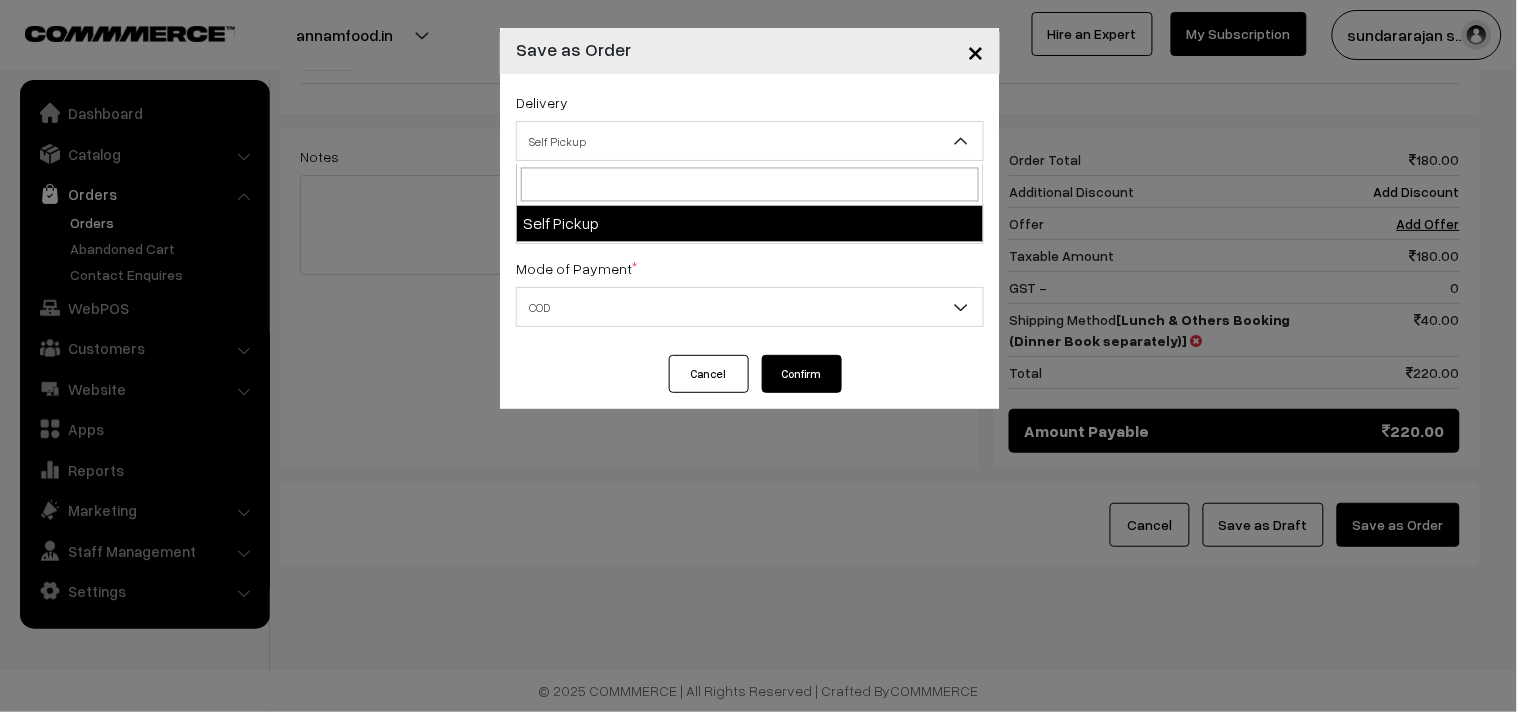 click on "Self Pickup" at bounding box center [750, 141] 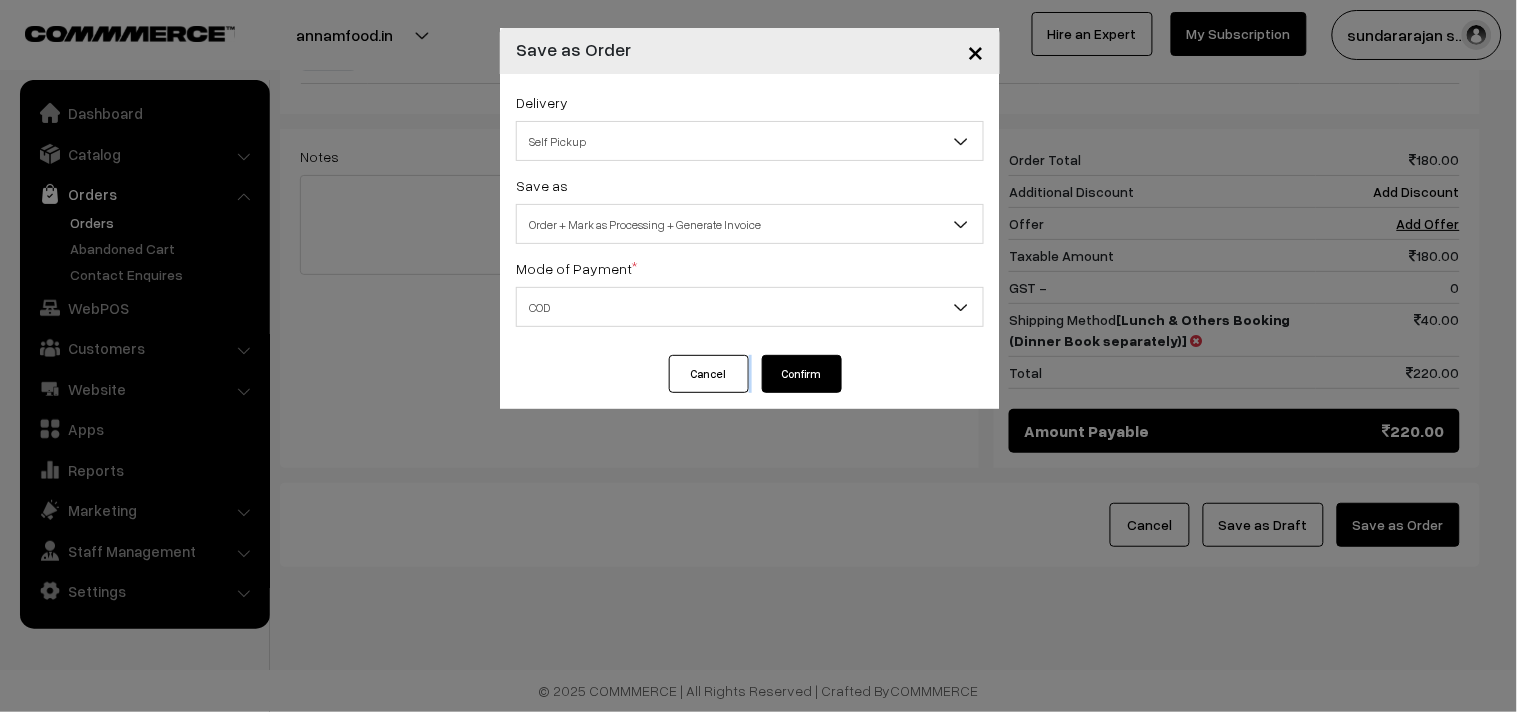 drag, startPoint x: 783, startPoint y: 356, endPoint x: 792, endPoint y: 367, distance: 14.21267 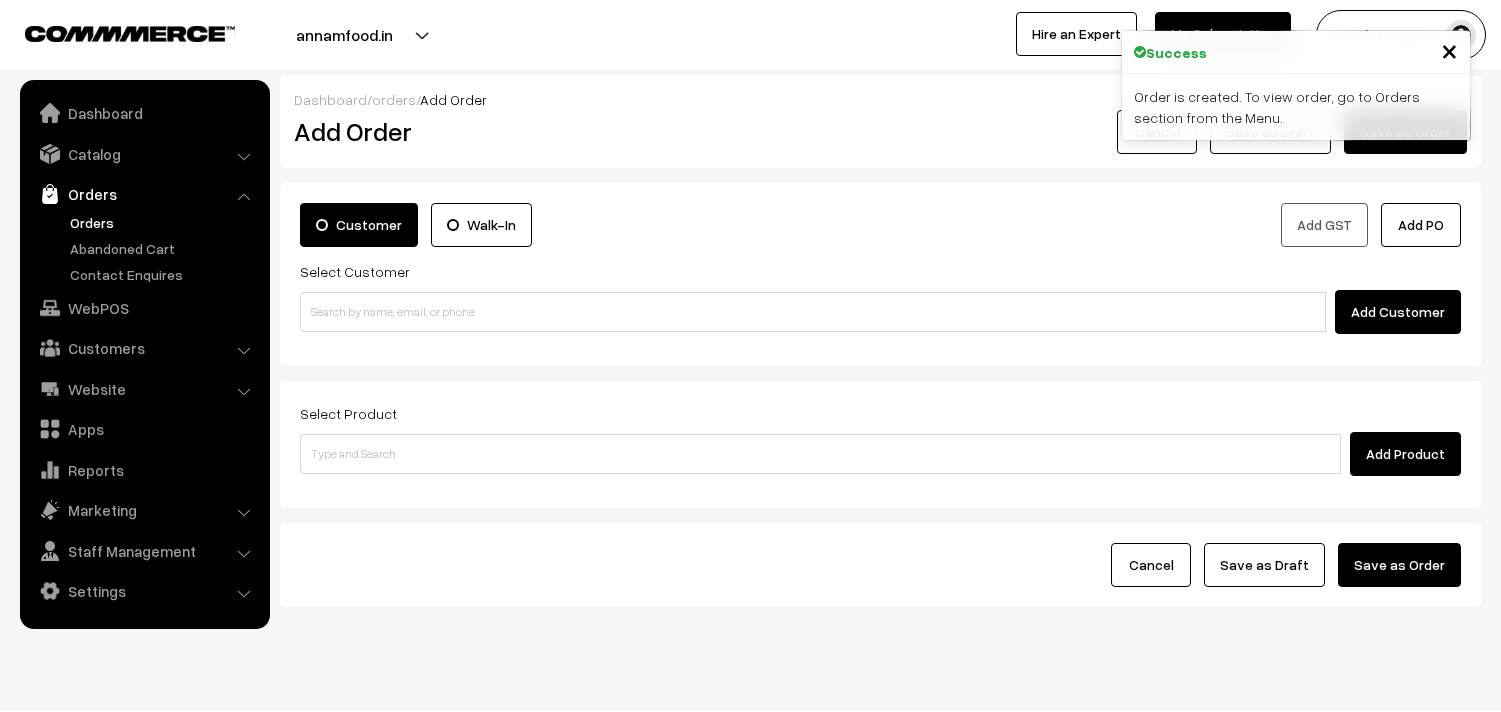 scroll, scrollTop: 0, scrollLeft: 0, axis: both 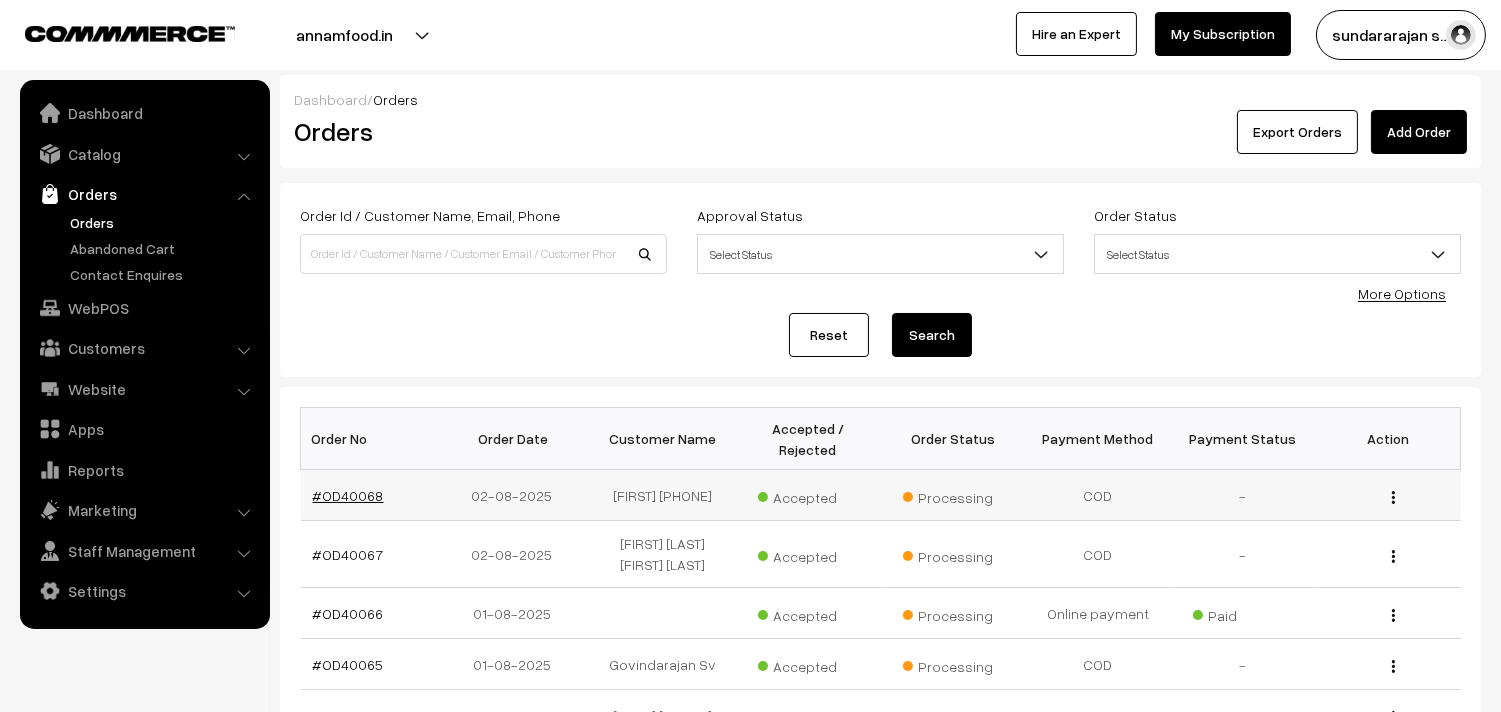 click on "#OD40068" at bounding box center (348, 495) 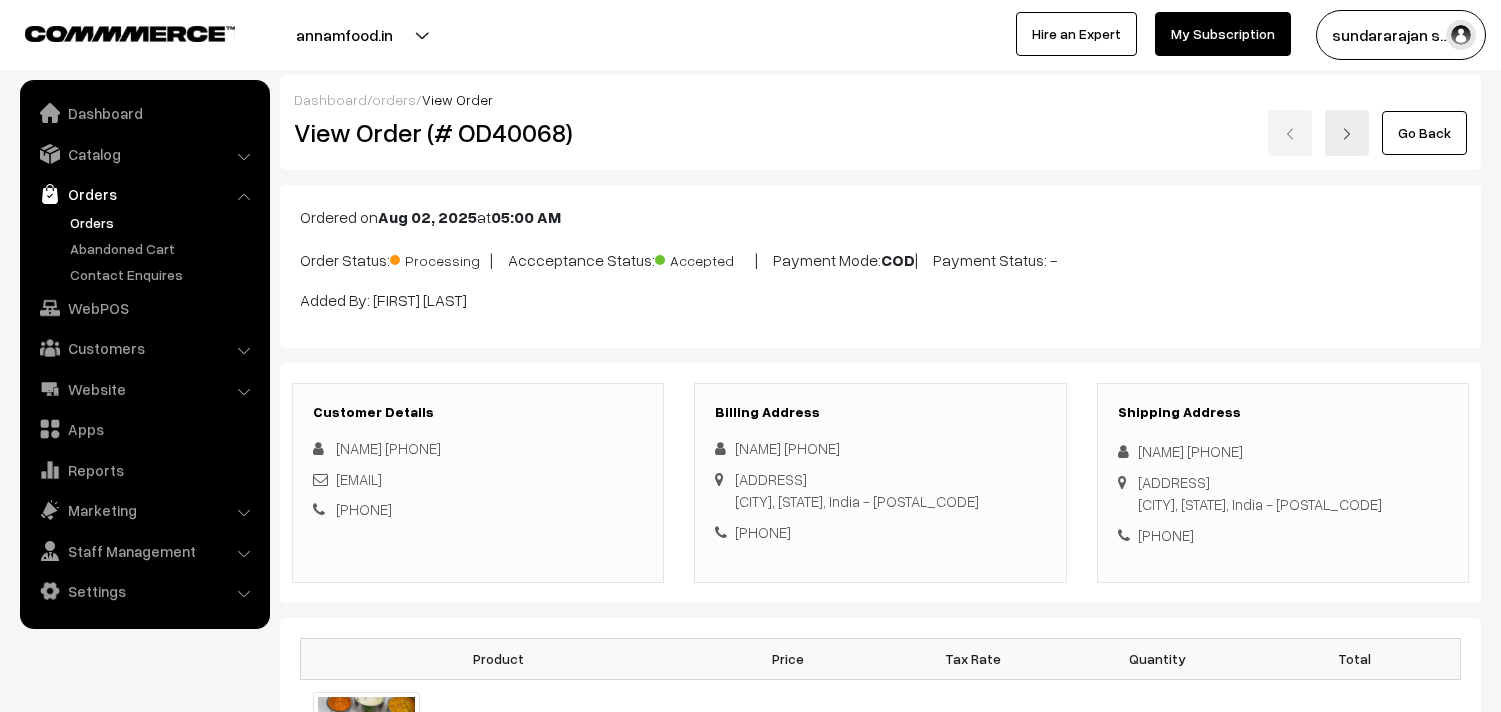 scroll, scrollTop: 0, scrollLeft: 0, axis: both 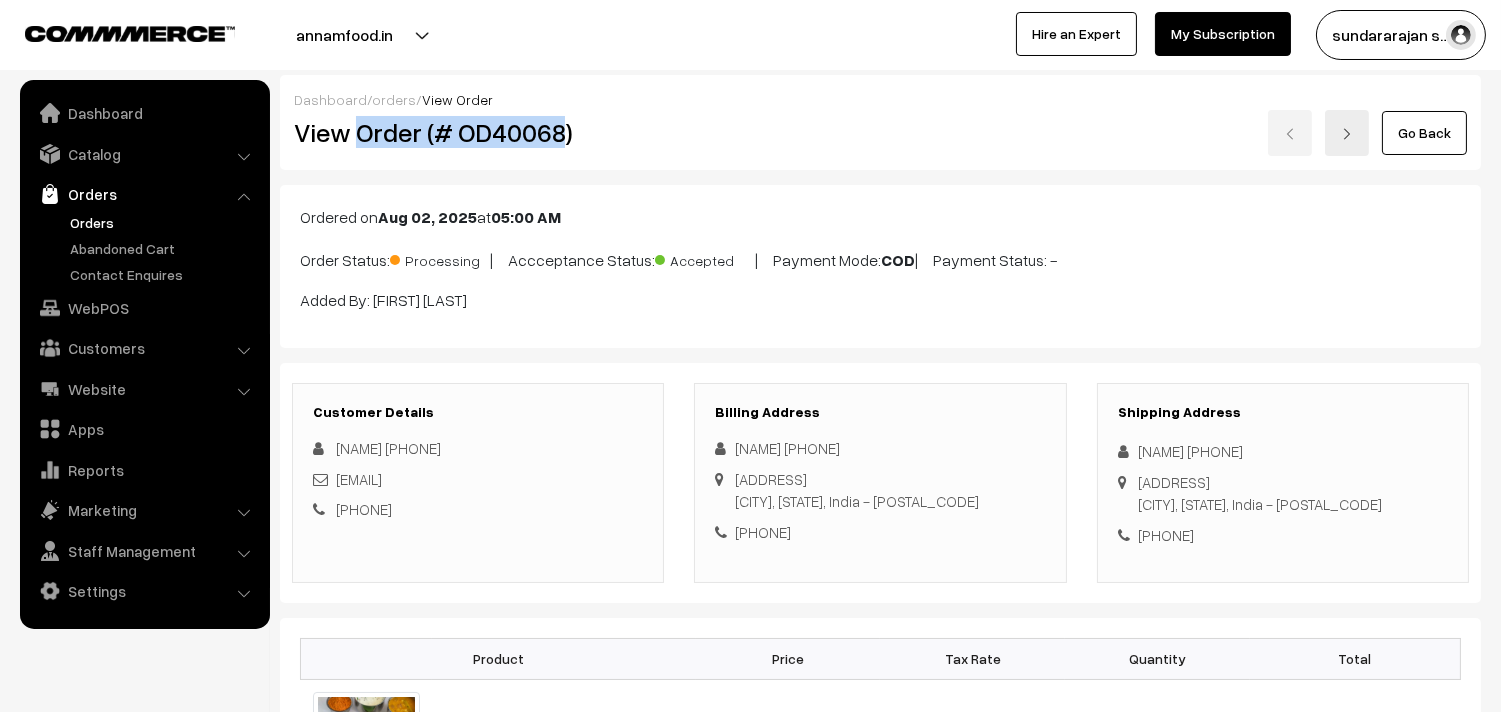click on "View Order (# OD40068)" at bounding box center (479, 132) 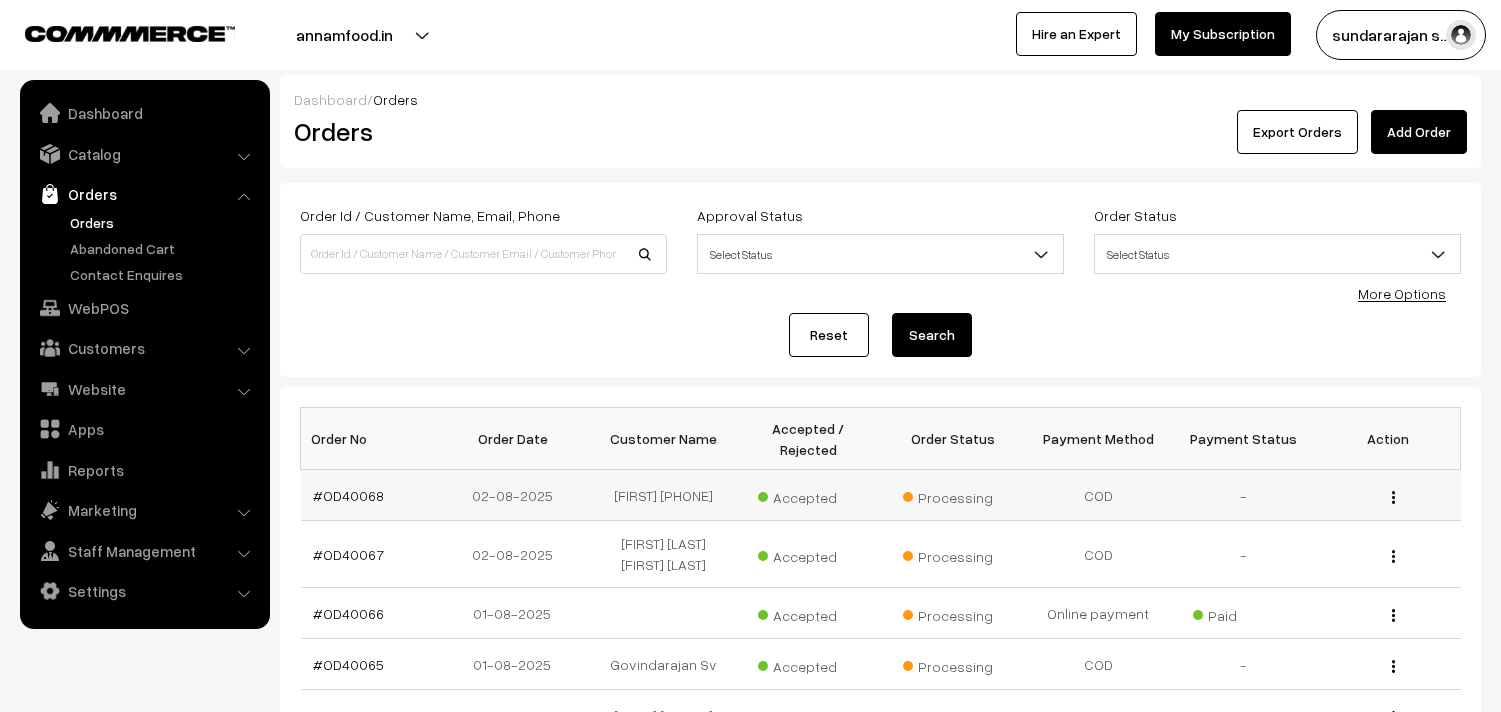 scroll, scrollTop: 0, scrollLeft: 0, axis: both 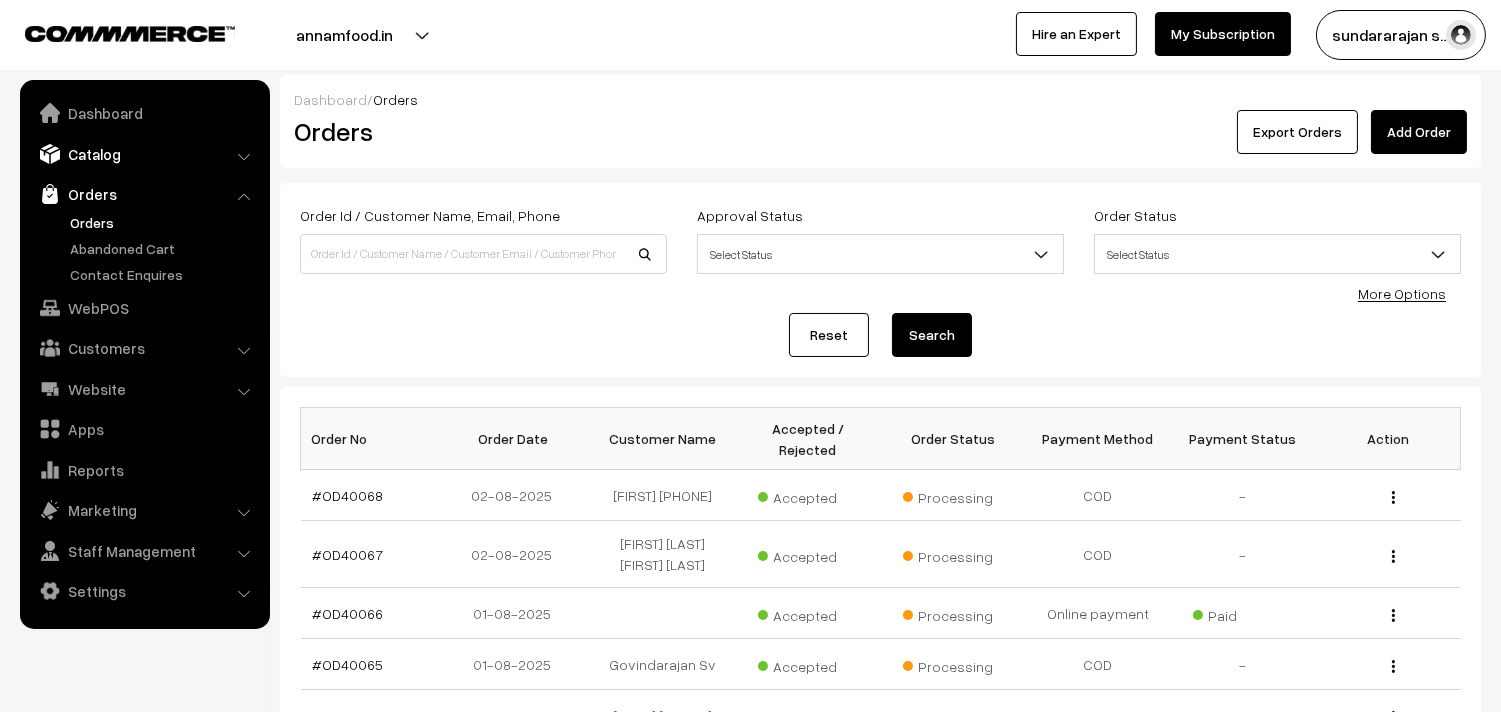 click on "Catalog" at bounding box center [144, 154] 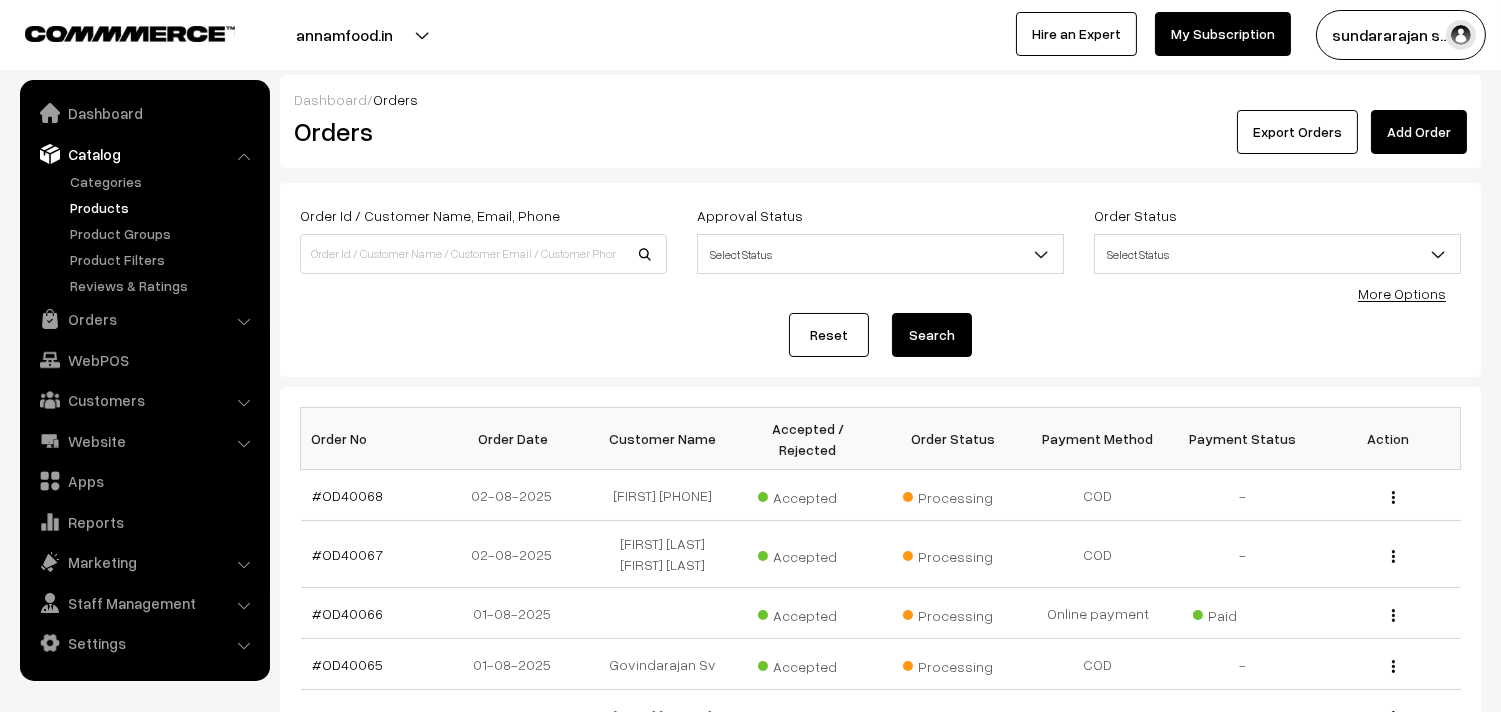 click on "Products" at bounding box center (164, 207) 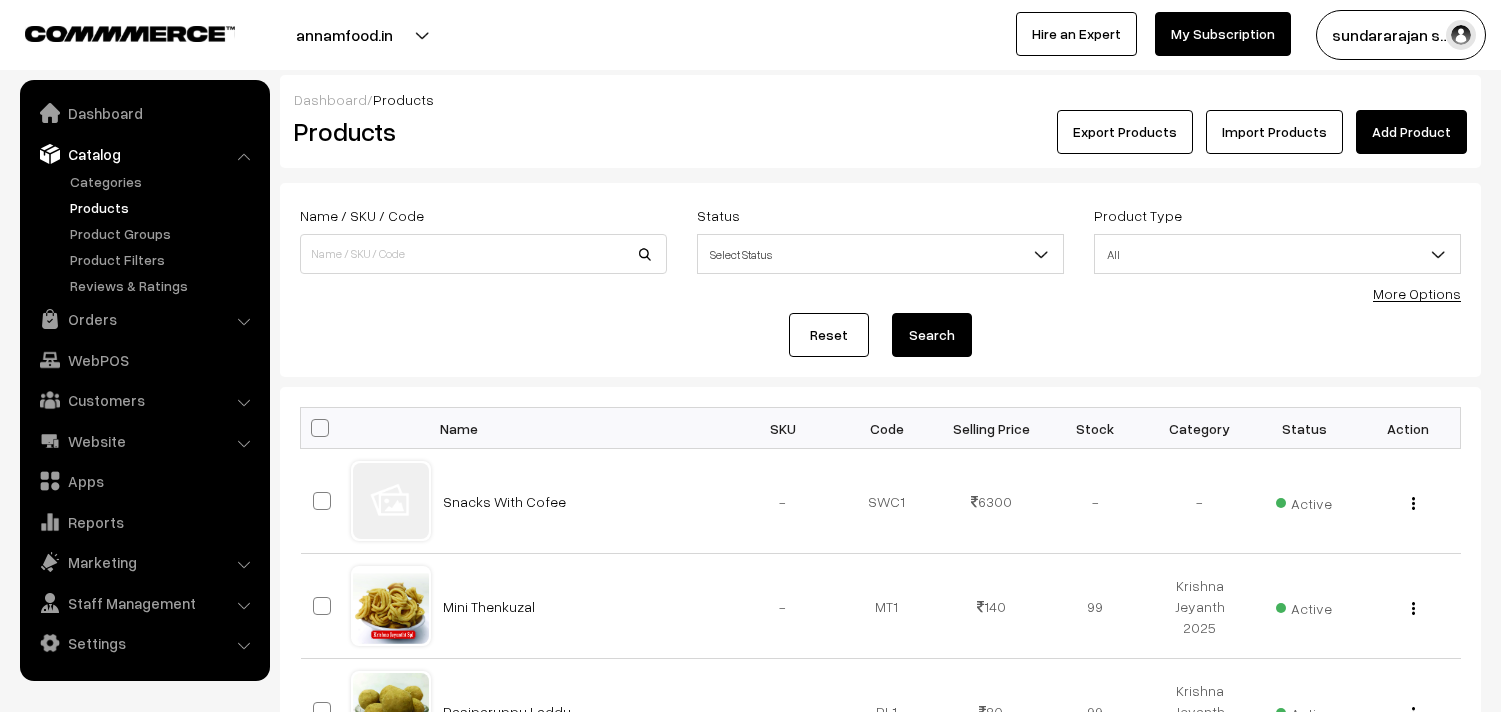 scroll, scrollTop: 0, scrollLeft: 0, axis: both 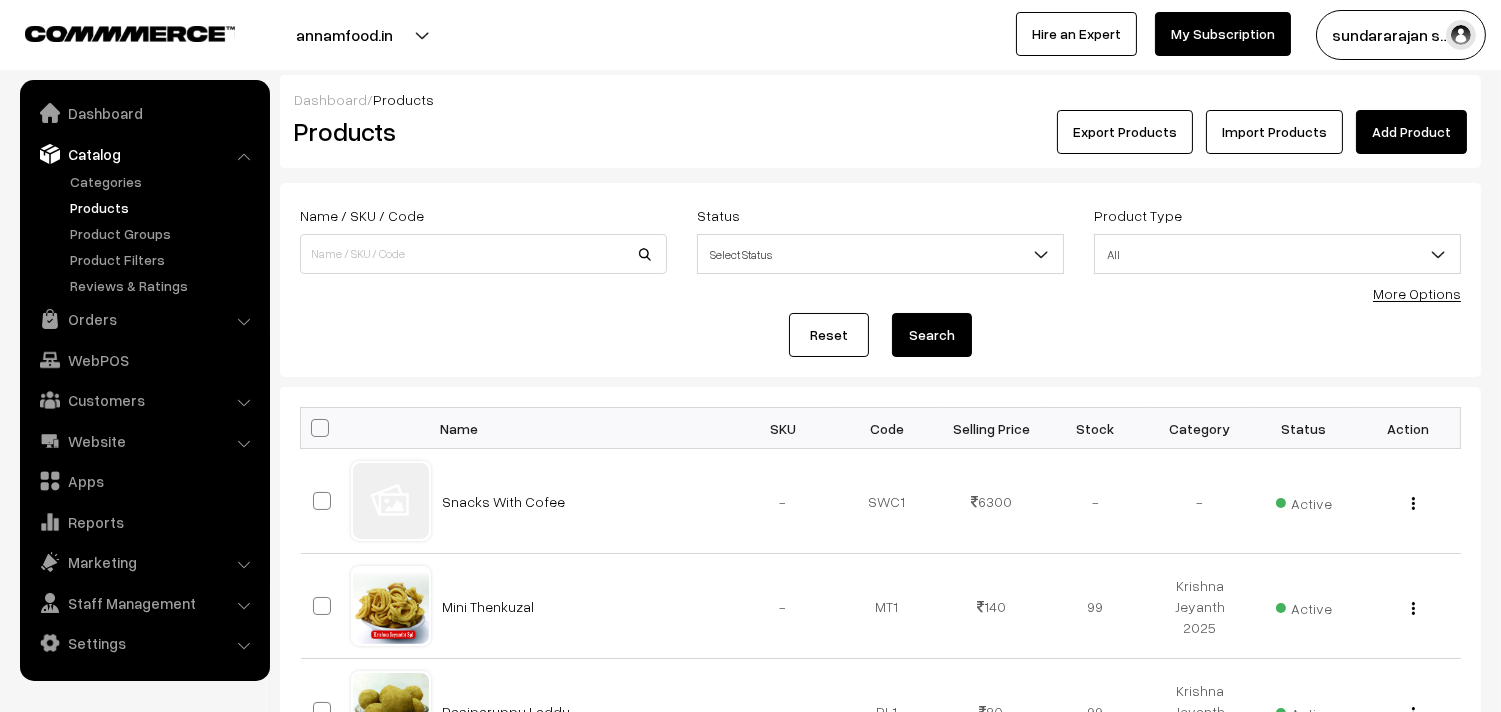 click on "More Options" at bounding box center [1417, 293] 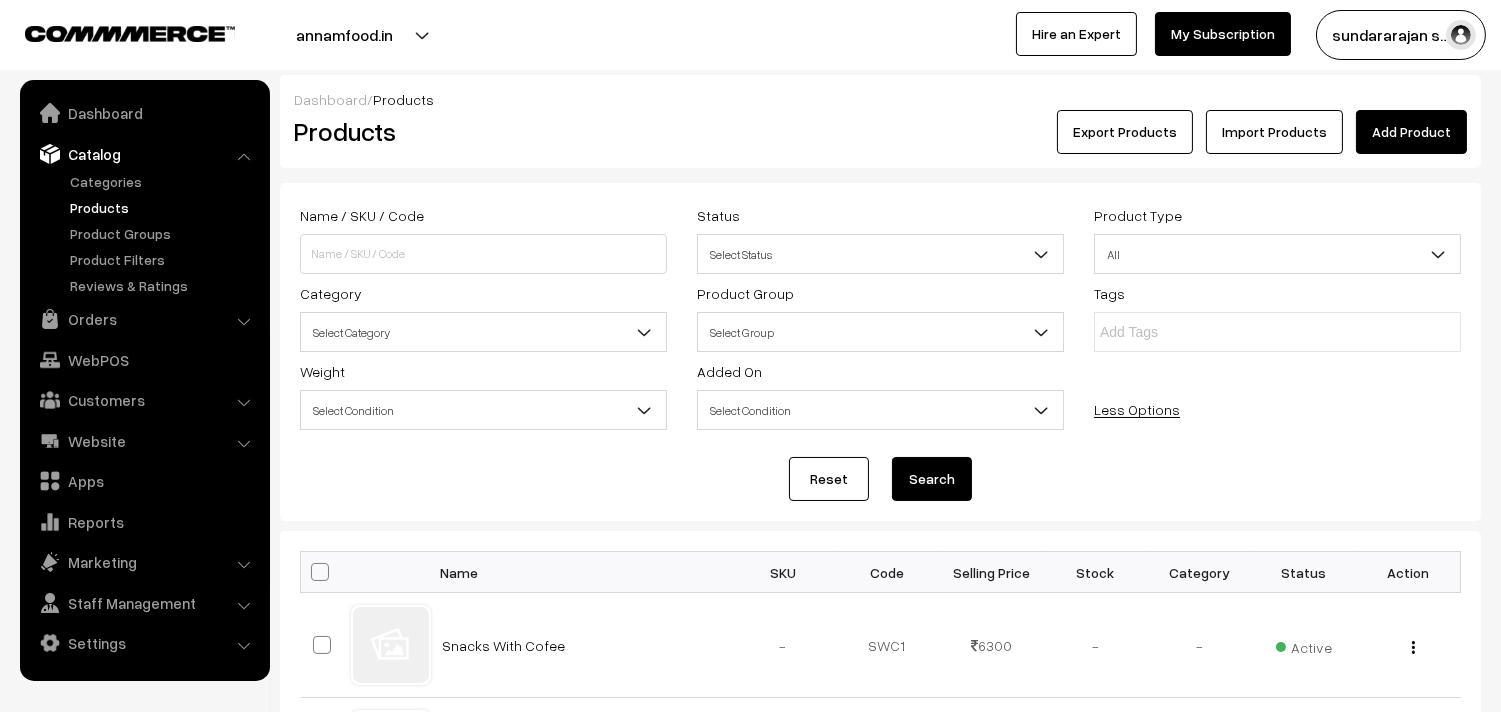 click on "Select Category" at bounding box center [483, 332] 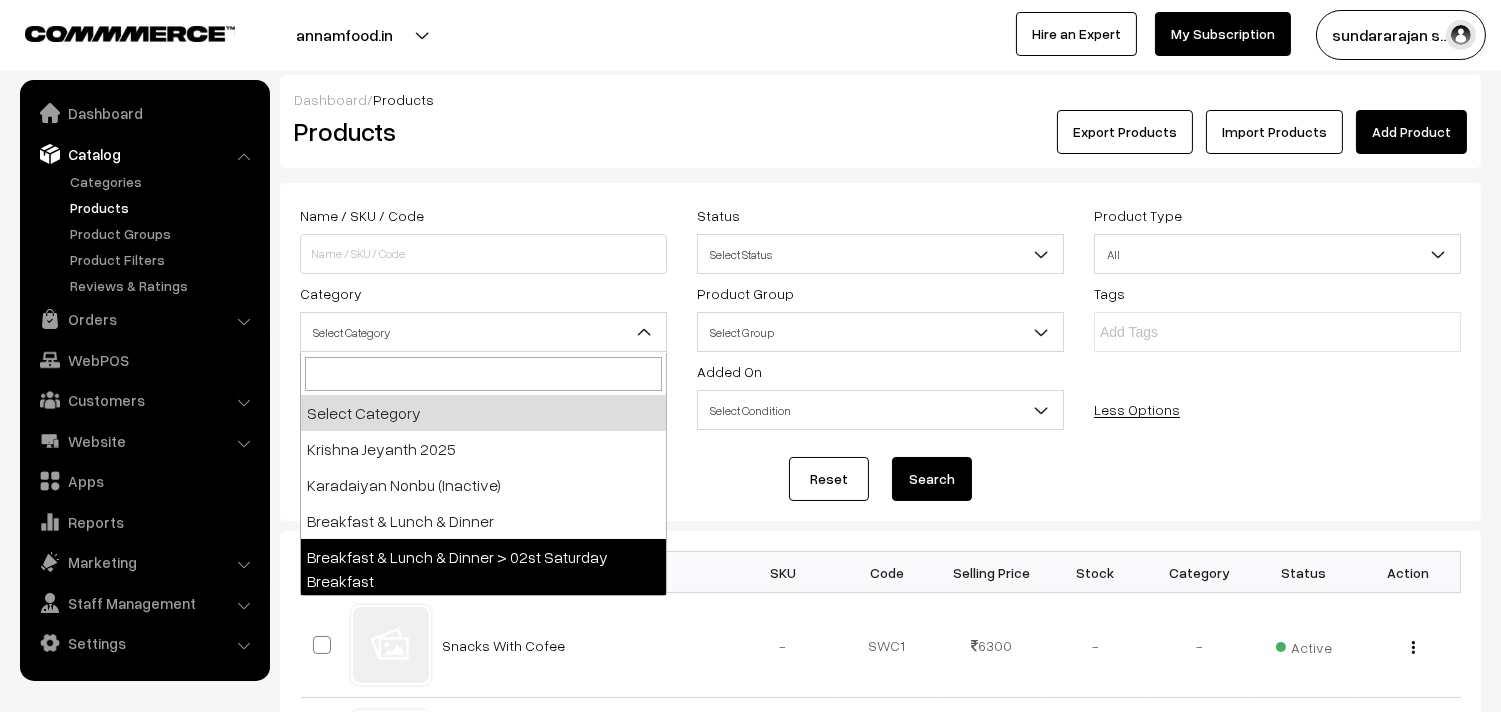 select on "91" 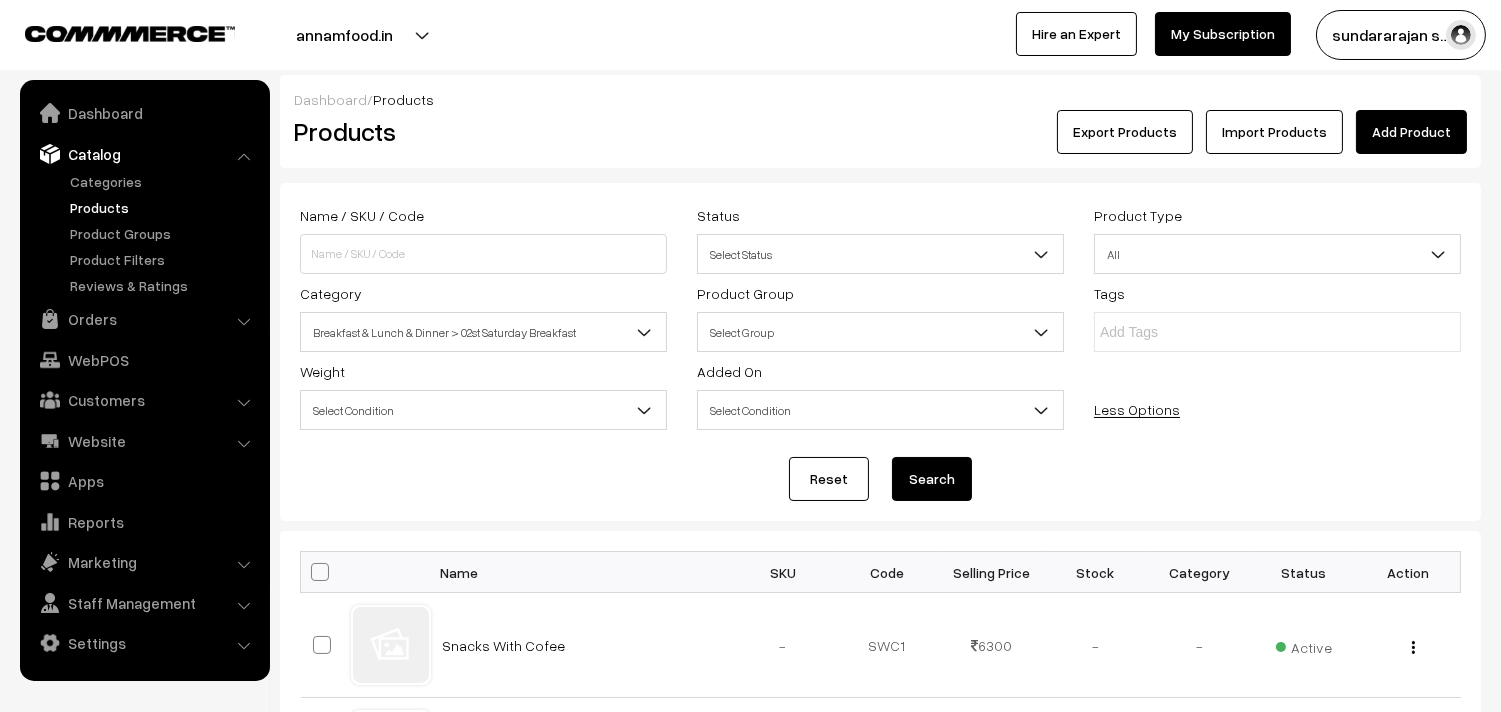 click on "Search" at bounding box center [932, 479] 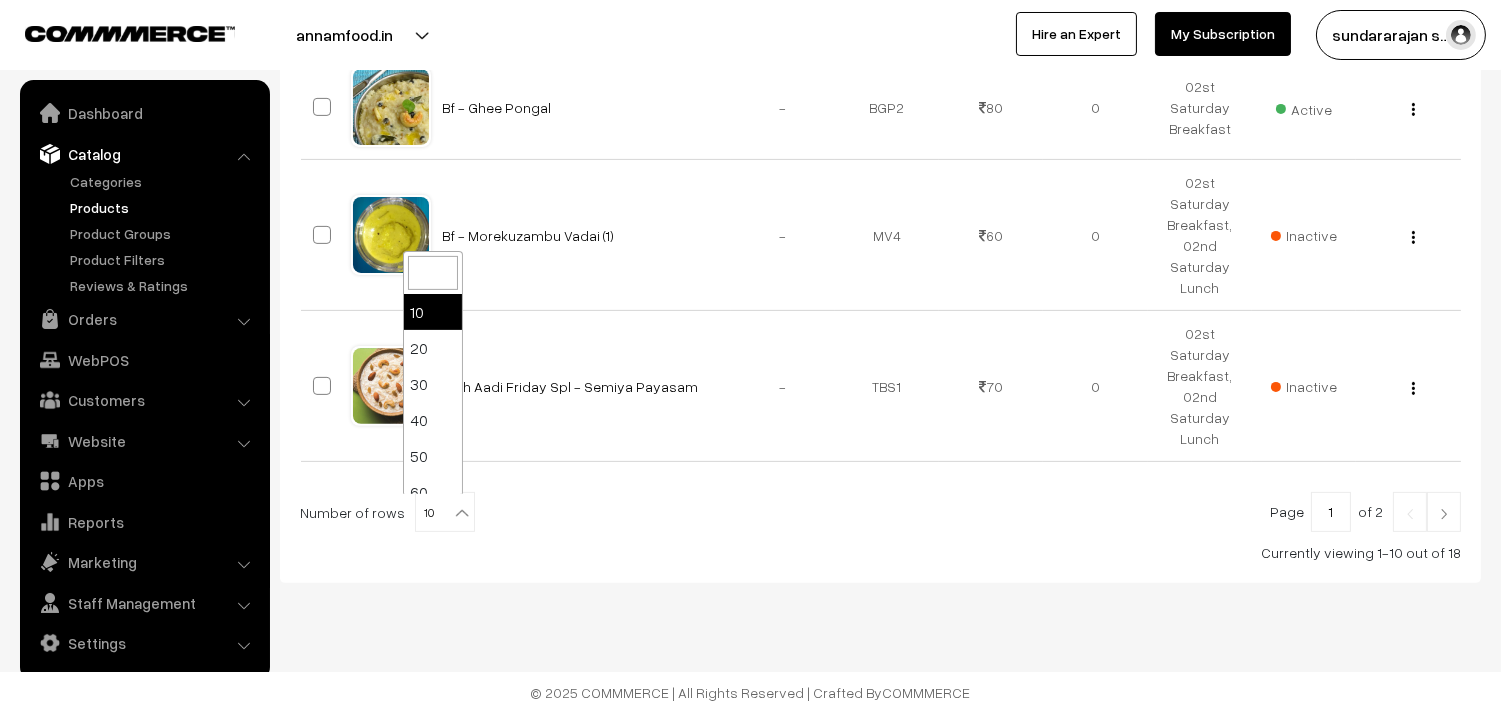 click on "10" at bounding box center (445, 513) 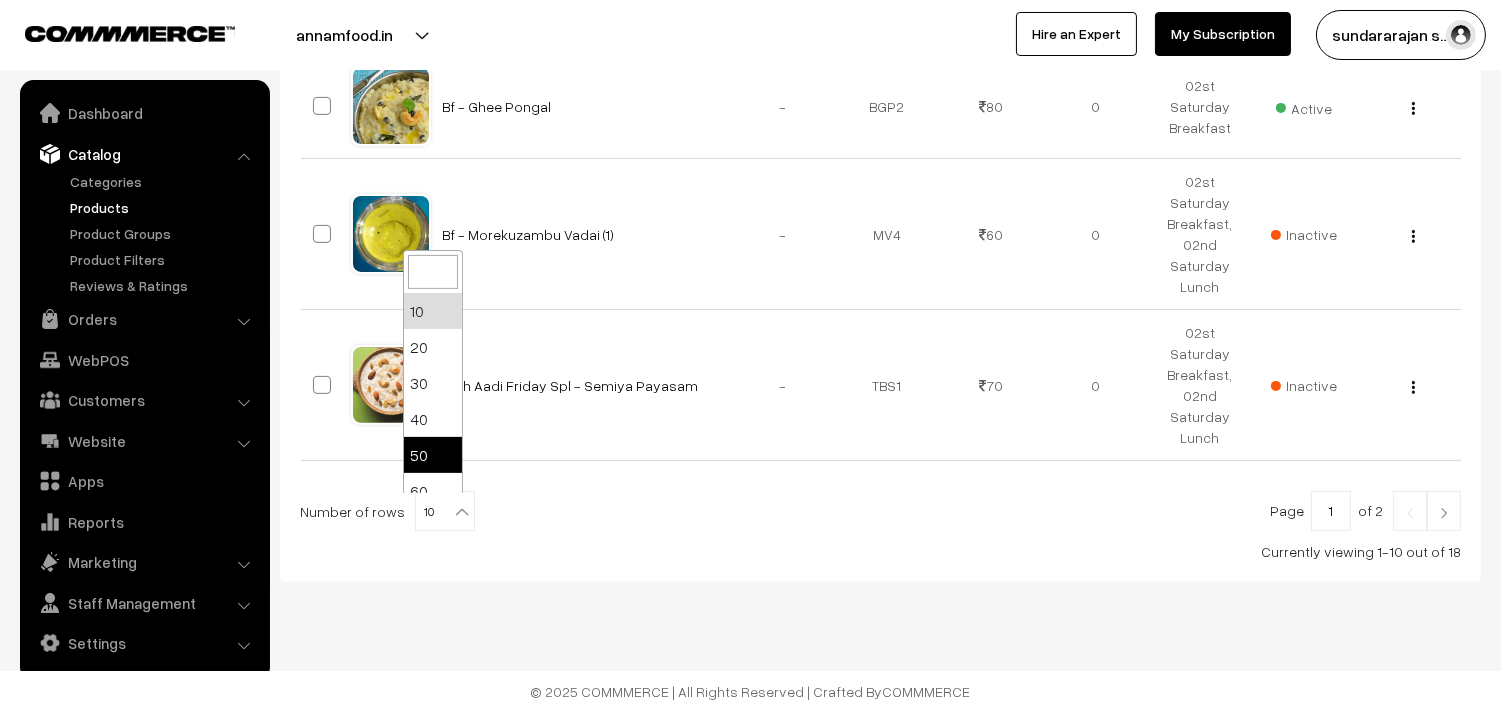 scroll, scrollTop: 160, scrollLeft: 0, axis: vertical 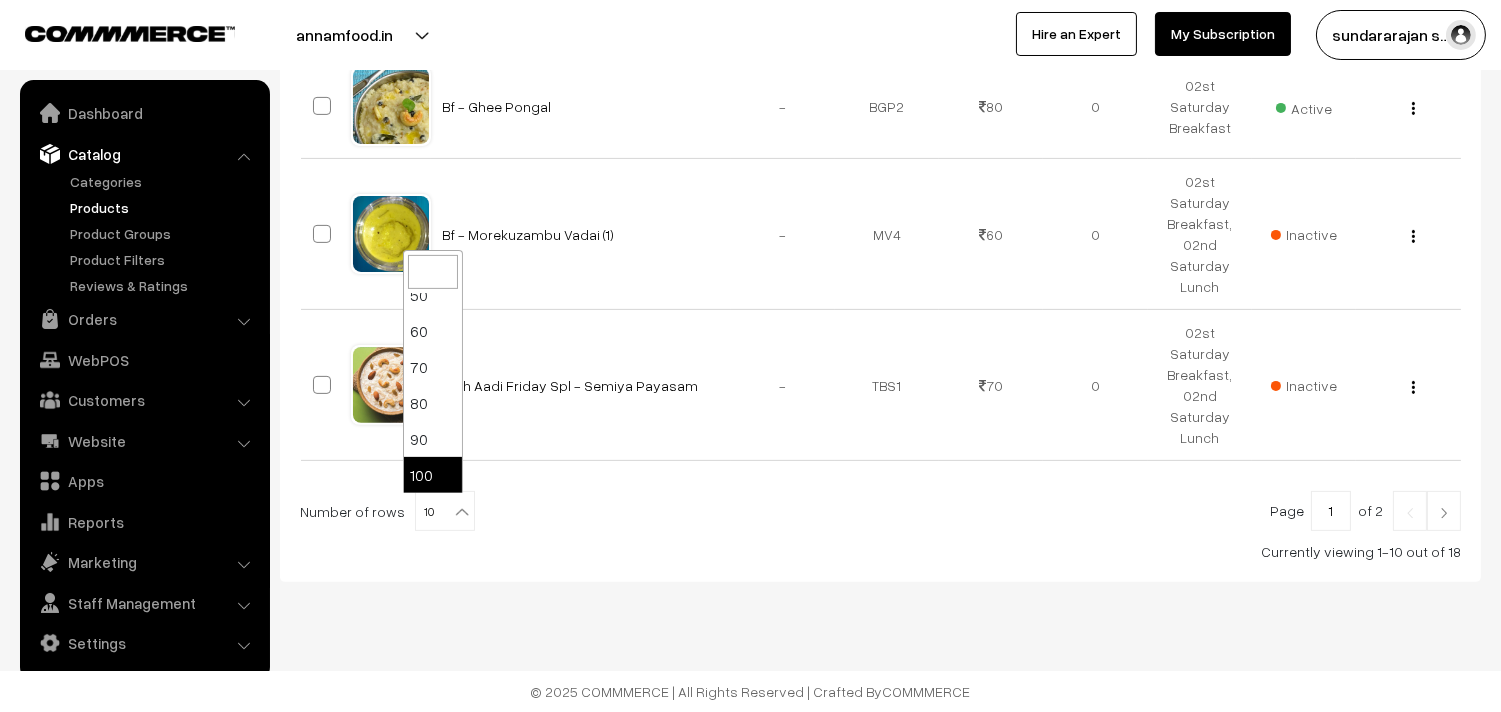 select on "100" 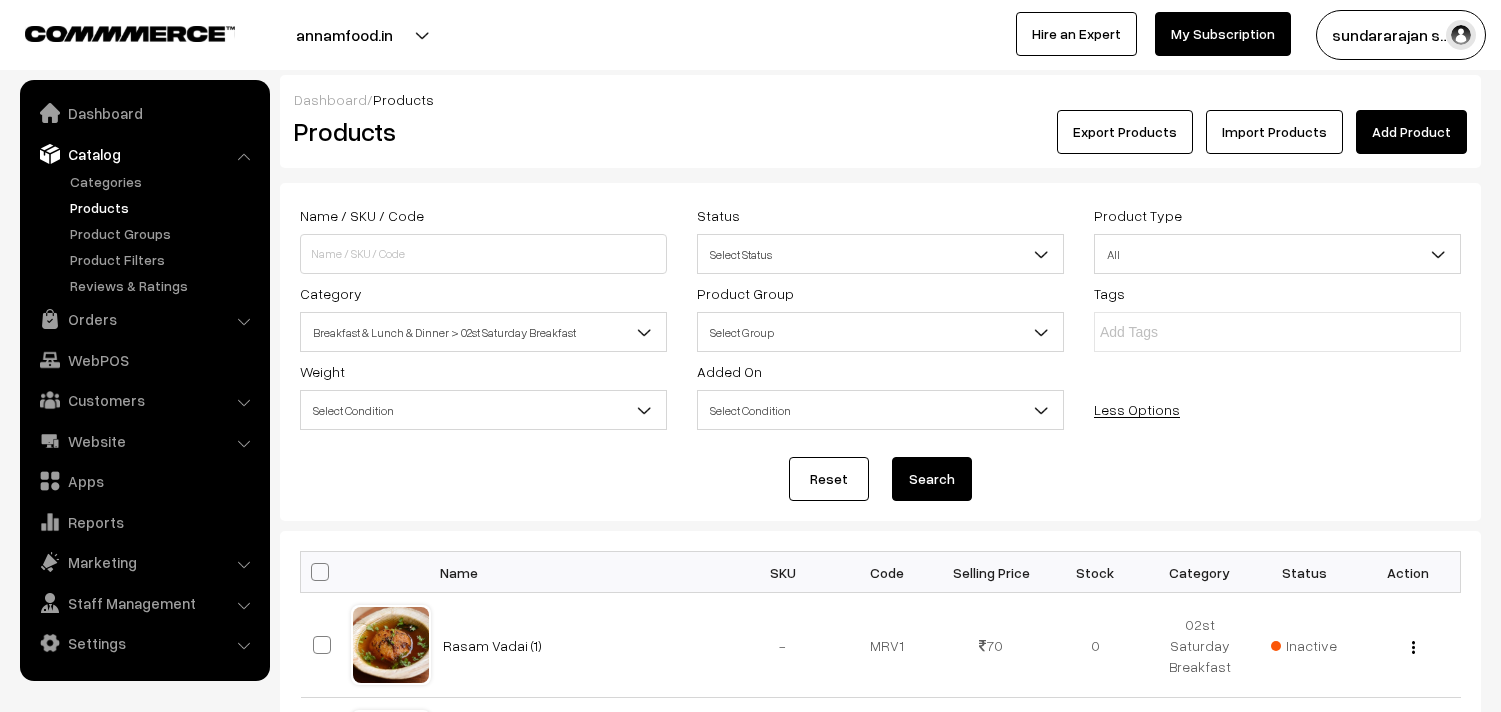 scroll, scrollTop: 0, scrollLeft: 0, axis: both 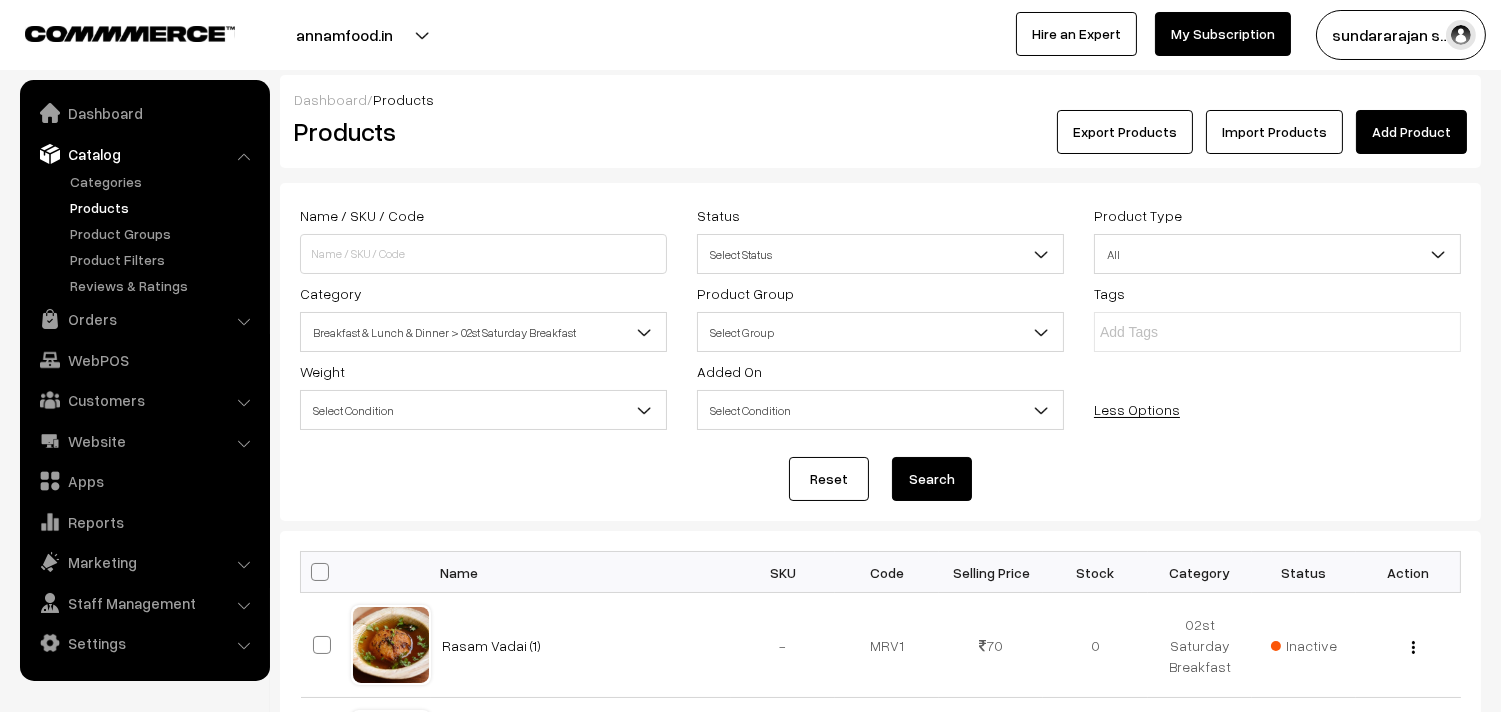 click at bounding box center (326, 572) 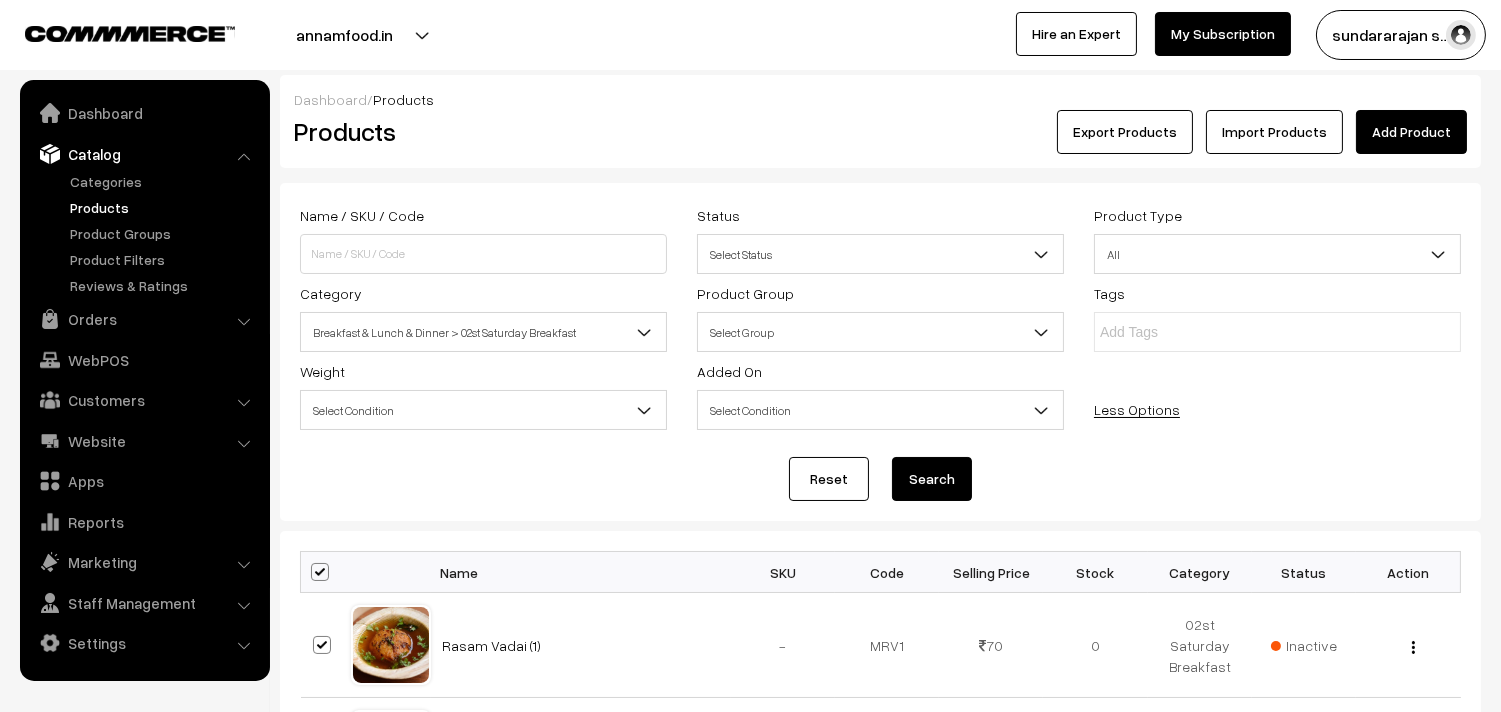 checkbox on "true" 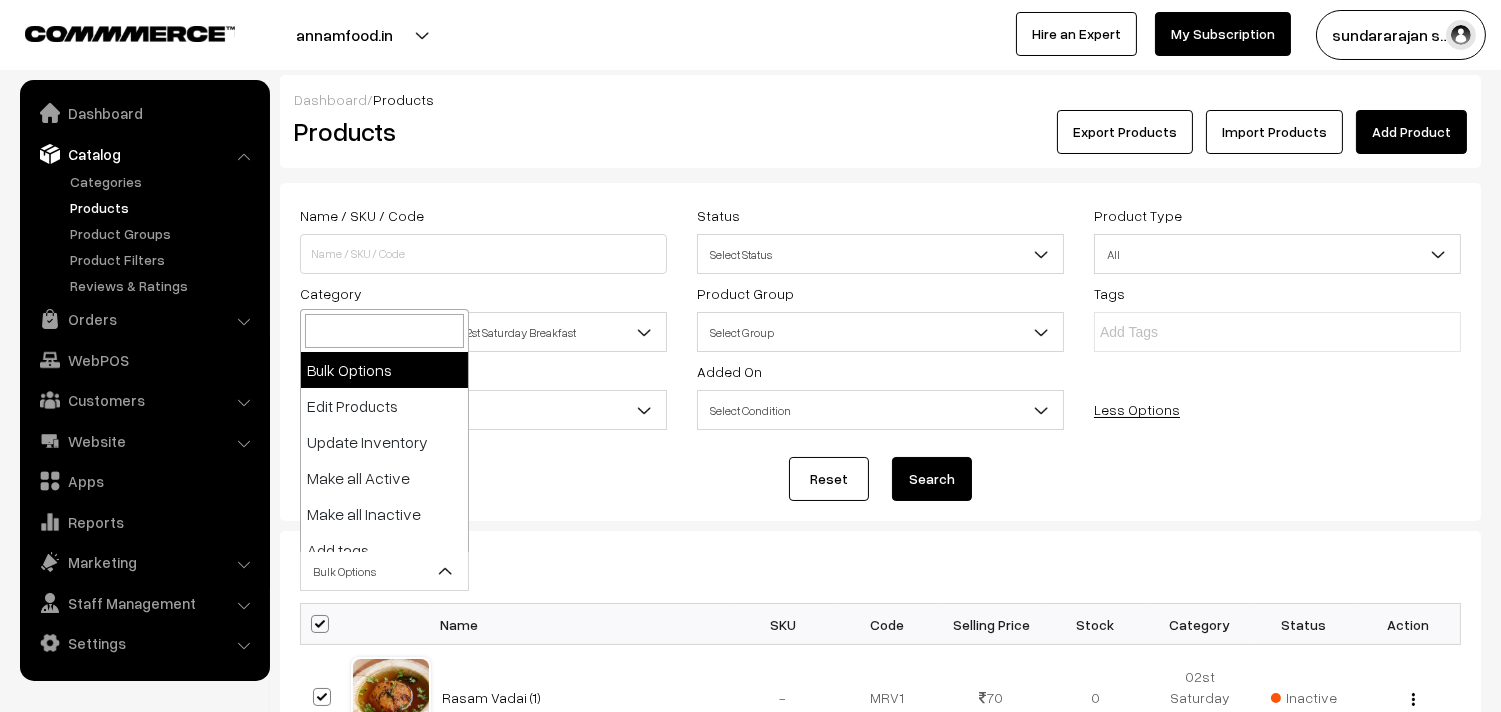click on "Bulk Options" at bounding box center (384, 571) 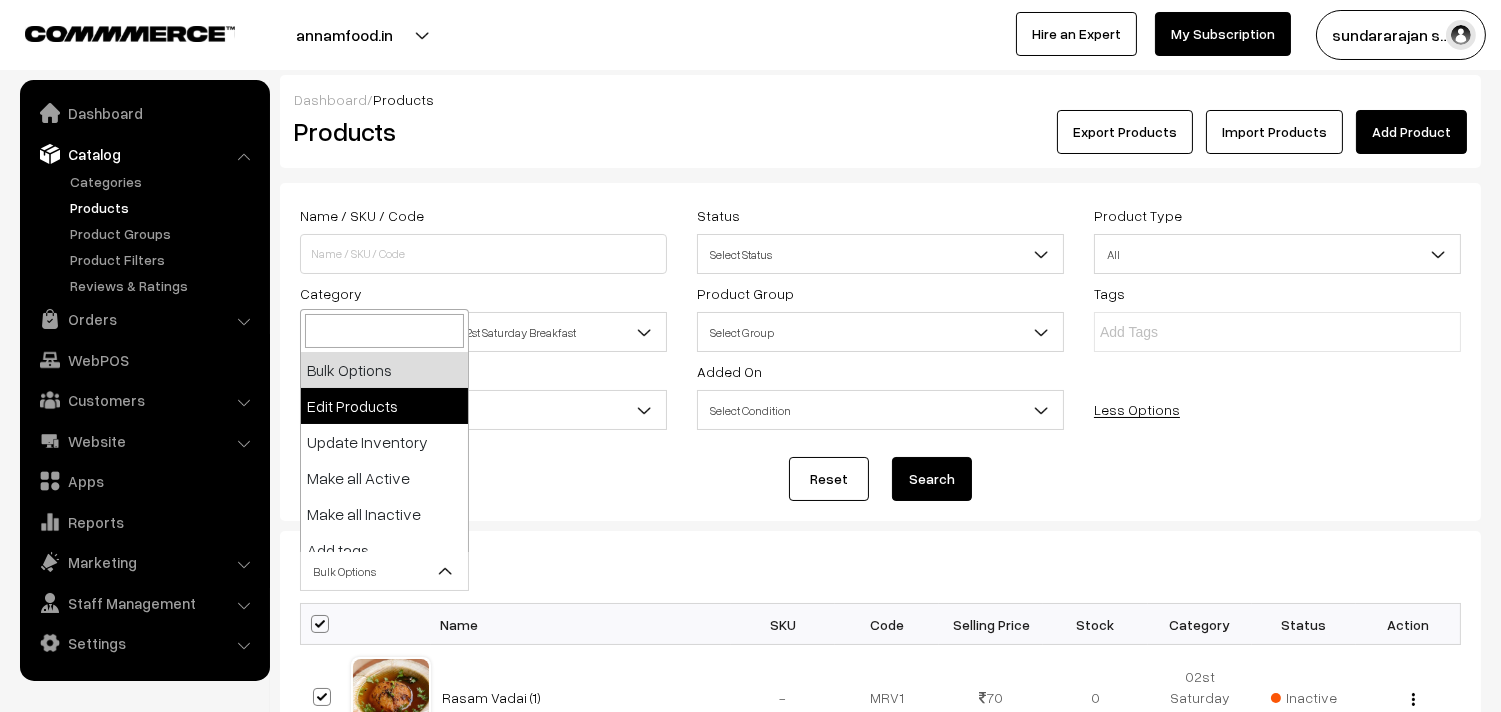 drag, startPoint x: 373, startPoint y: 384, endPoint x: 372, endPoint y: 404, distance: 20.024984 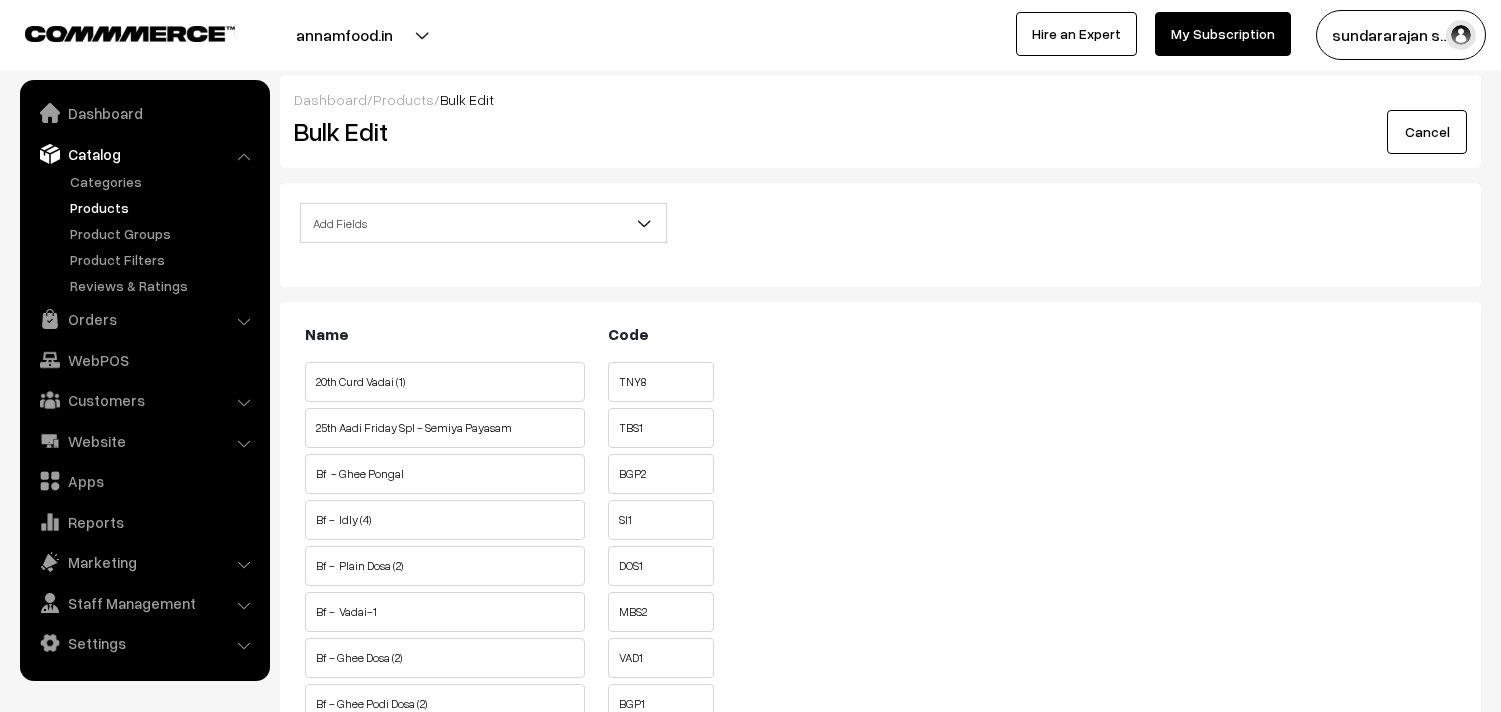 scroll, scrollTop: 0, scrollLeft: 0, axis: both 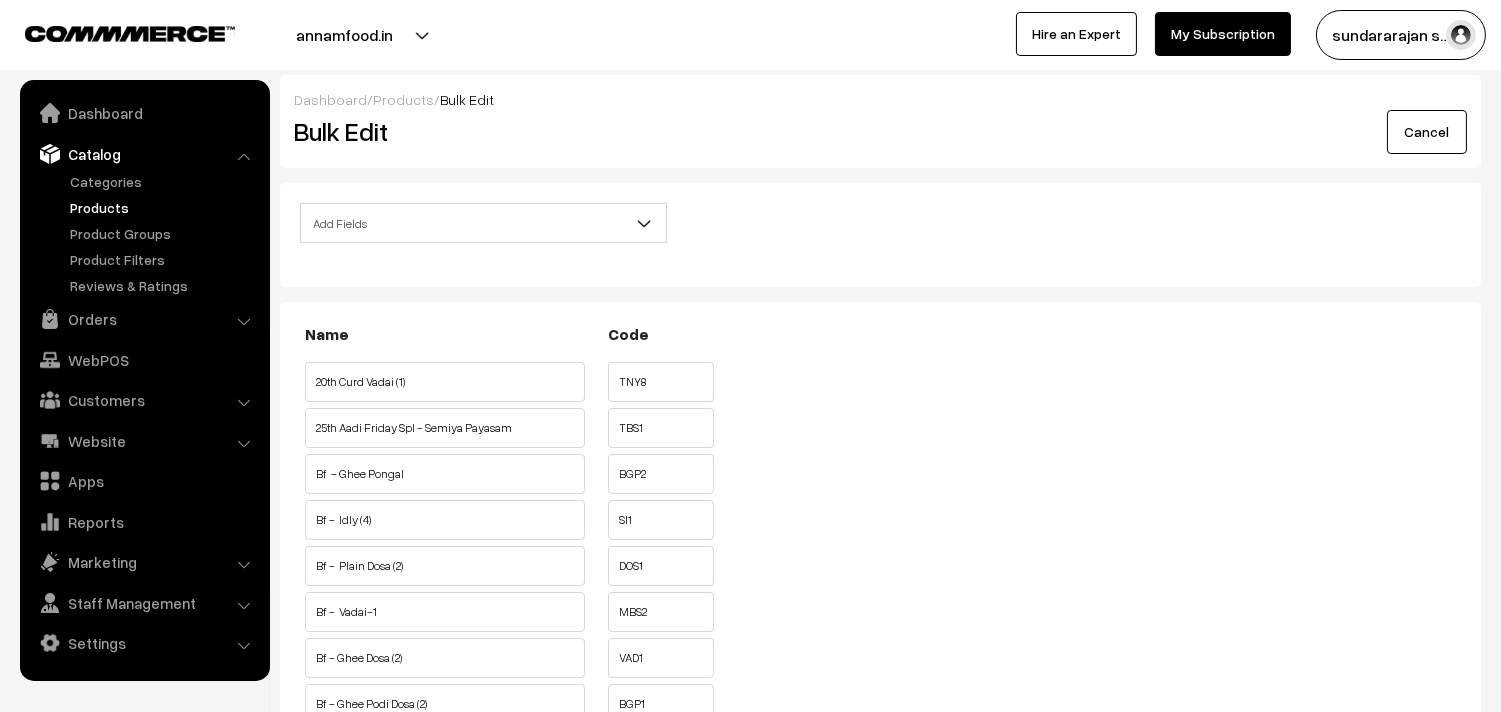 click on "Add Fields" at bounding box center (483, 223) 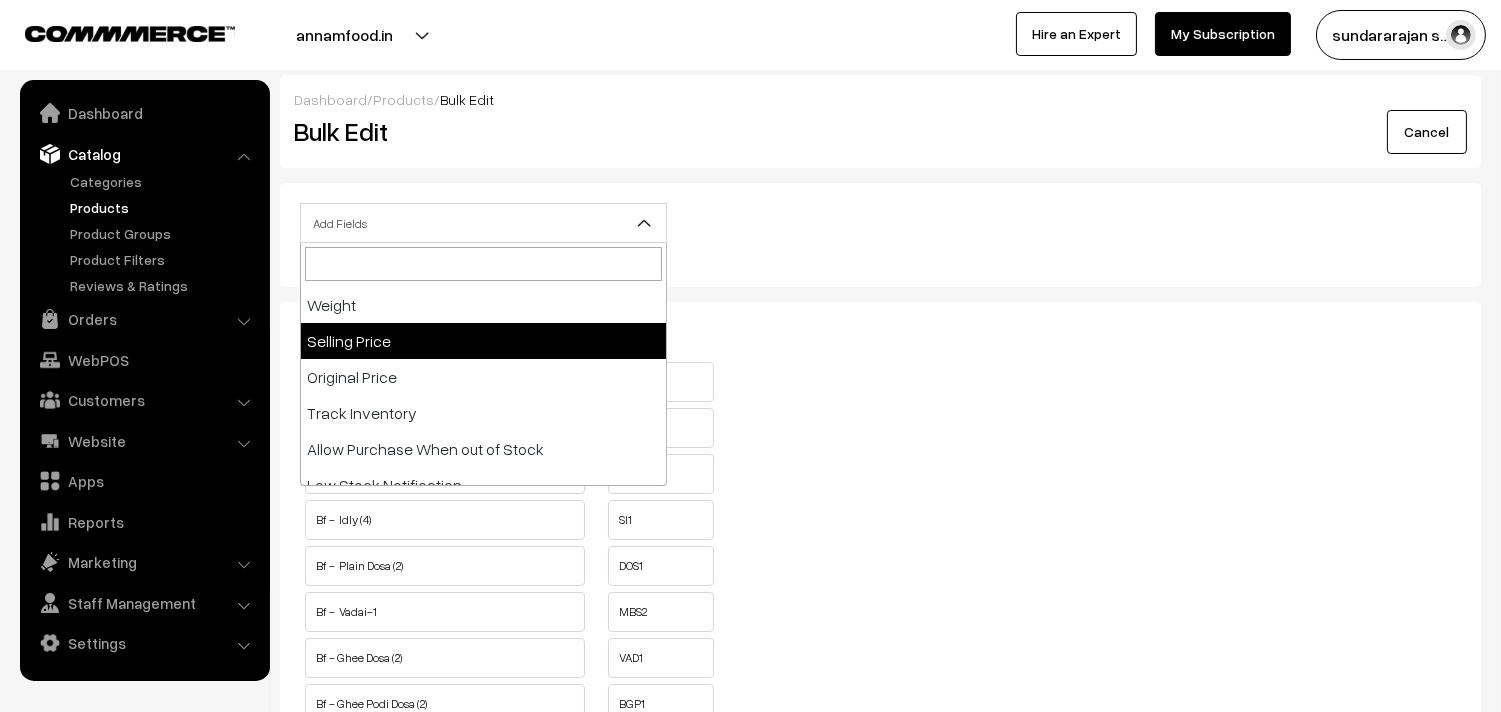 scroll, scrollTop: 222, scrollLeft: 0, axis: vertical 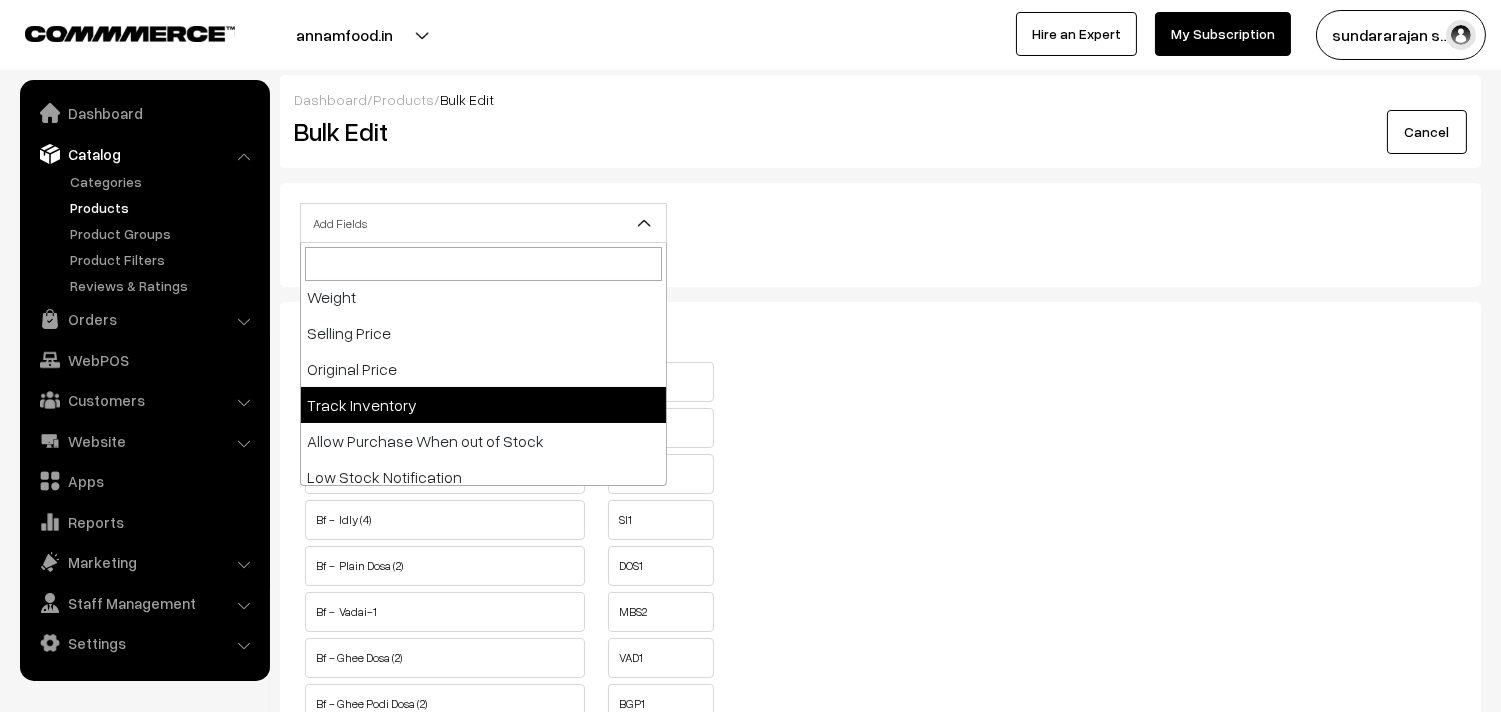 select on "allow-purchase" 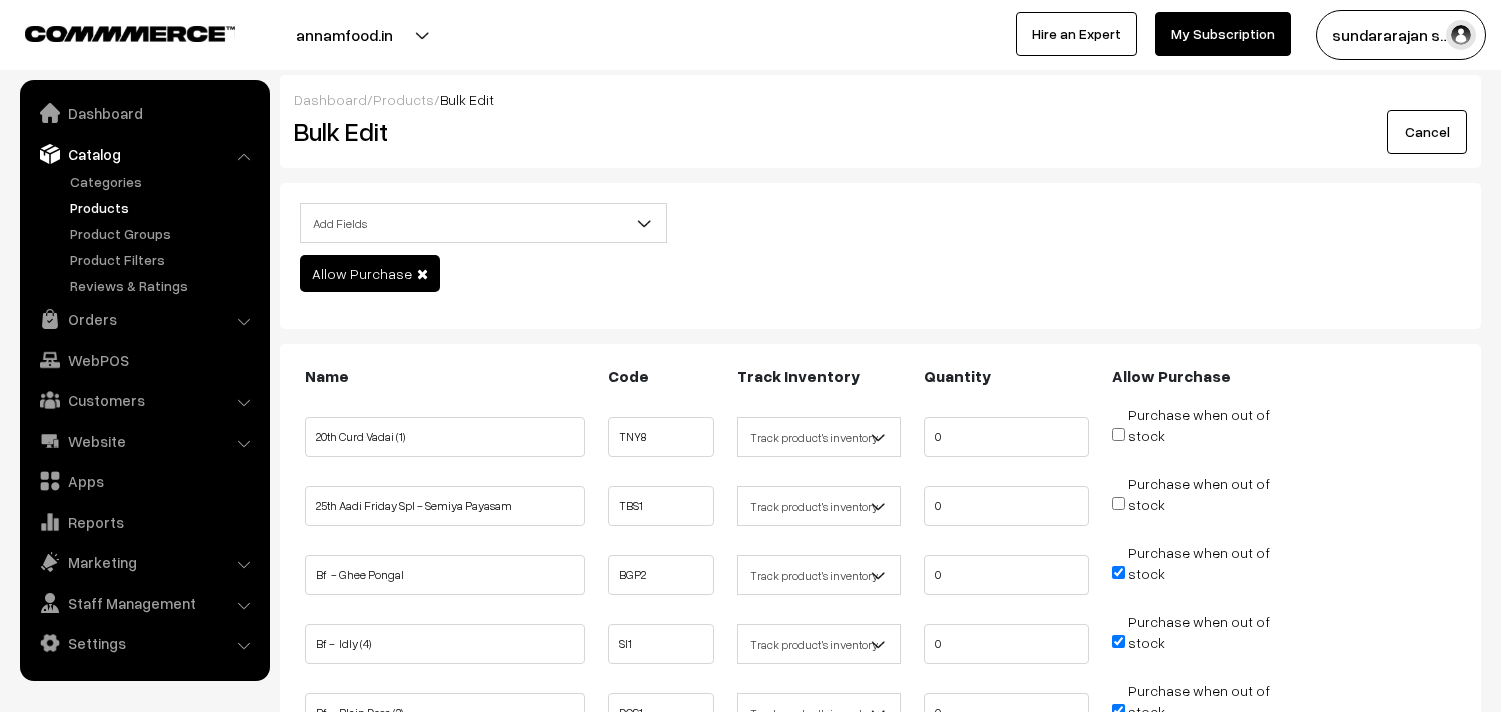 scroll, scrollTop: 222, scrollLeft: 0, axis: vertical 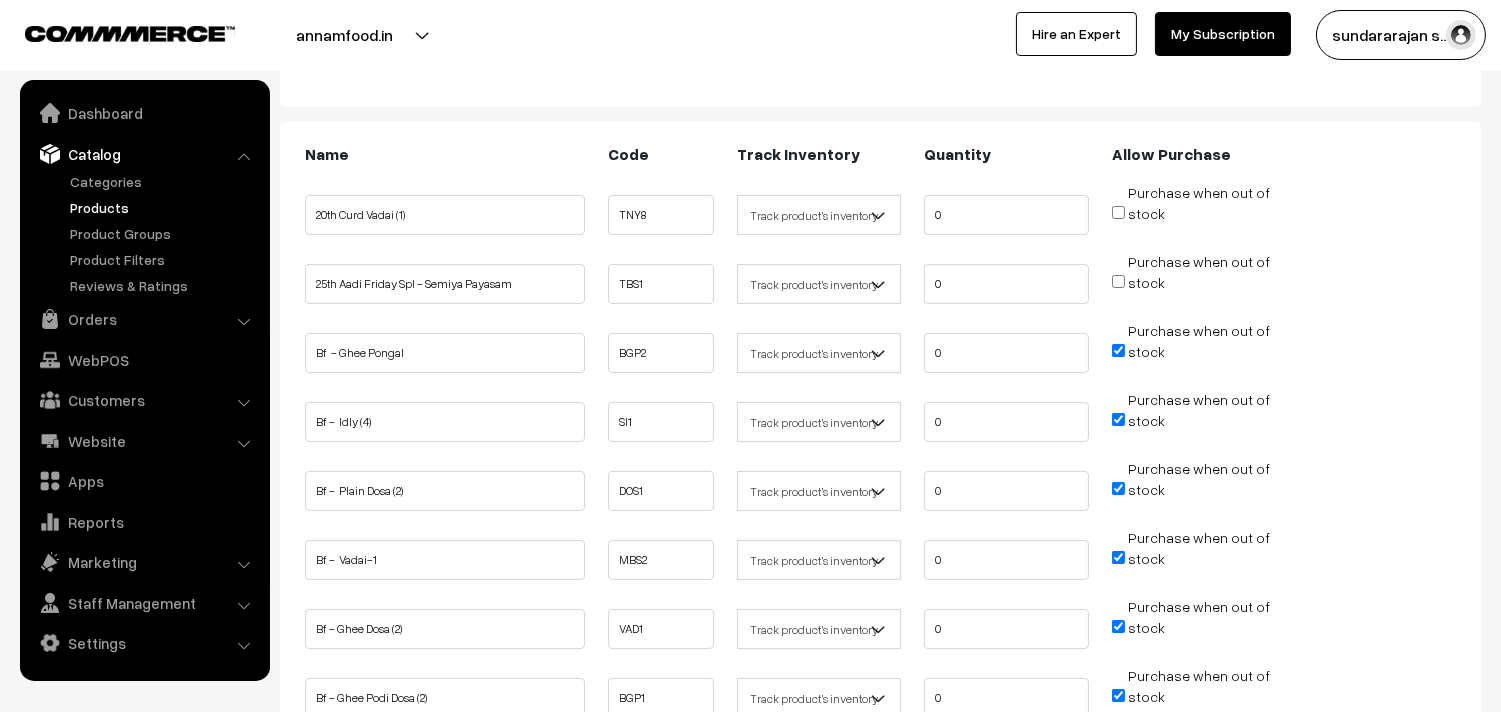 drag, startPoint x: 1108, startPoint y: 346, endPoint x: 1112, endPoint y: 372, distance: 26.305893 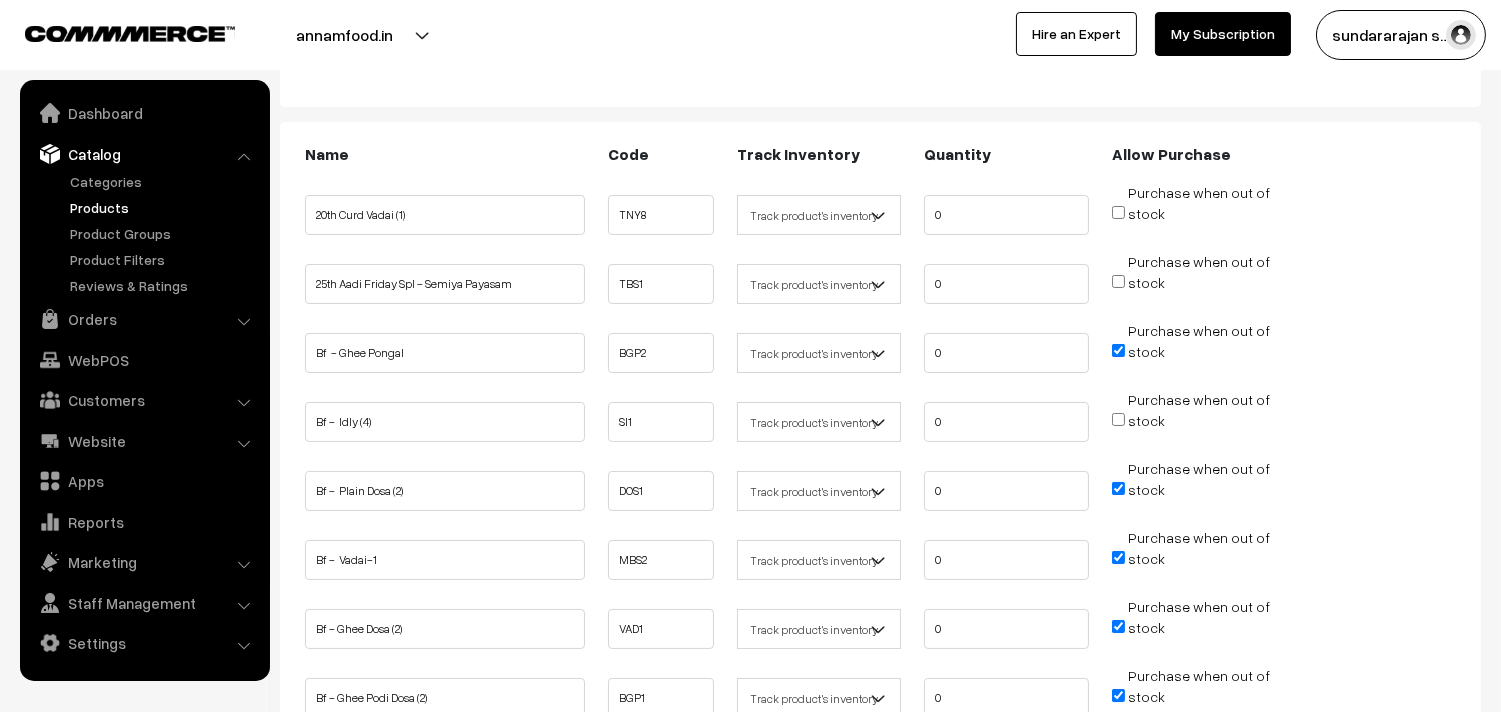 click on "Purchase when out of  stock" at bounding box center [1191, 351] 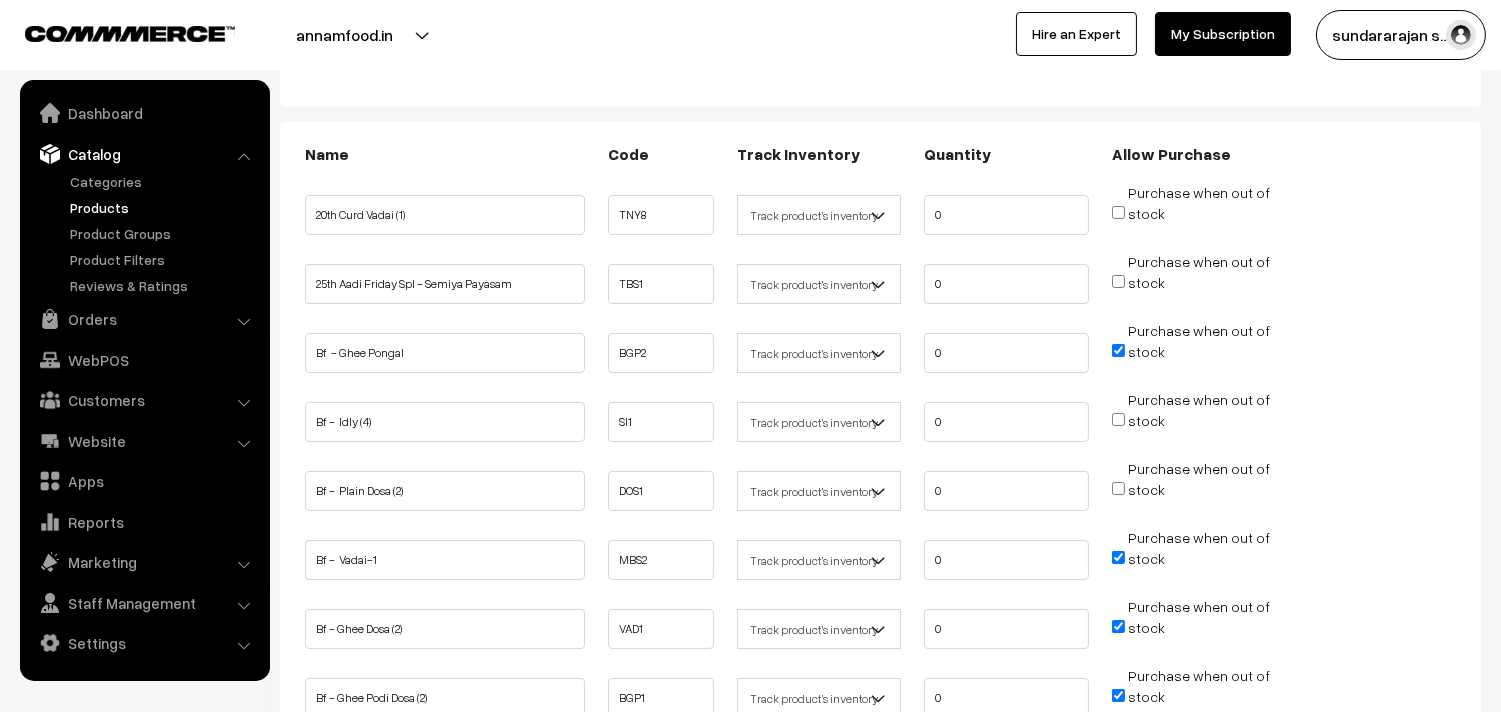 click on "Purchase when out of  stock" at bounding box center [1118, 350] 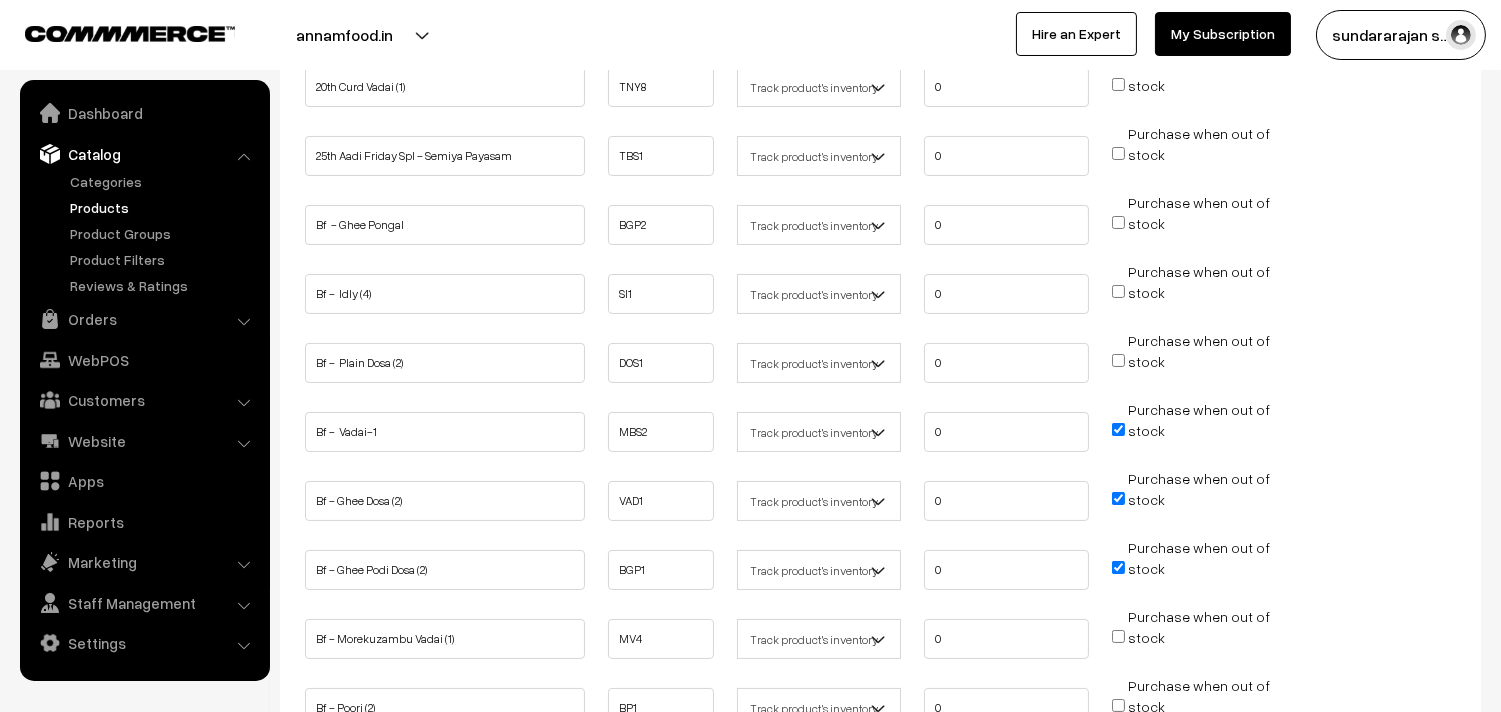 scroll, scrollTop: 555, scrollLeft: 0, axis: vertical 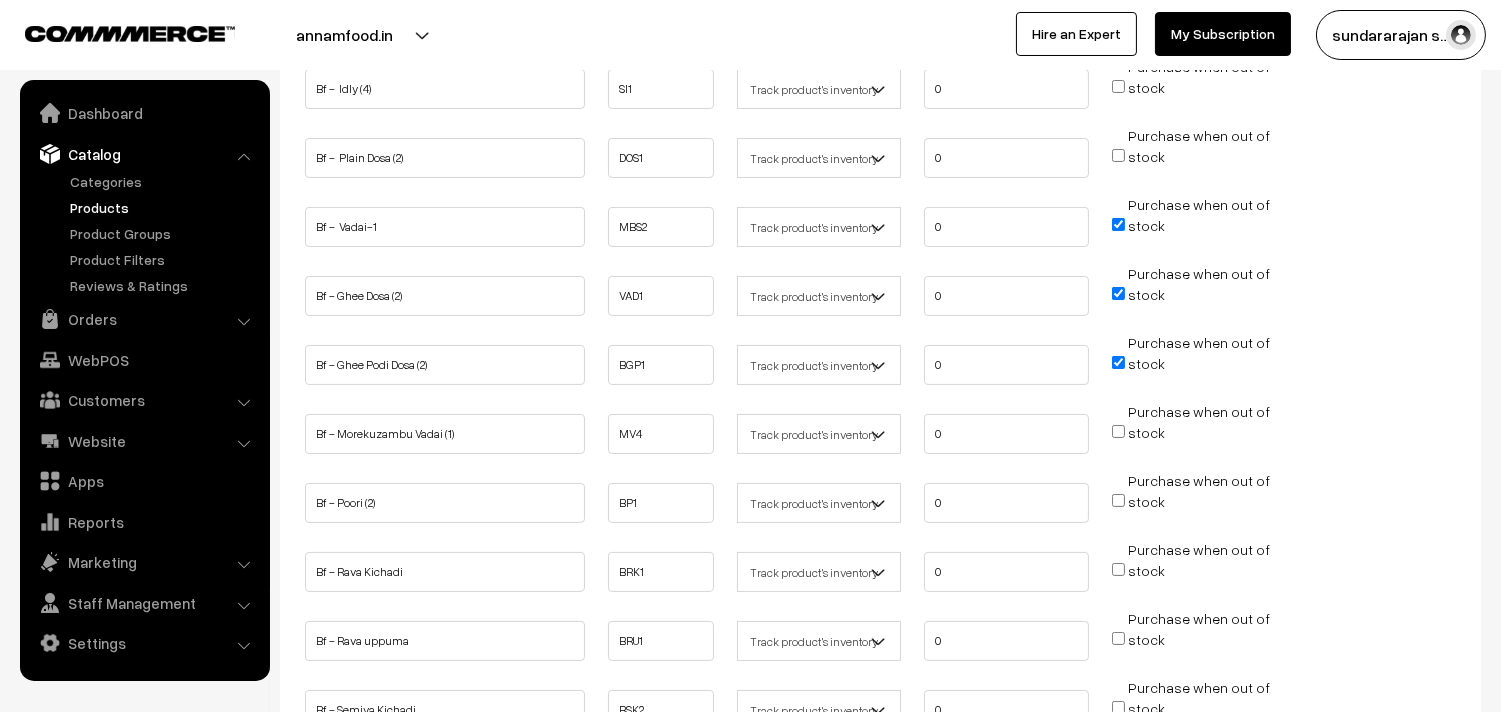 click on "Purchase when out of  stock" at bounding box center (1118, 224) 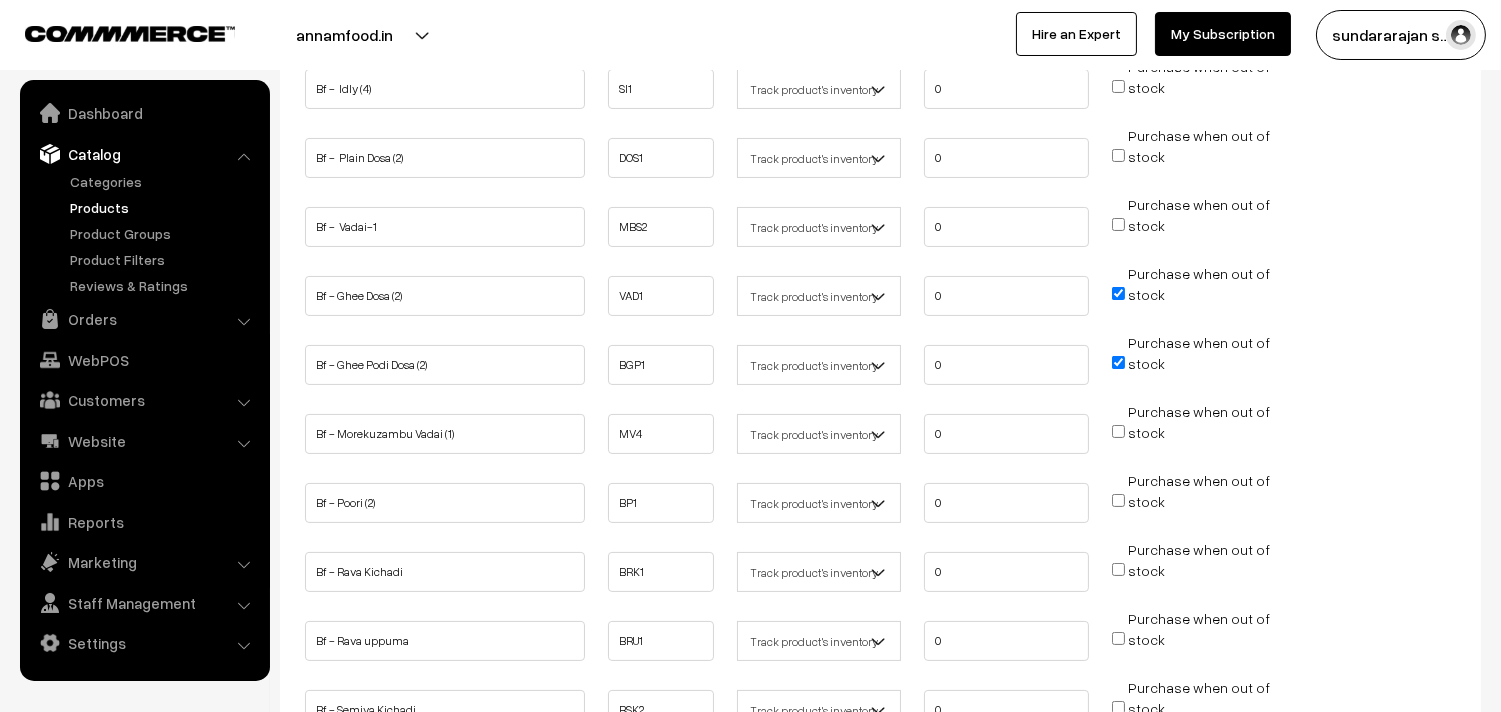 click on "Purchase when out of  stock" at bounding box center [1118, 293] 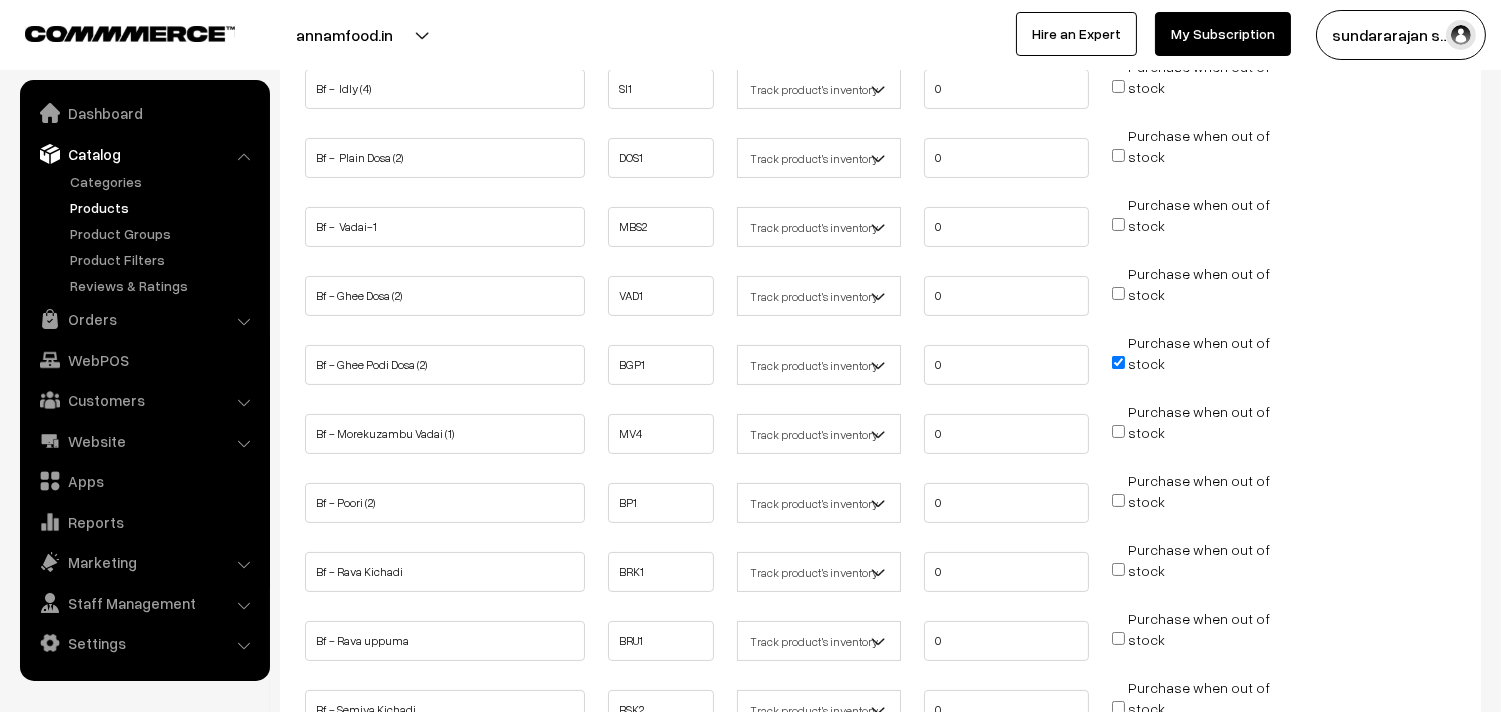 click on "Purchase when out of  stock" at bounding box center [1118, 362] 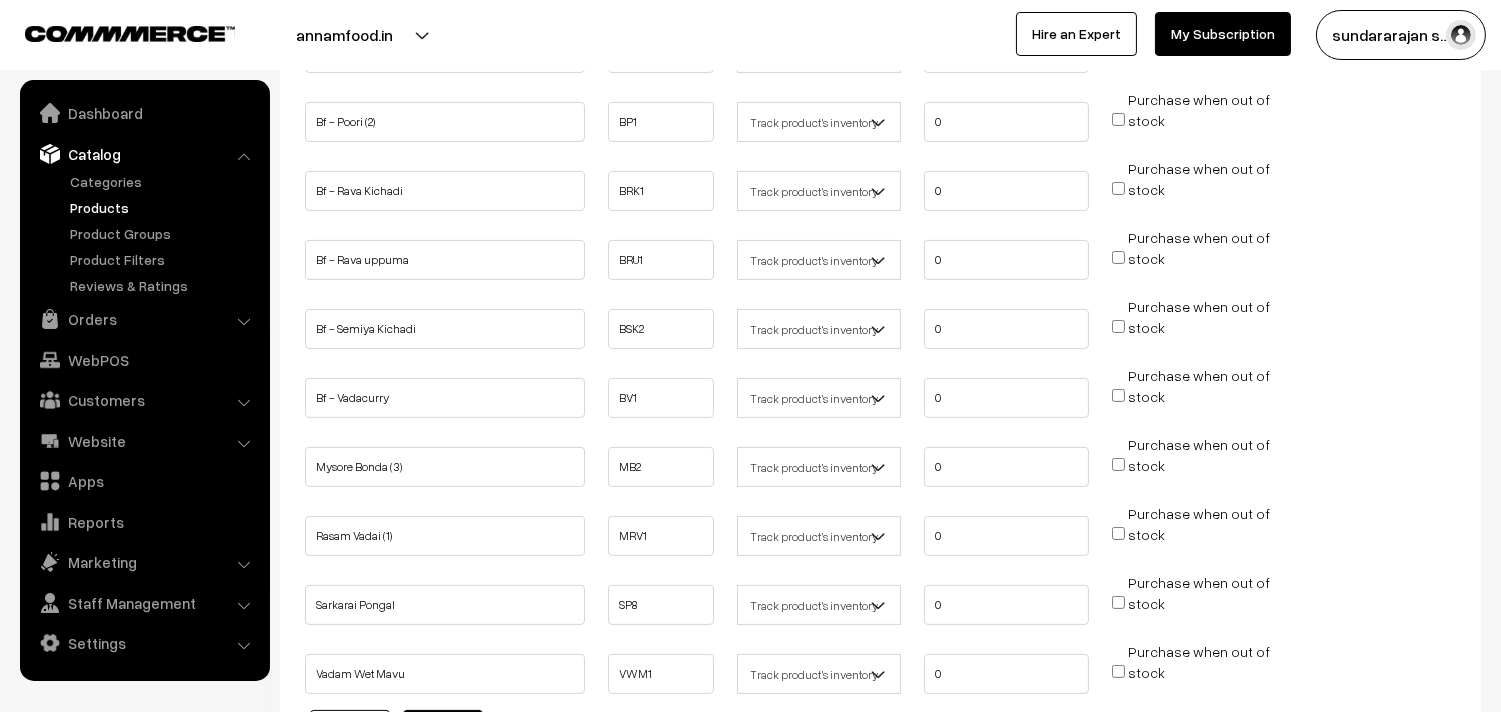 scroll, scrollTop: 1111, scrollLeft: 0, axis: vertical 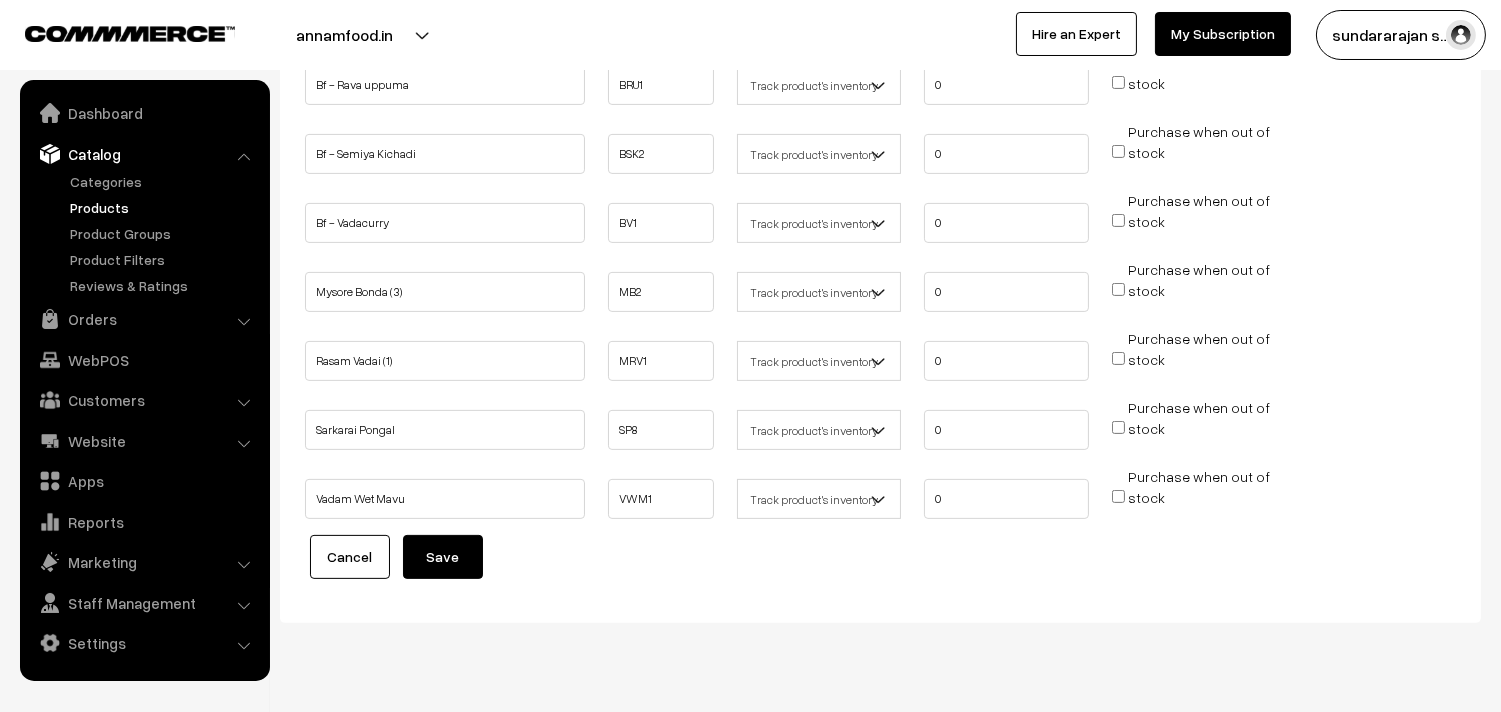 drag, startPoint x: 455, startPoint y: 533, endPoint x: 481, endPoint y: 536, distance: 26.172504 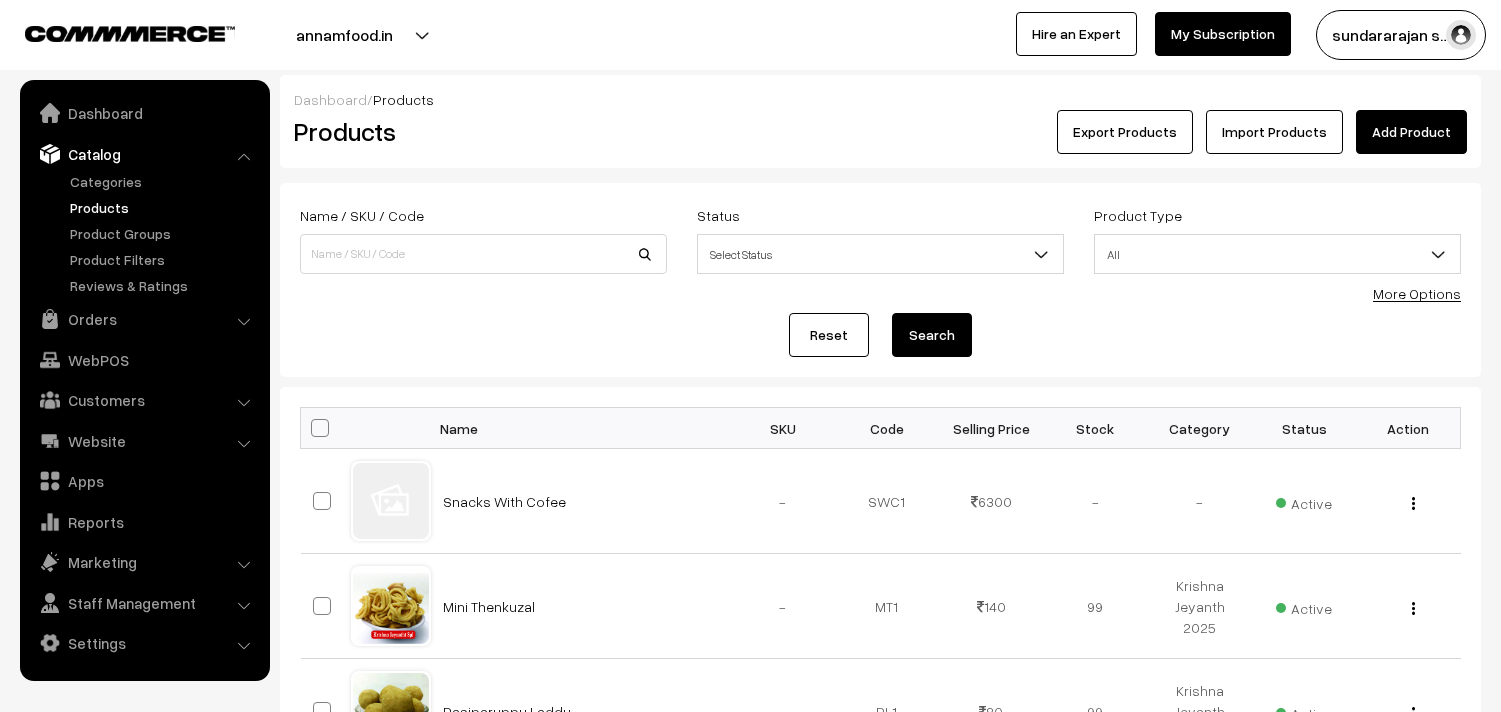 scroll, scrollTop: 0, scrollLeft: 0, axis: both 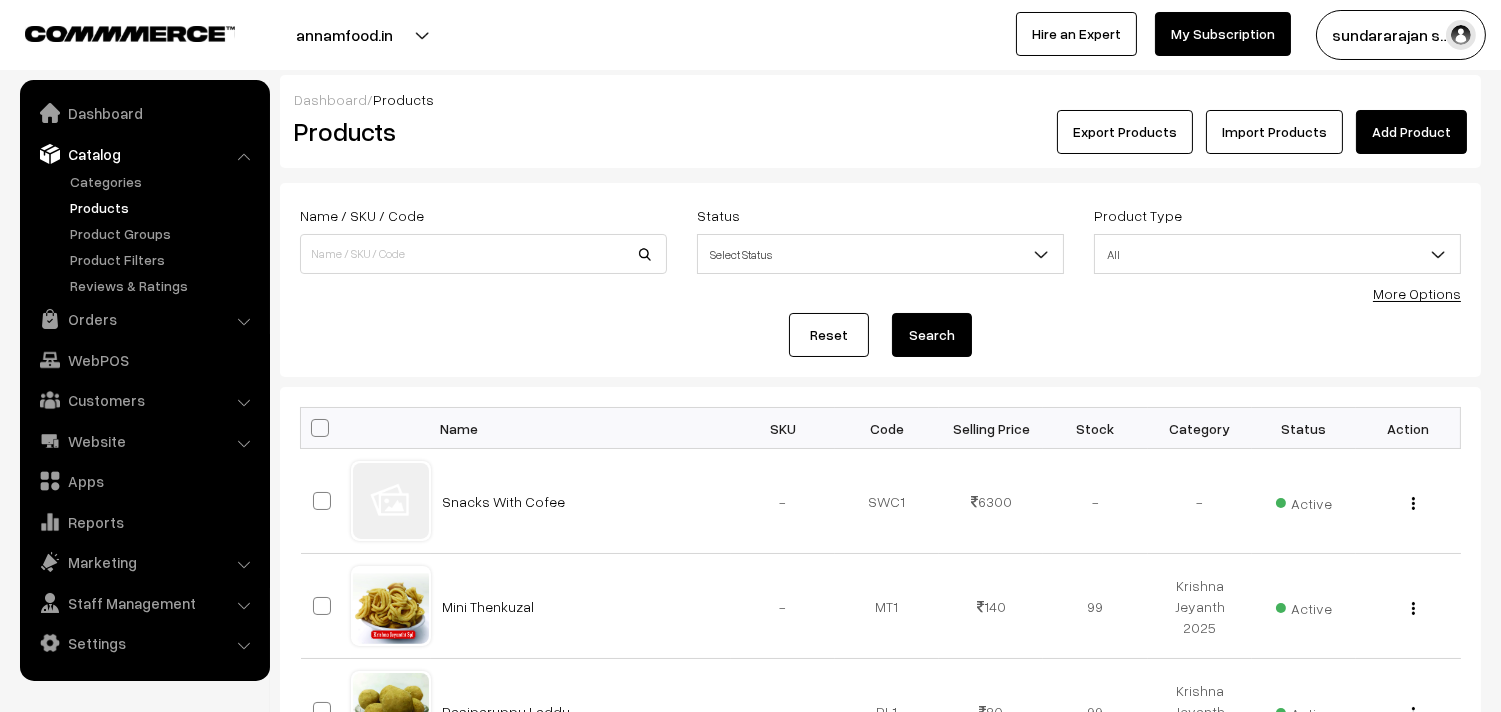 click on "More Options" at bounding box center (1417, 293) 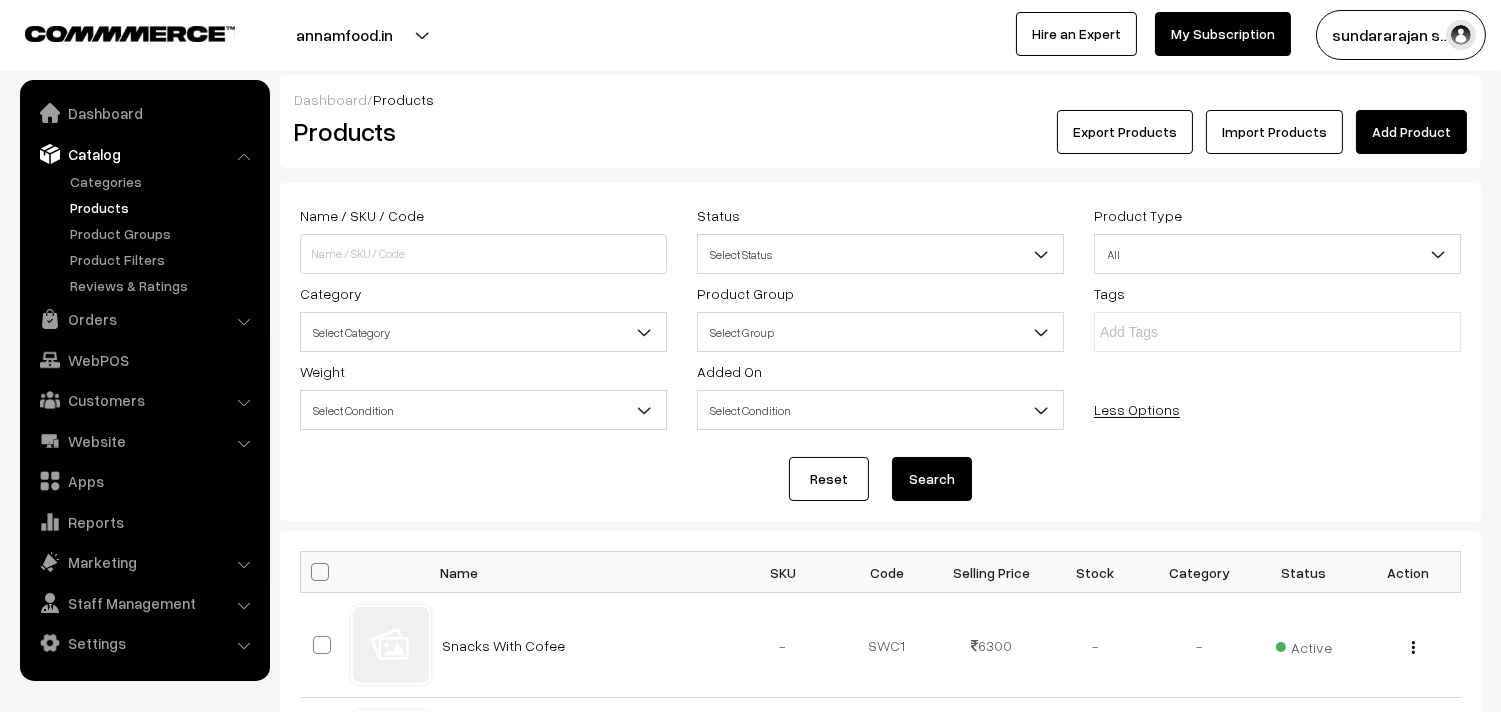 click on "Select Category" at bounding box center (483, 332) 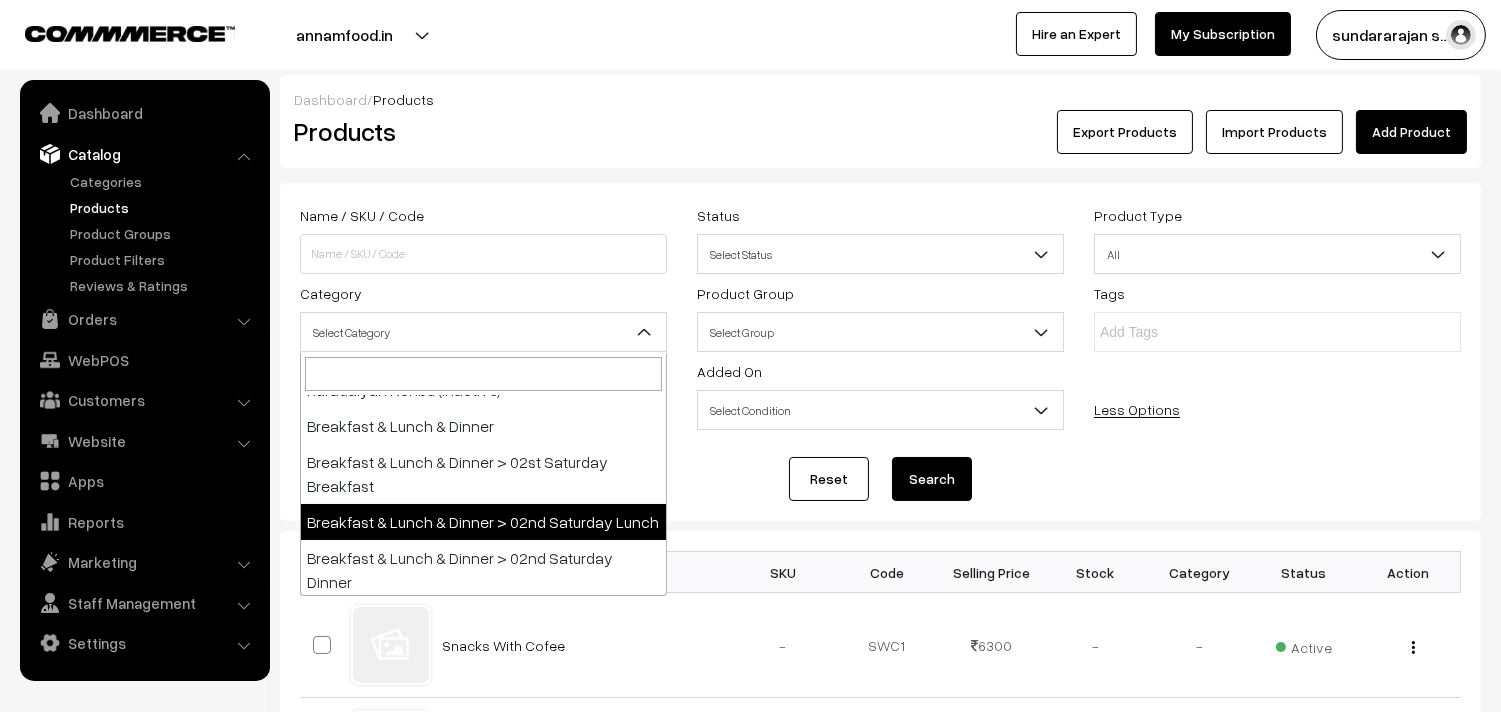 scroll, scrollTop: 222, scrollLeft: 0, axis: vertical 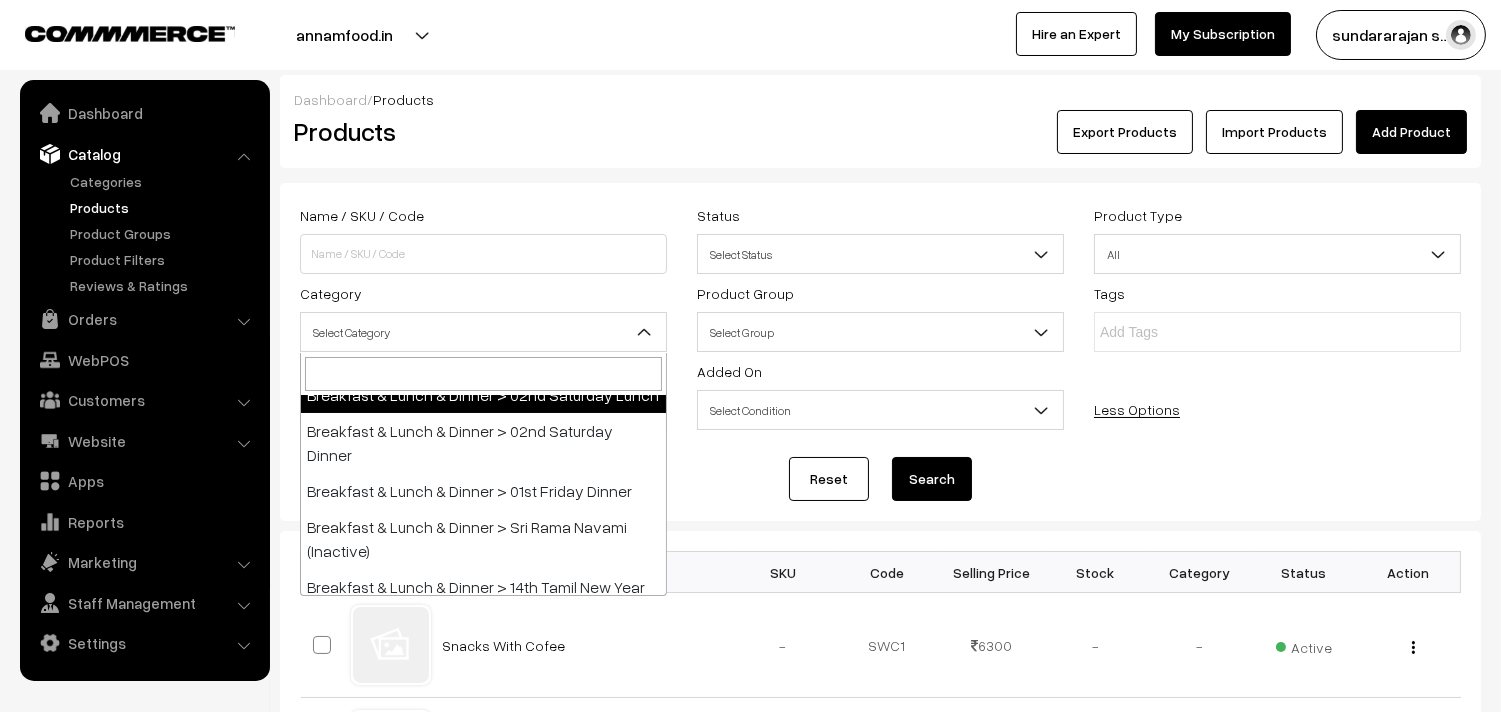 drag, startPoint x: 502, startPoint y: 506, endPoint x: 543, endPoint y: 392, distance: 121.14867 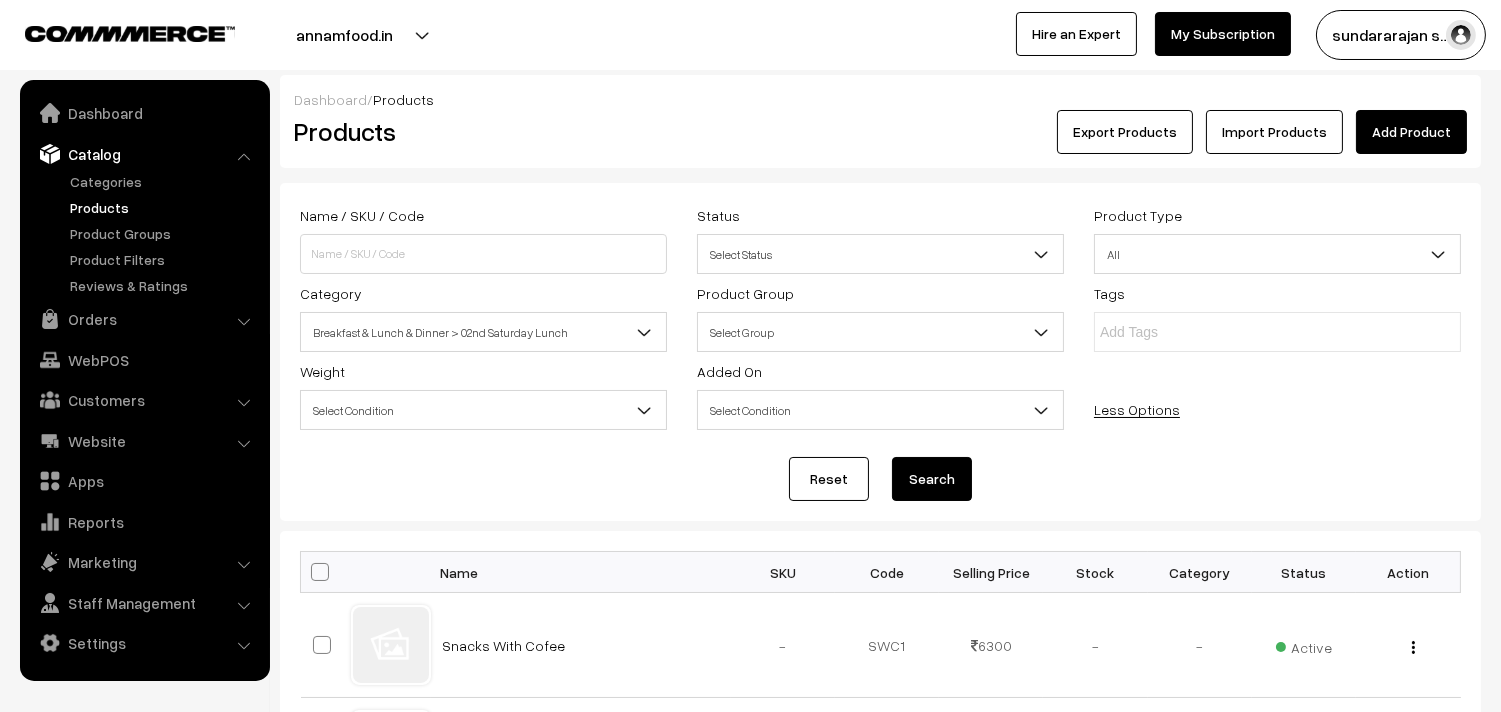 click on "Search" at bounding box center [932, 479] 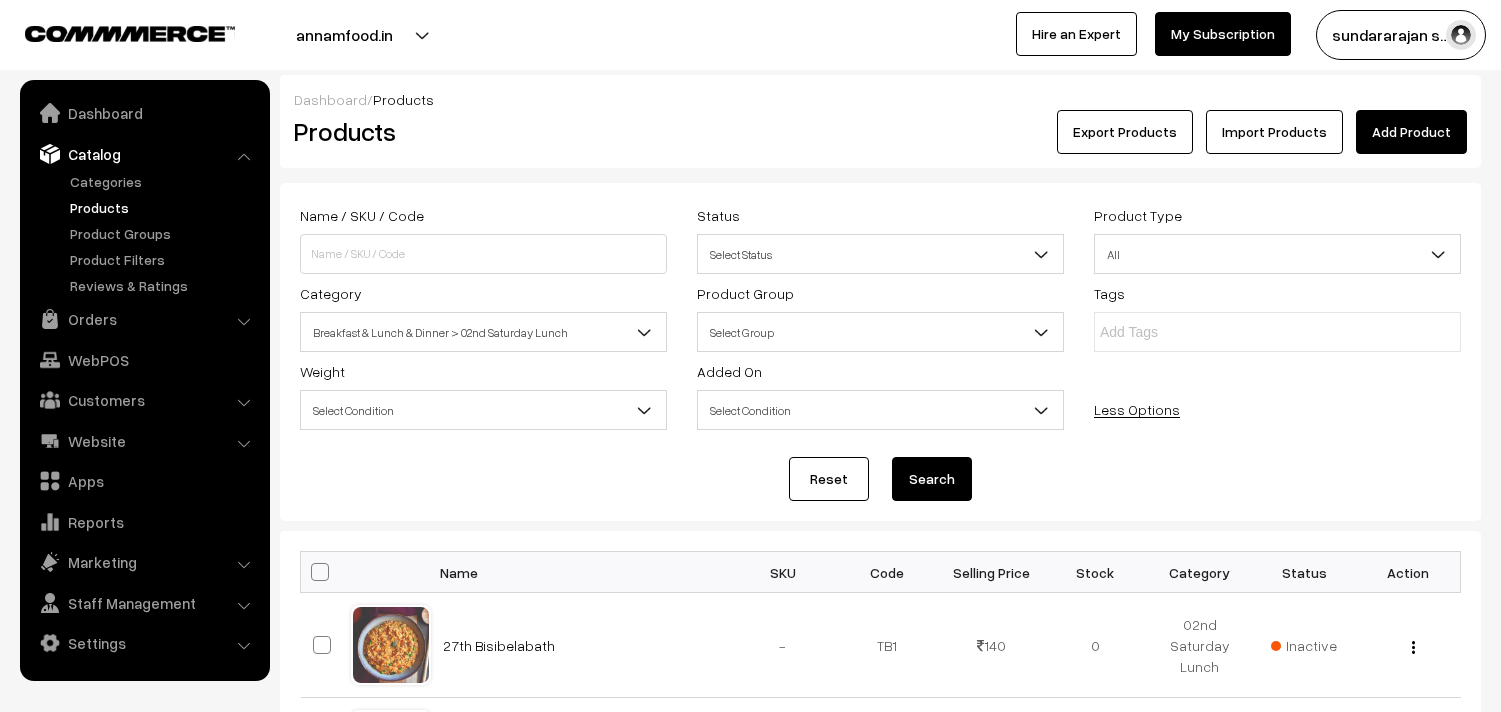 scroll, scrollTop: 1276, scrollLeft: 0, axis: vertical 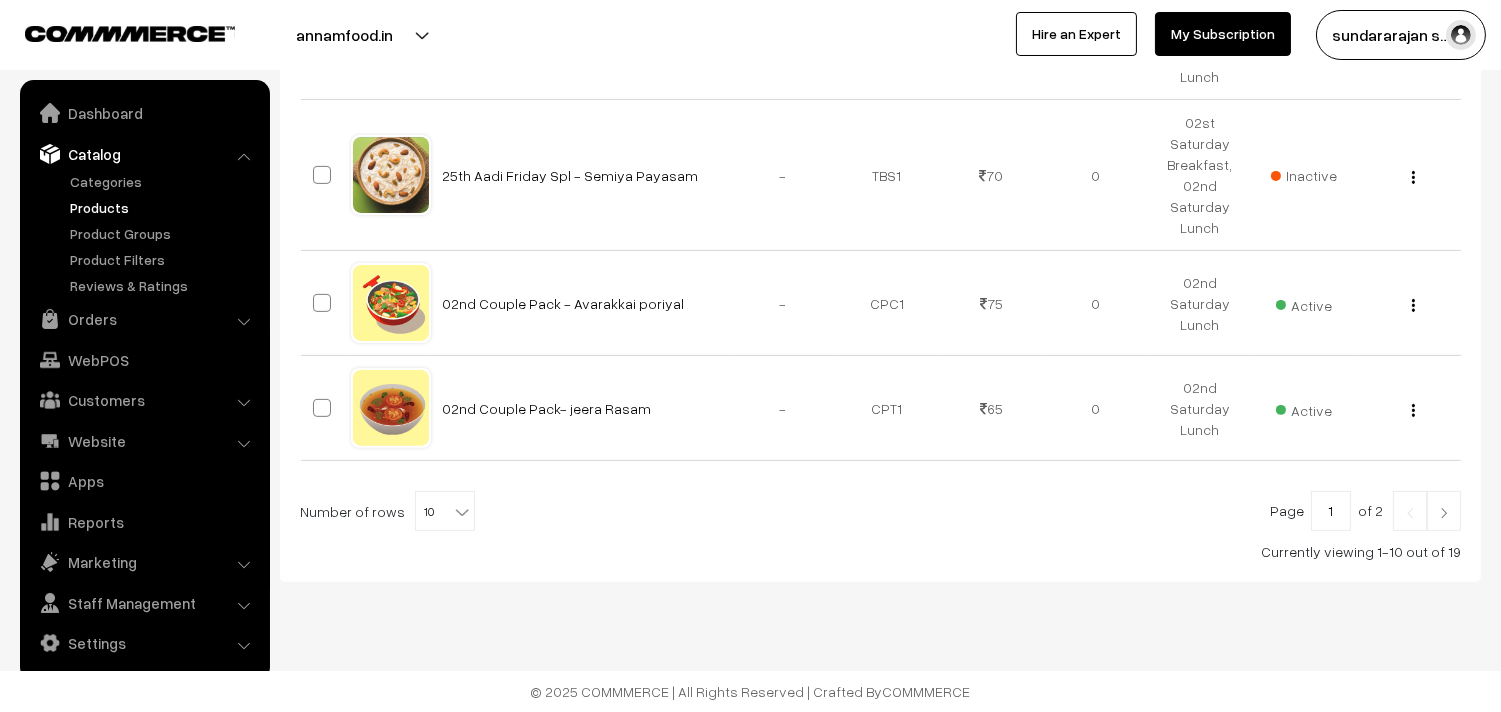 click on "10" at bounding box center (445, 512) 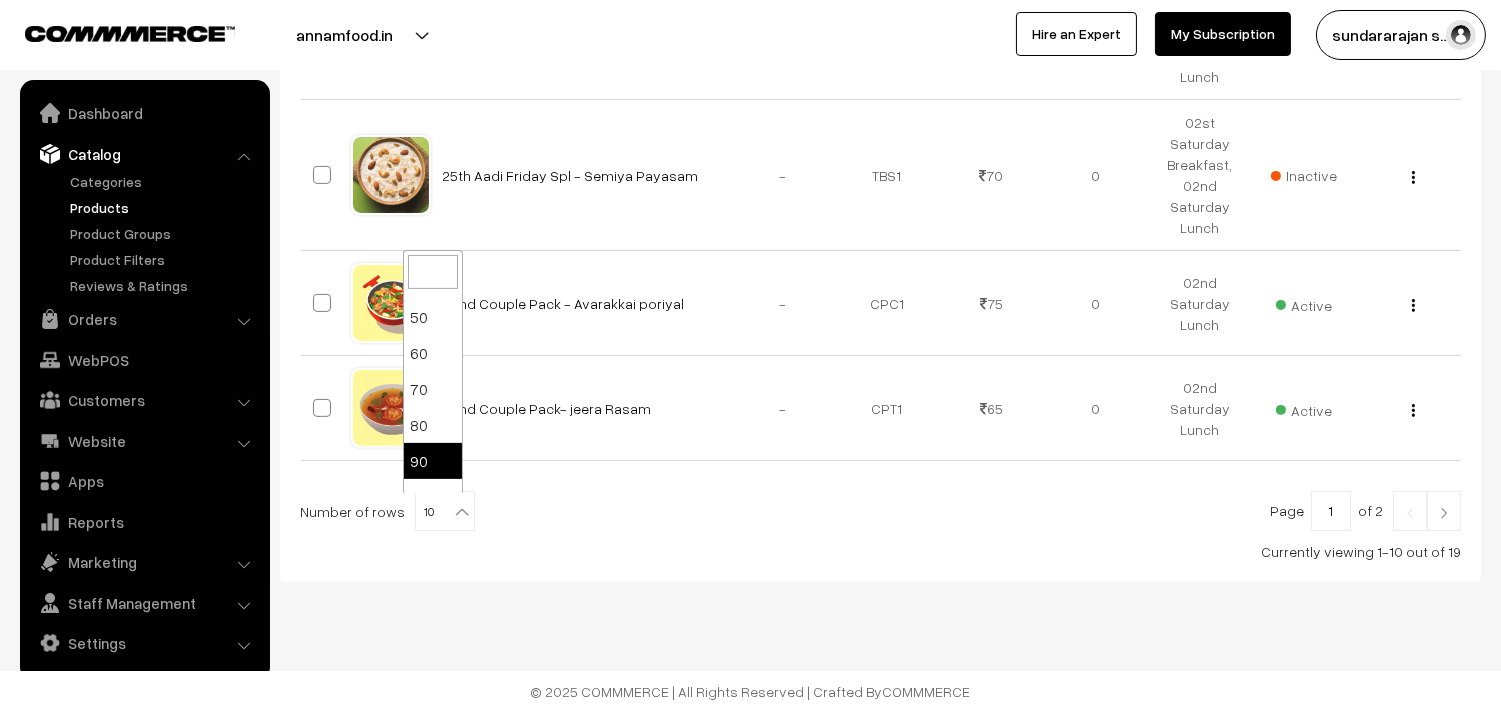 scroll, scrollTop: 160, scrollLeft: 0, axis: vertical 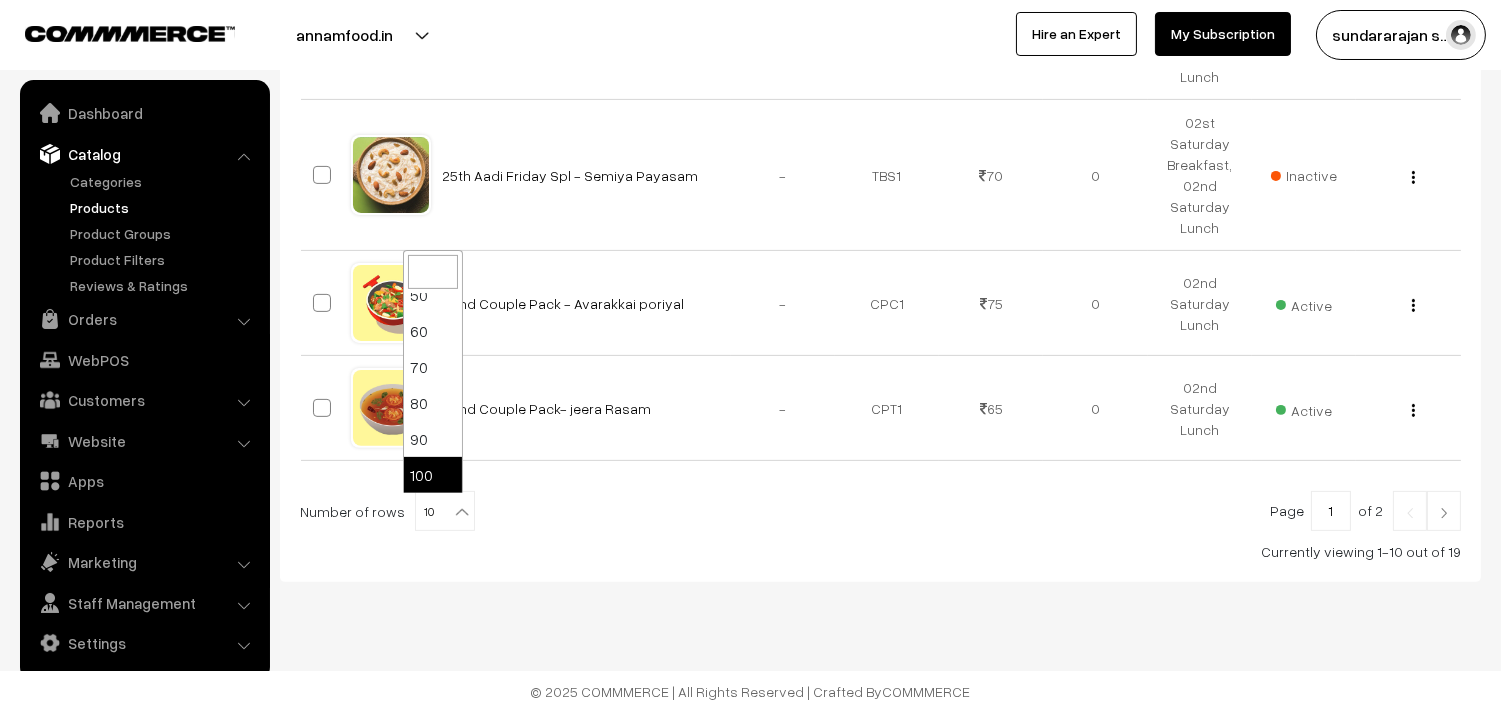 select on "100" 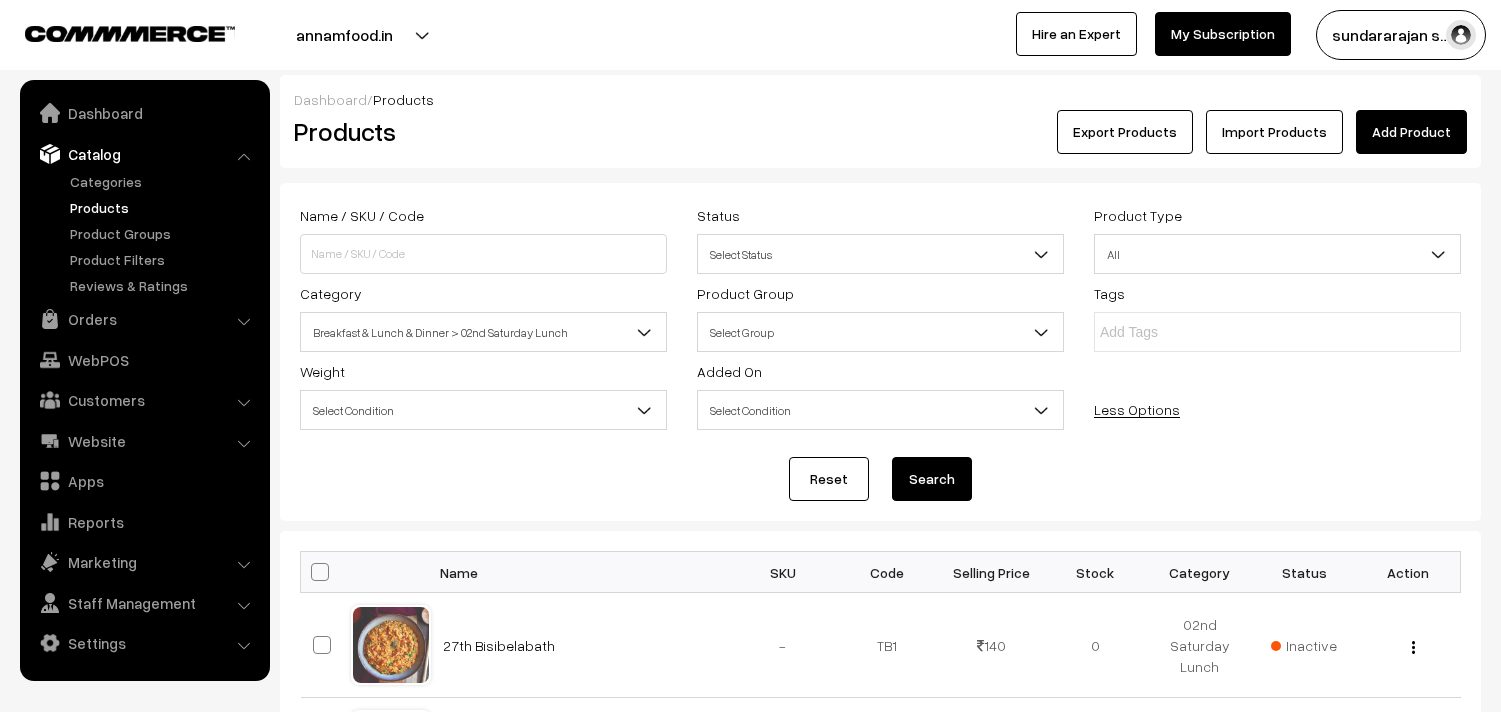 scroll, scrollTop: 0, scrollLeft: 0, axis: both 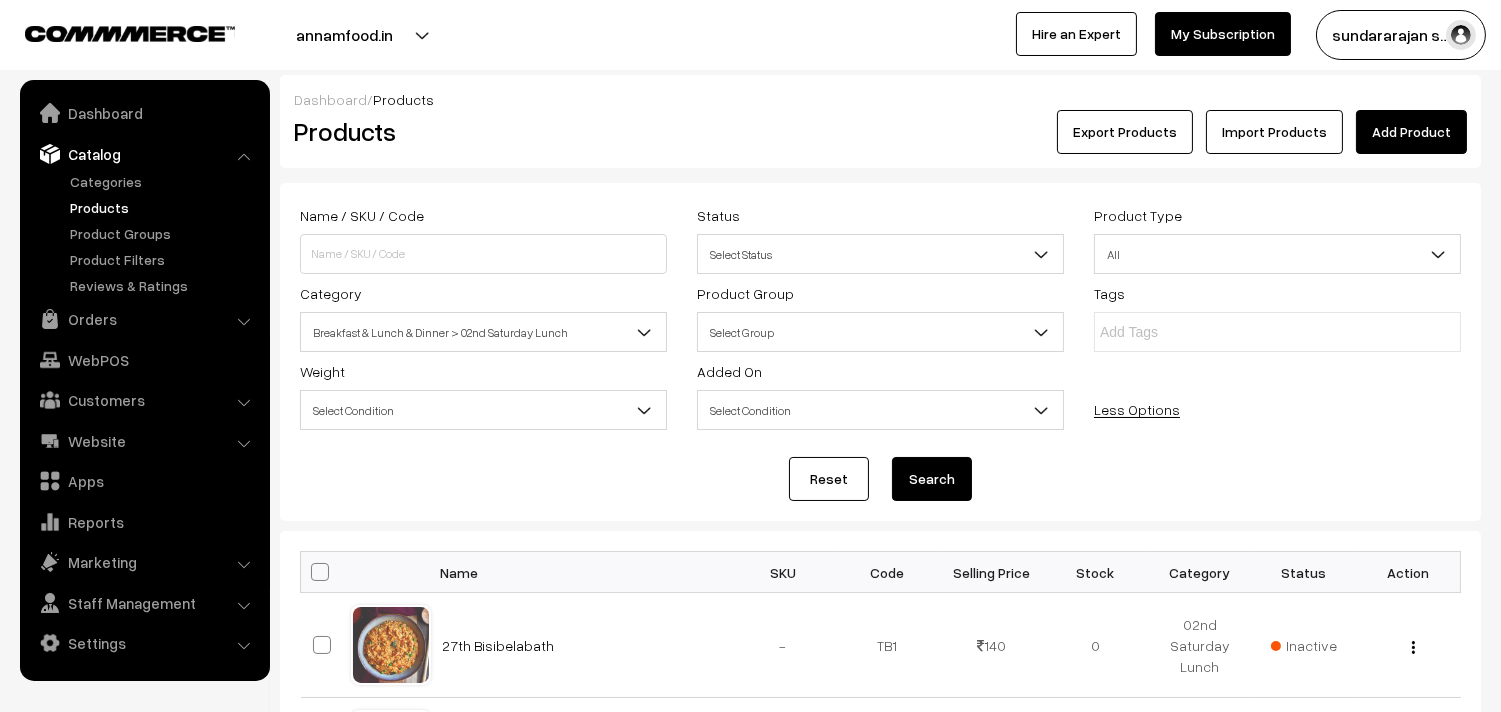 click at bounding box center [326, 572] 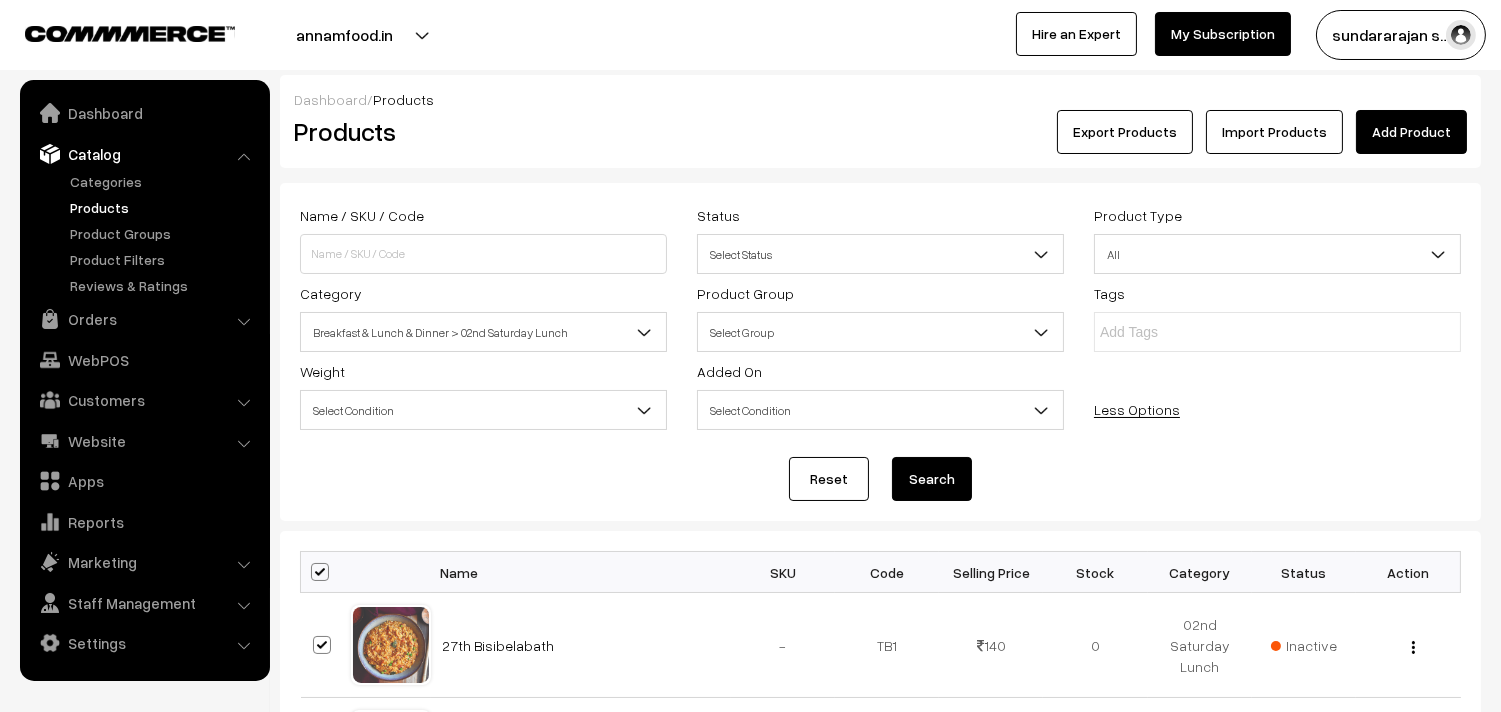 checkbox on "true" 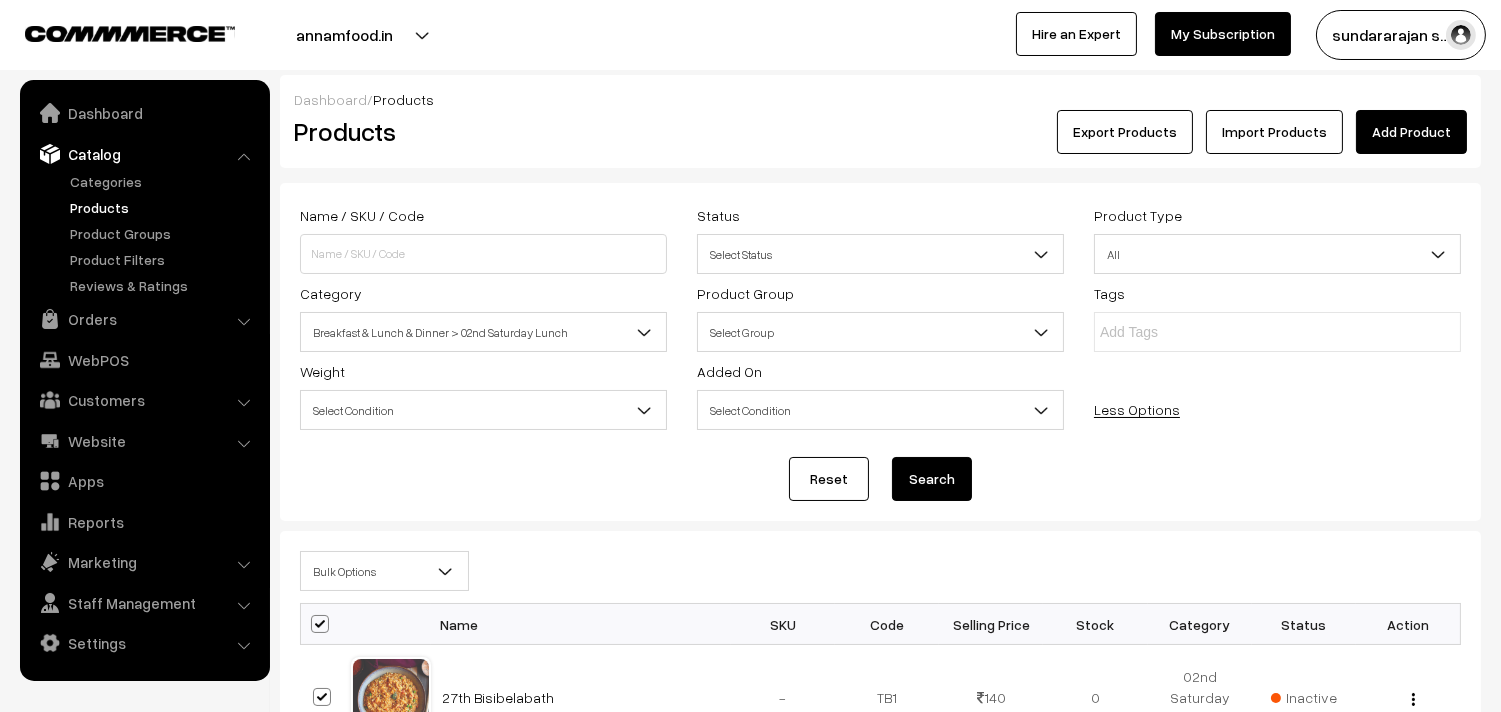click on "Bulk Options" at bounding box center [384, 571] 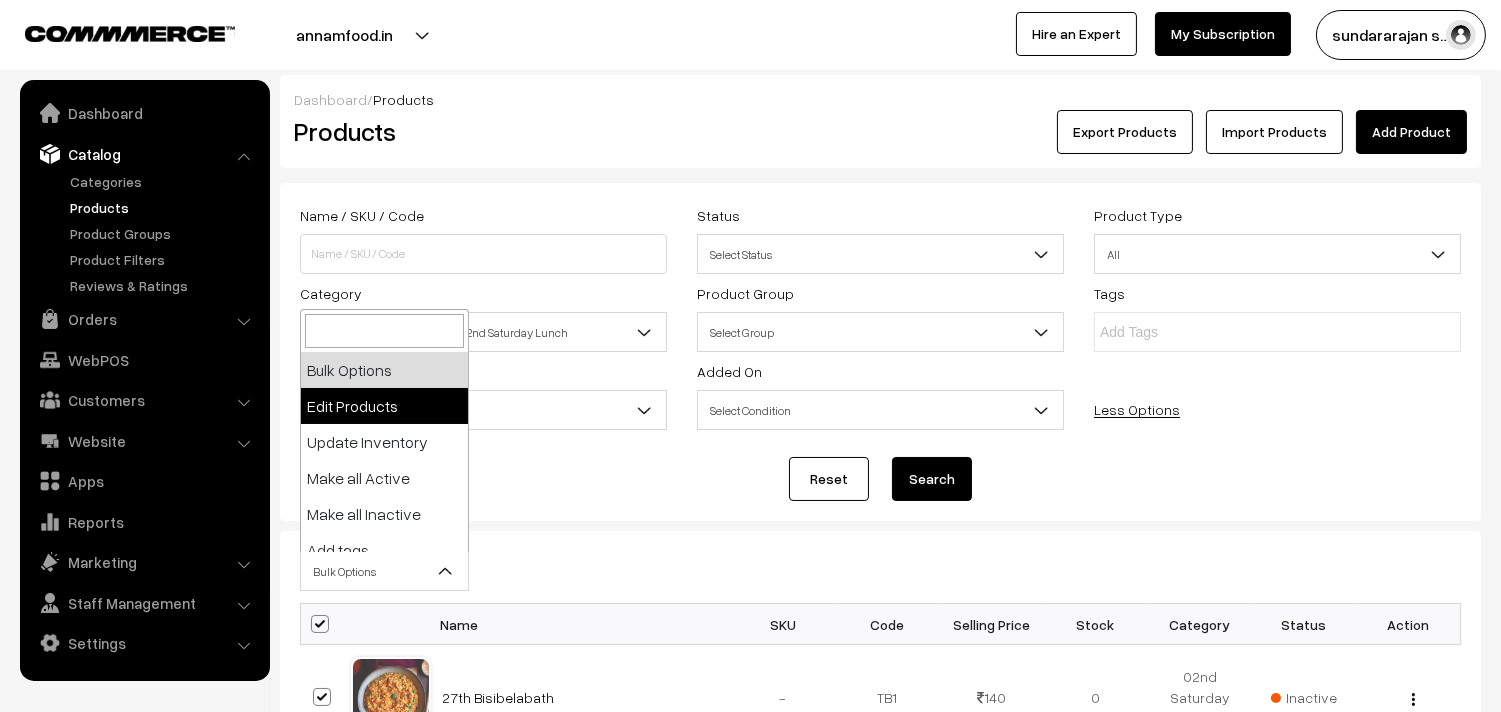 select on "editProduct" 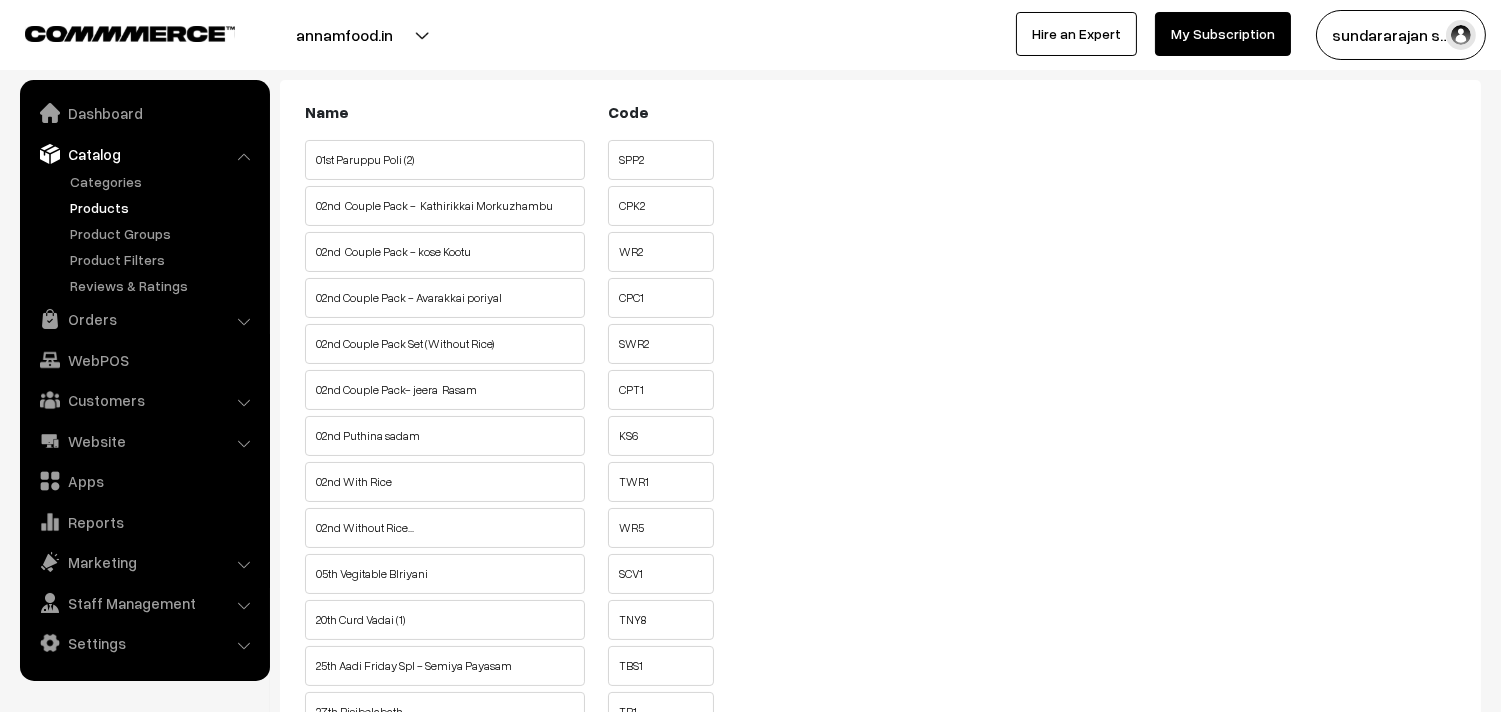 scroll, scrollTop: 111, scrollLeft: 0, axis: vertical 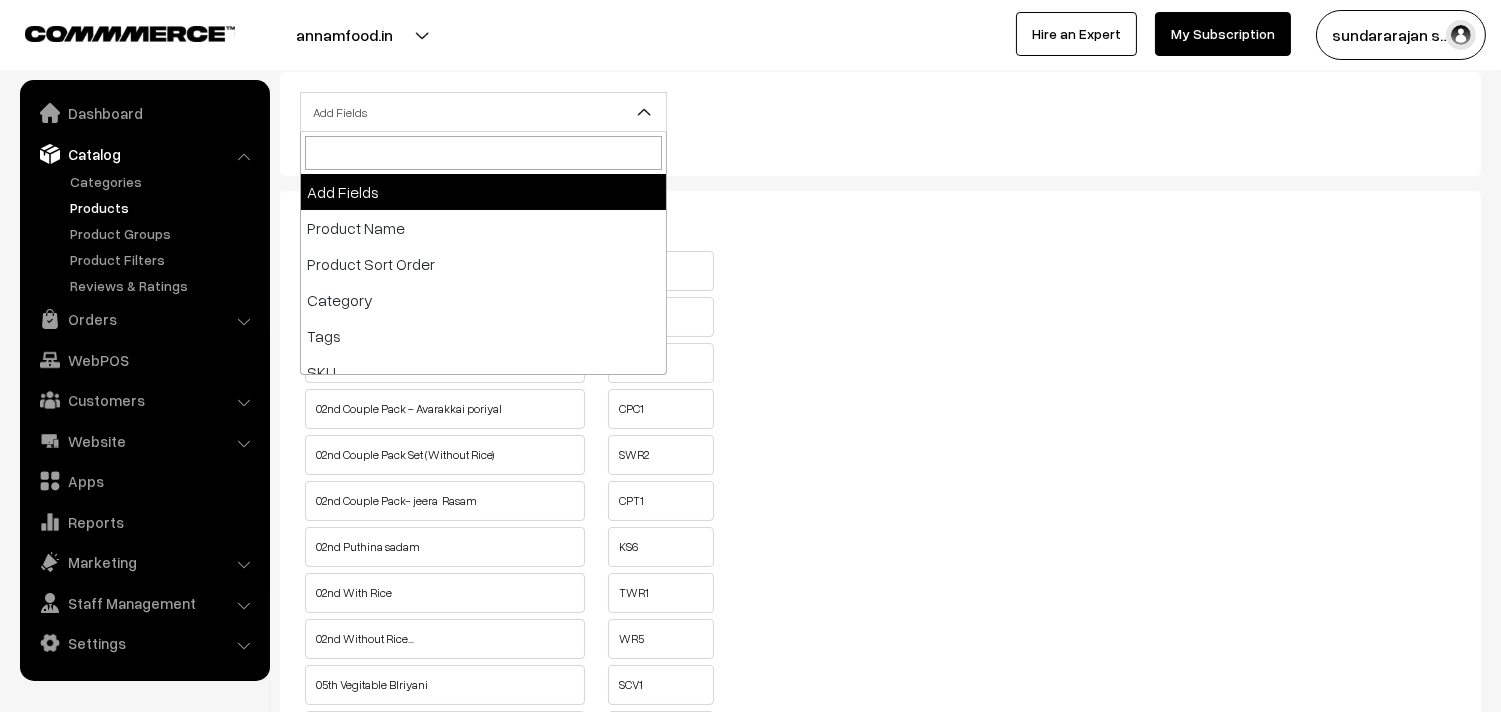 click on "Add Fields" at bounding box center [483, 112] 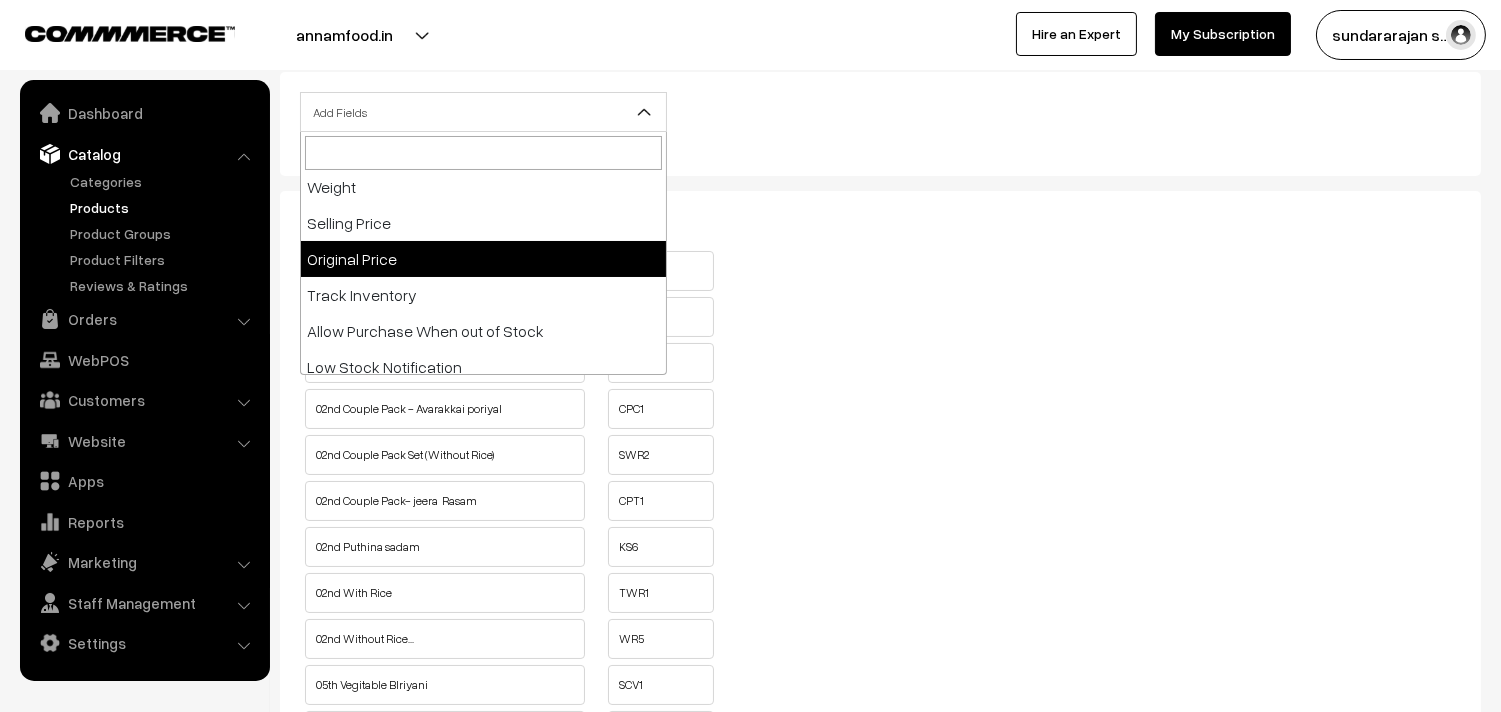 scroll, scrollTop: 222, scrollLeft: 0, axis: vertical 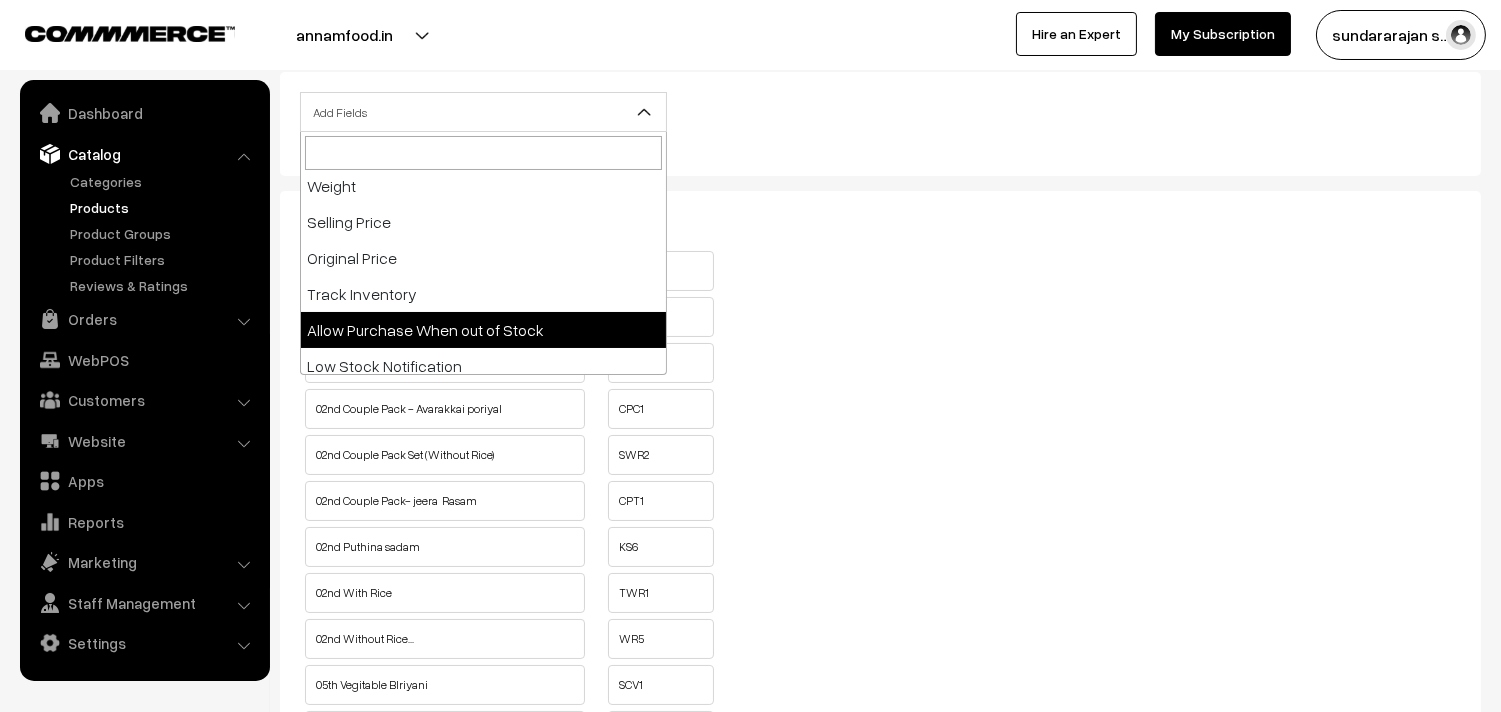 select on "allow-purchase" 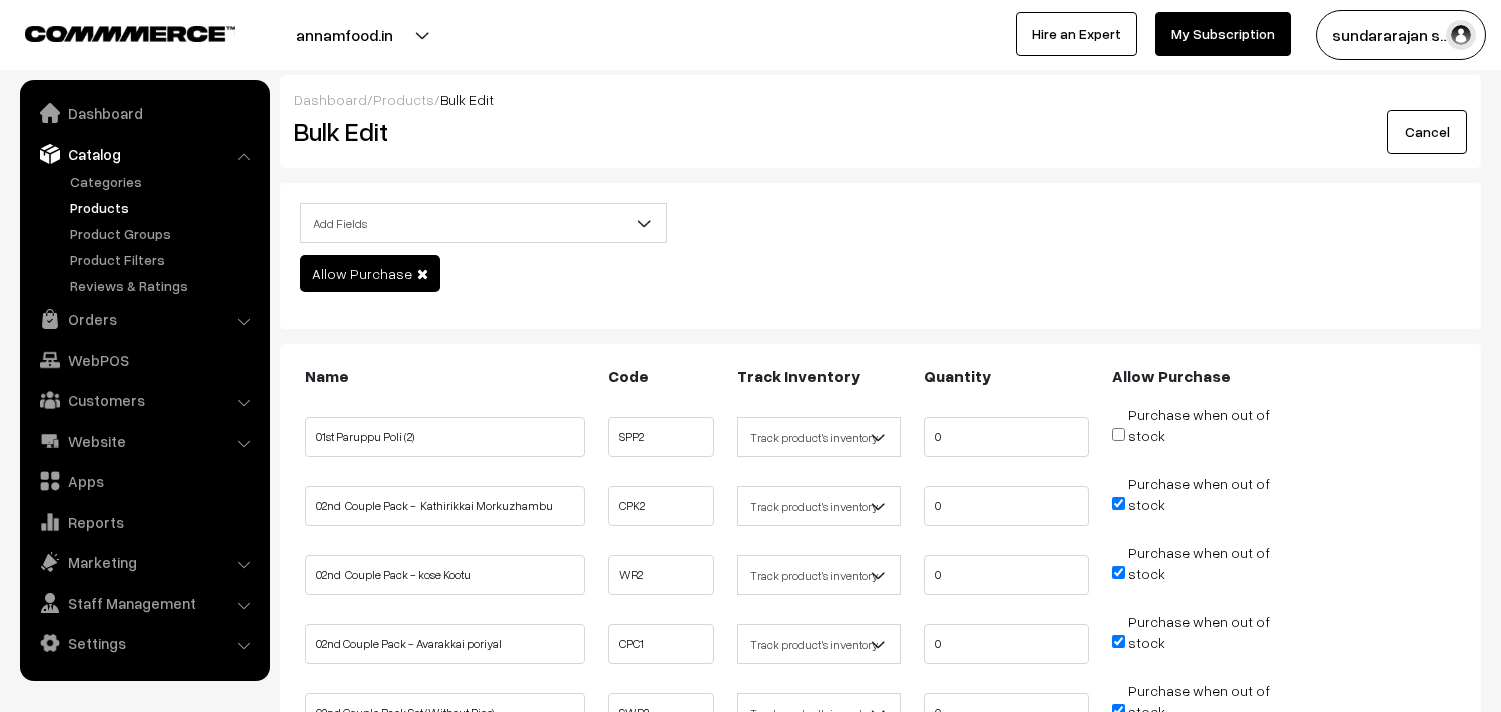 scroll, scrollTop: 0, scrollLeft: 0, axis: both 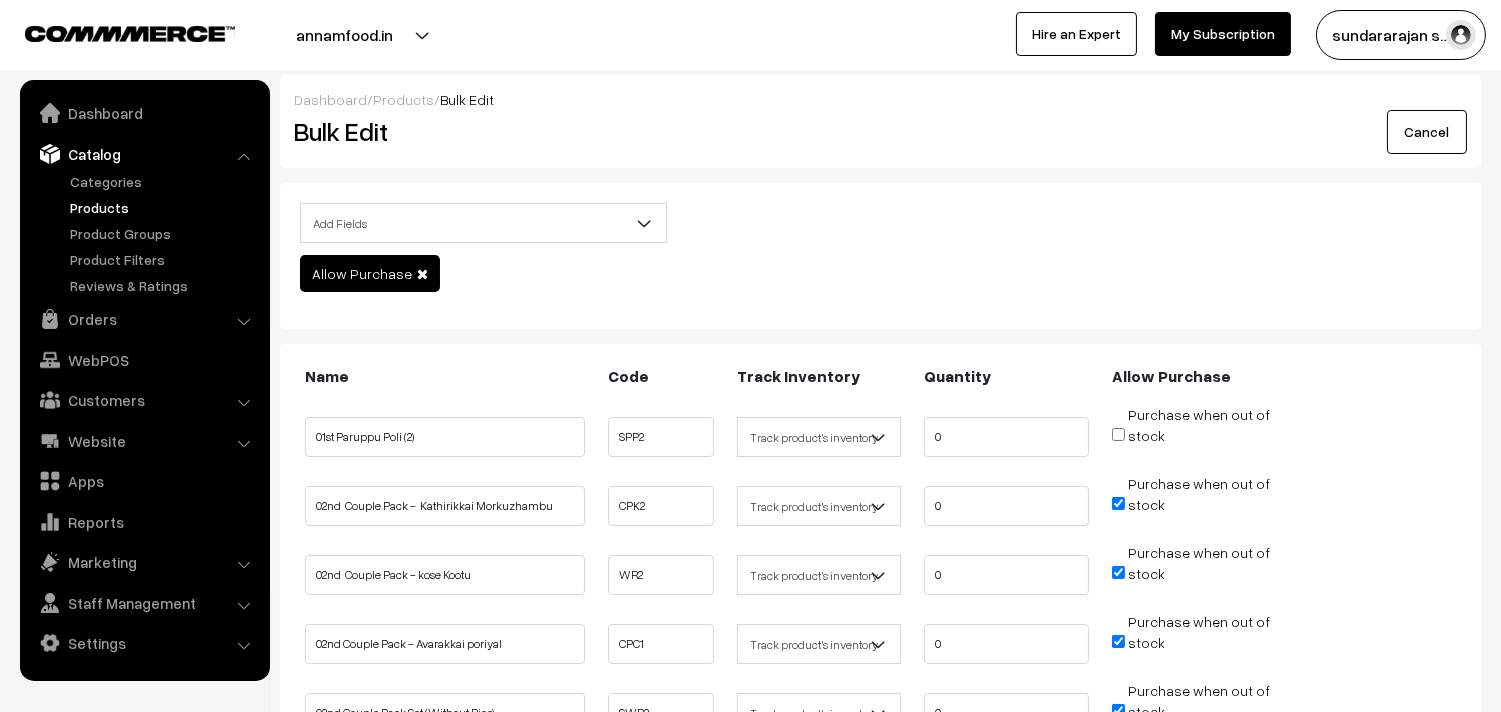 click on "Purchase when out of  stock" at bounding box center (1118, 503) 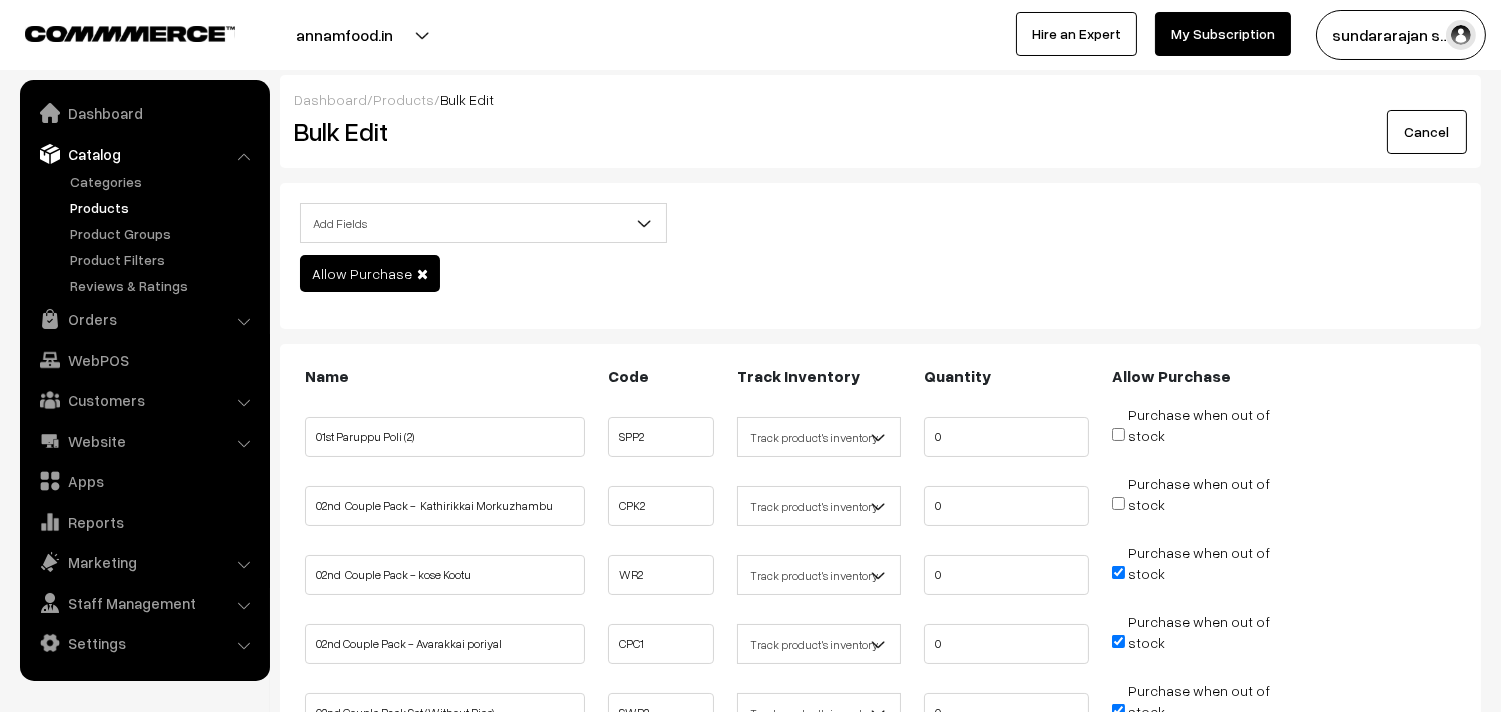 click on "Purchase when out of  stock" at bounding box center (1191, 573) 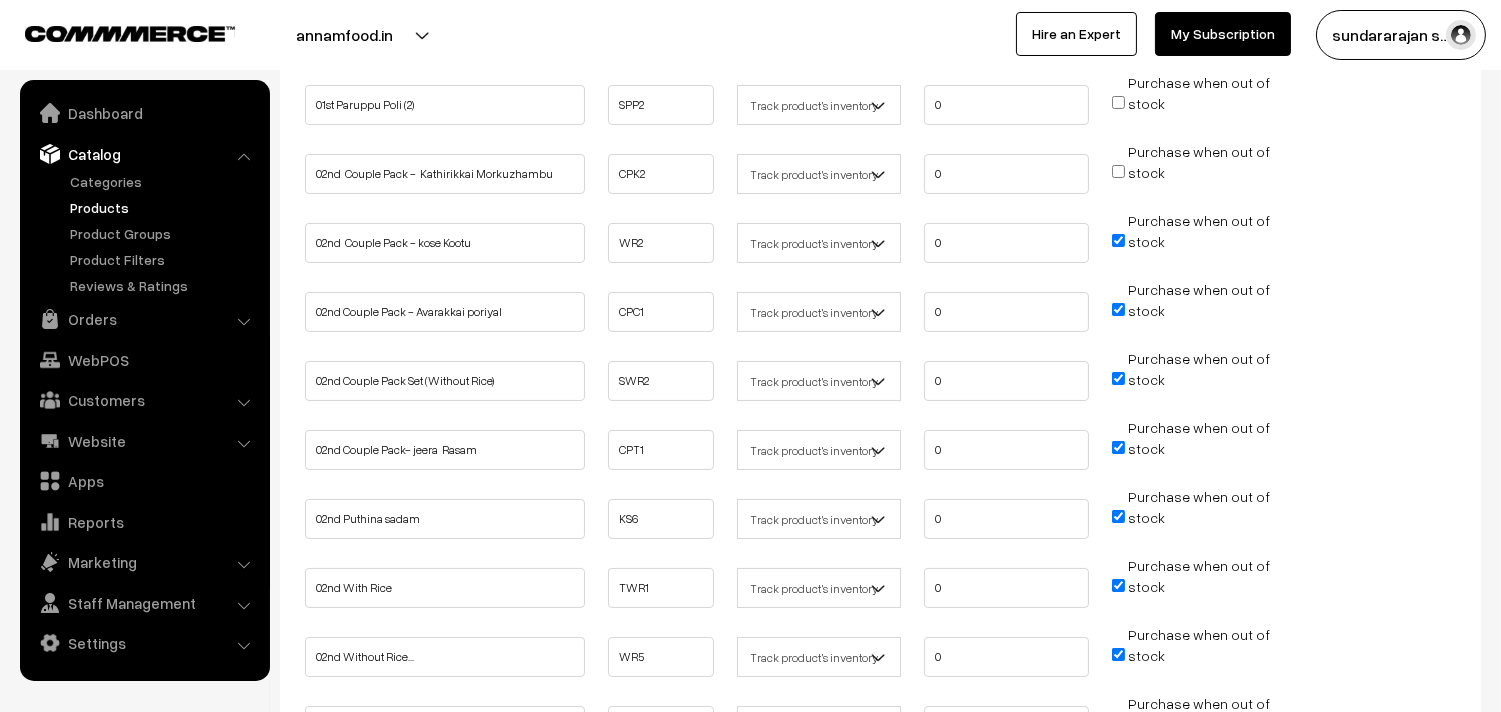 scroll, scrollTop: 333, scrollLeft: 0, axis: vertical 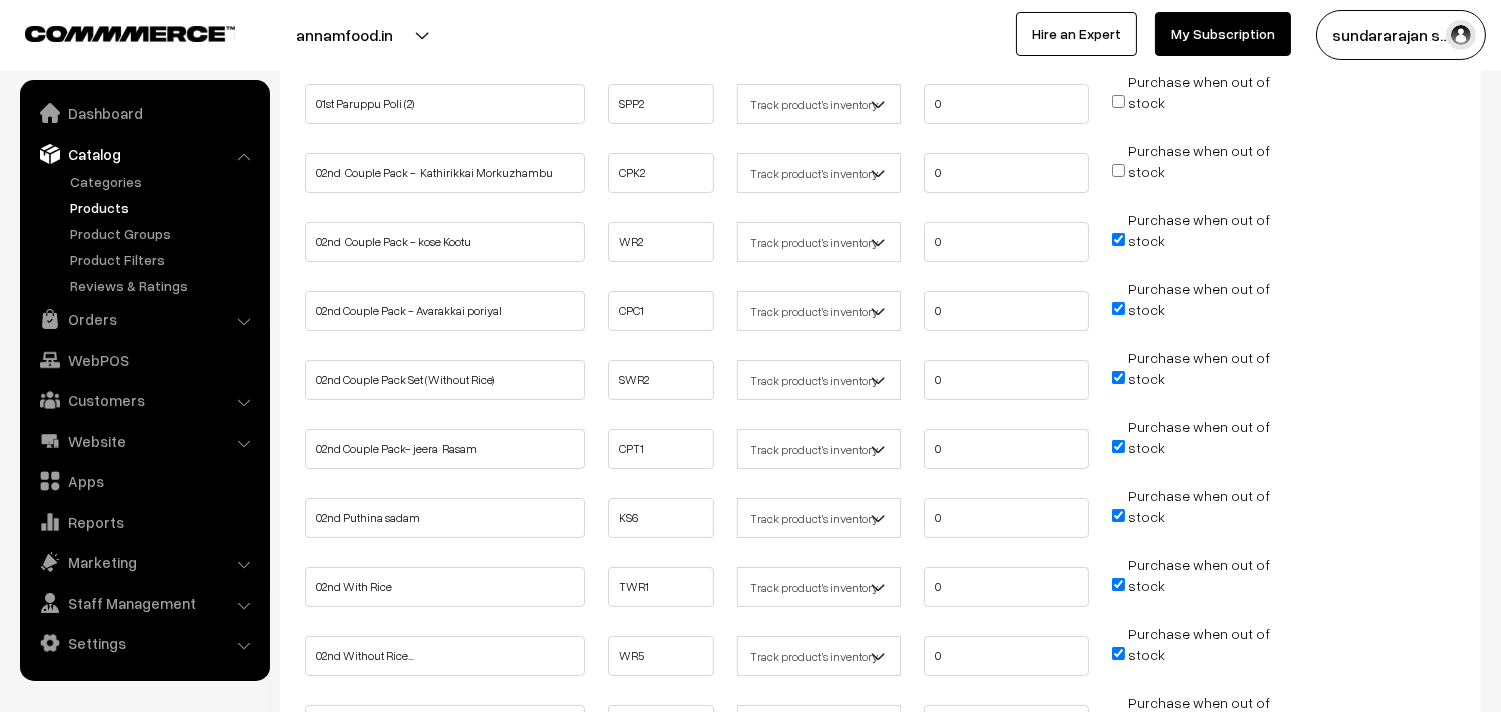 click on "Purchase when out of  stock" at bounding box center (1118, 239) 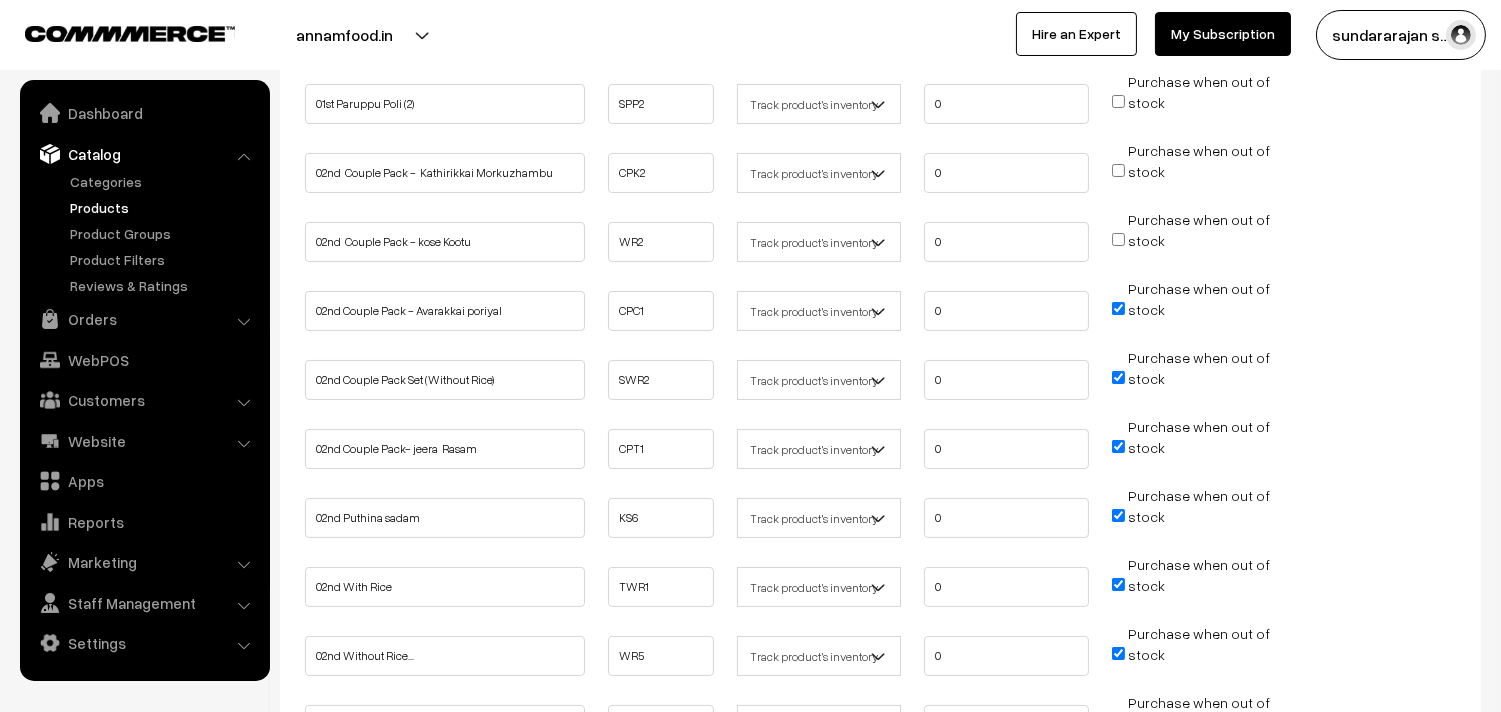 click on "Purchase when out of  stock" at bounding box center (1118, 308) 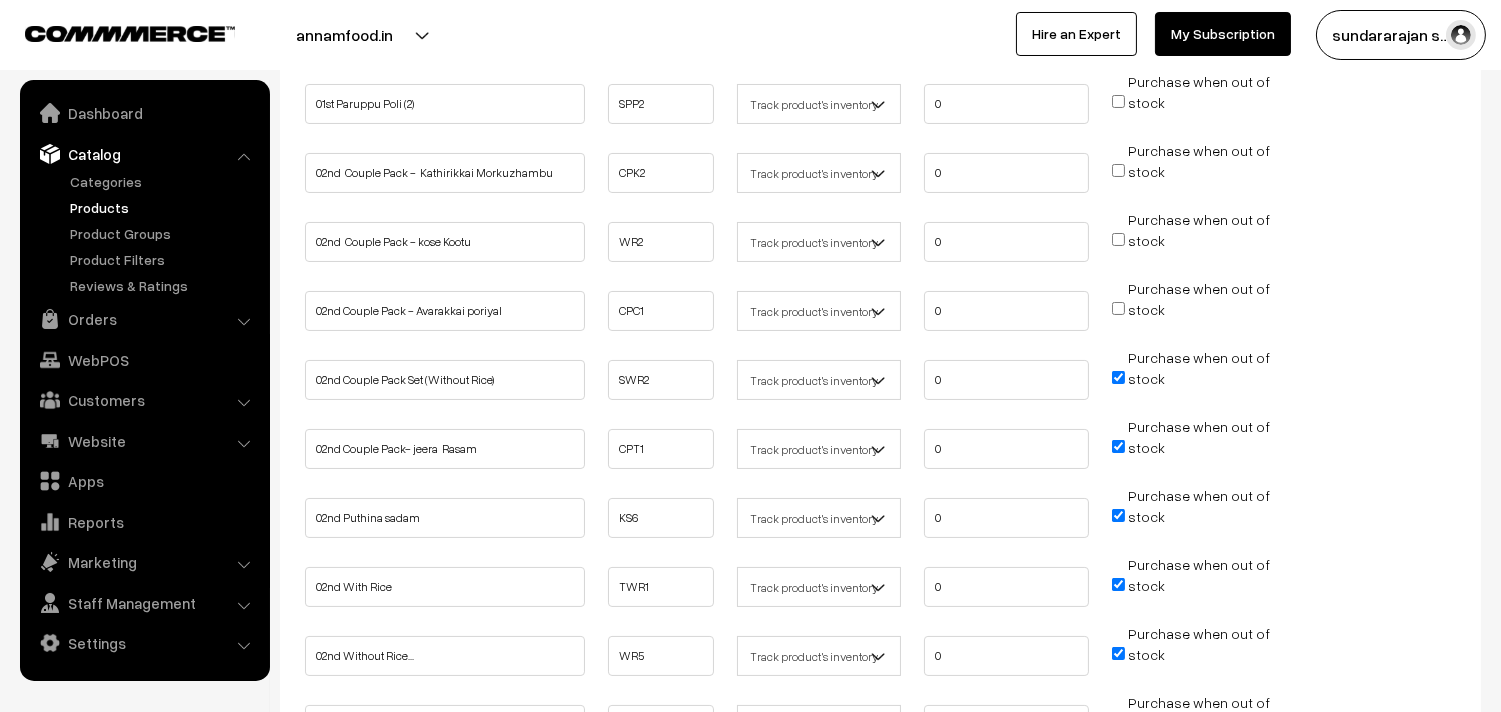 click on "Purchase when out of  stock" at bounding box center [1191, 378] 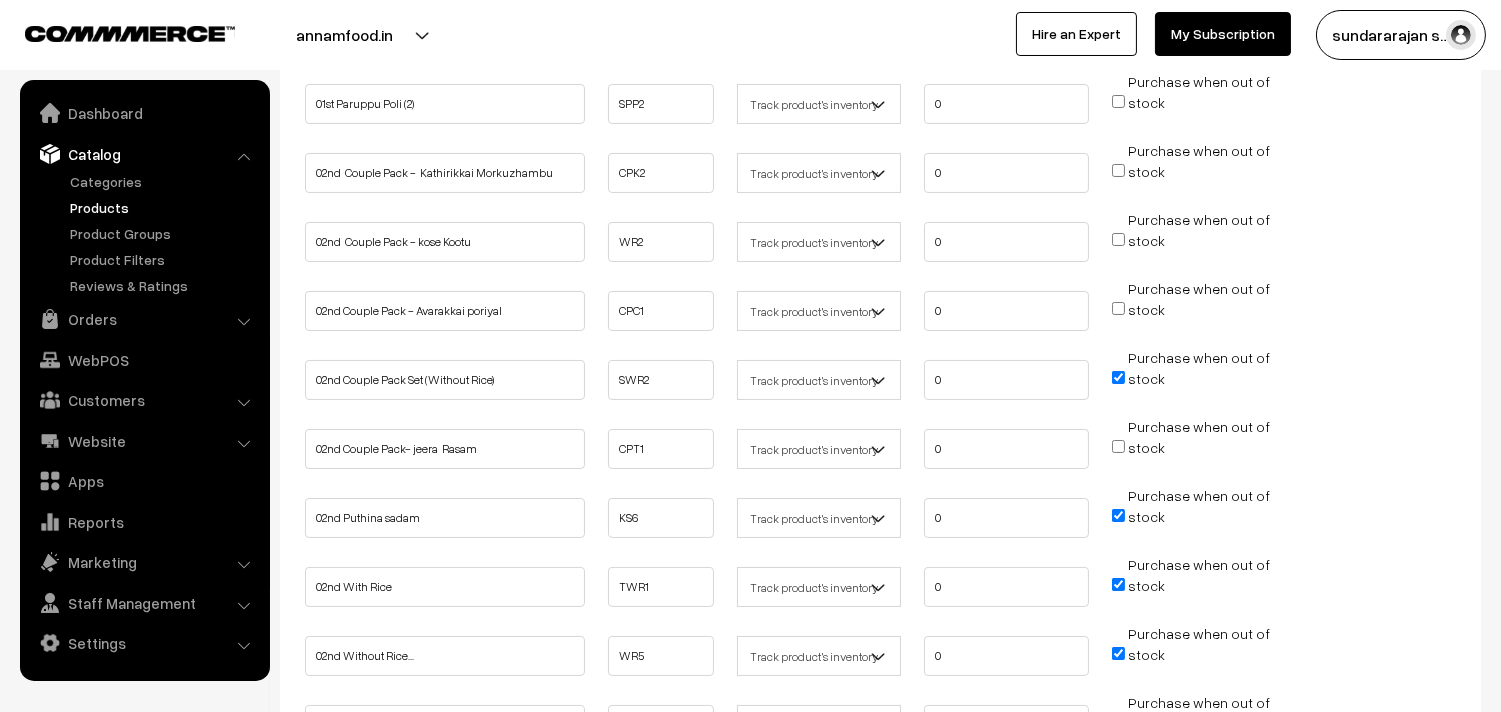 click on "Purchase when out of  stock" at bounding box center [1191, 378] 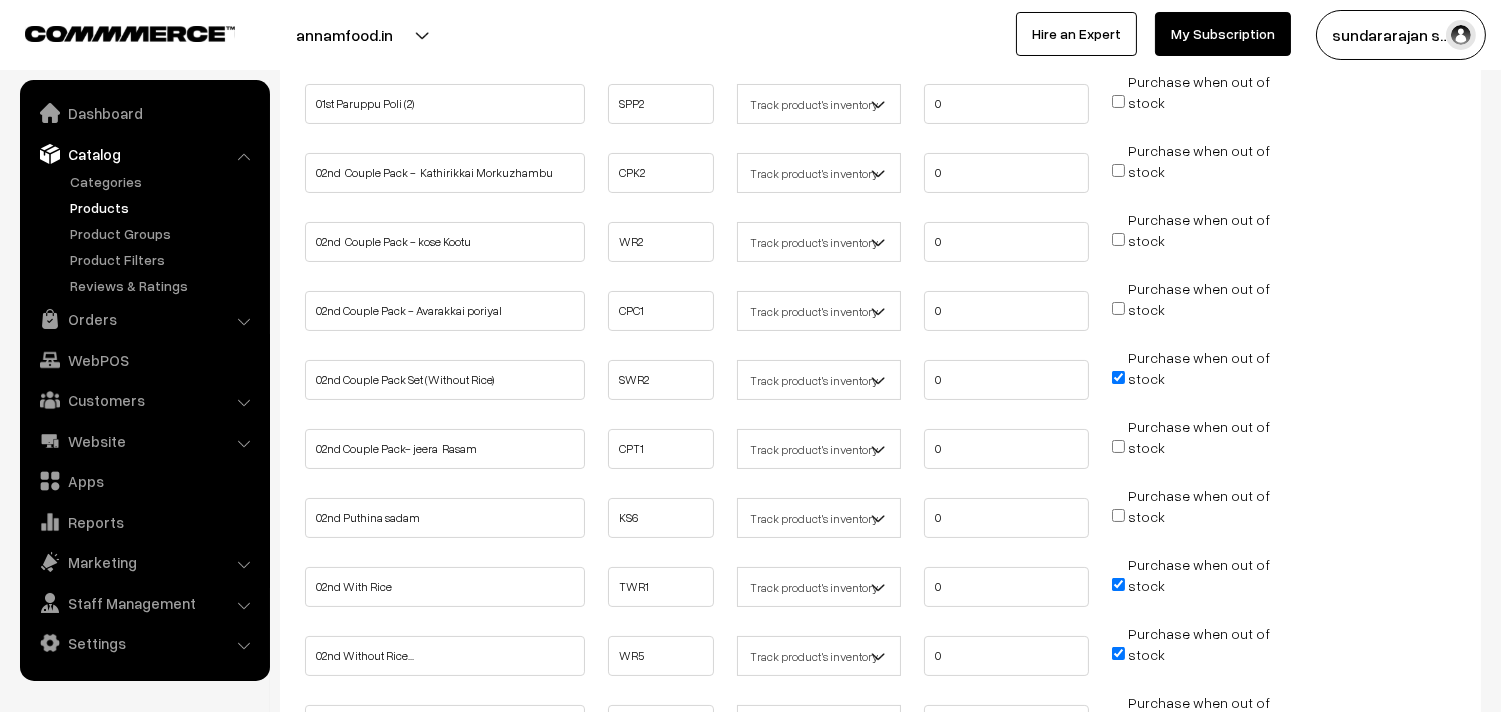 click on "Purchase when out of  stock" at bounding box center (1118, 377) 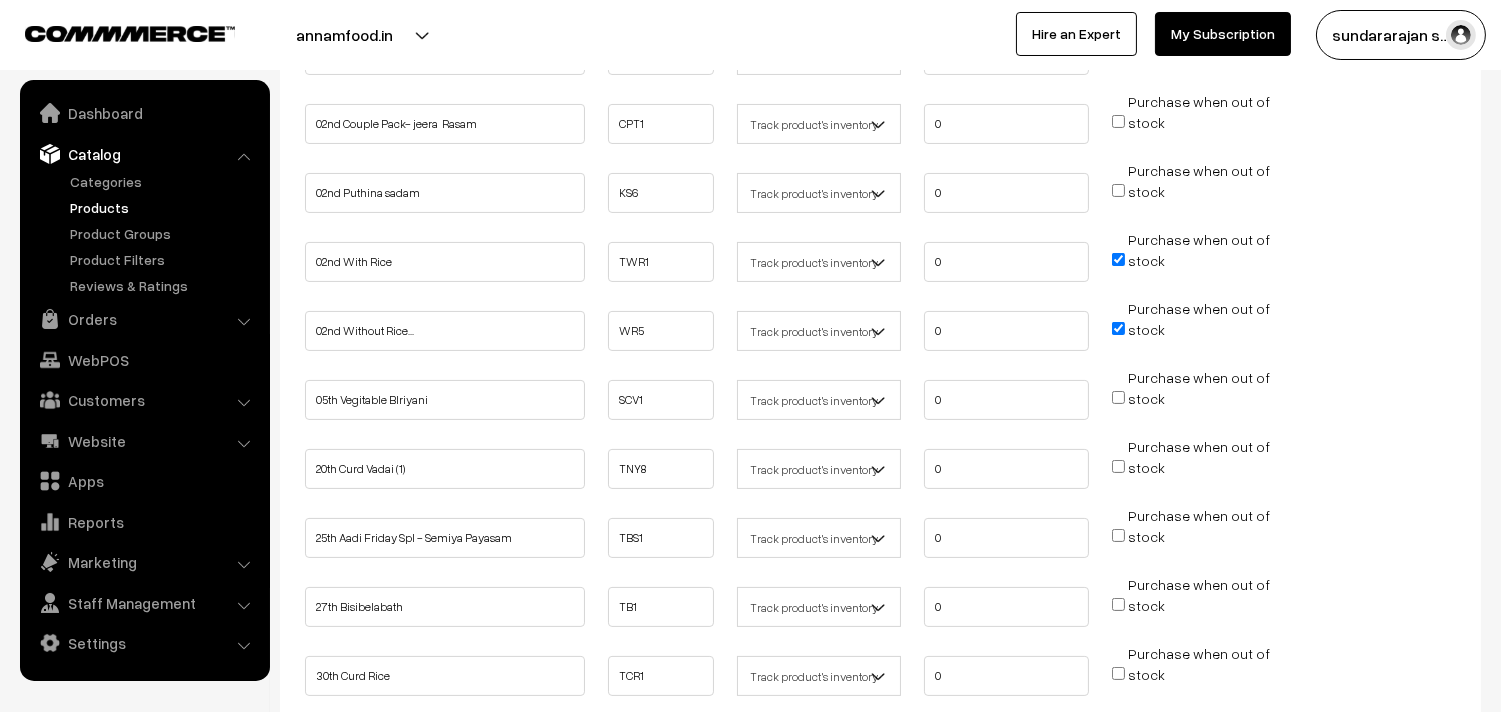 scroll, scrollTop: 666, scrollLeft: 0, axis: vertical 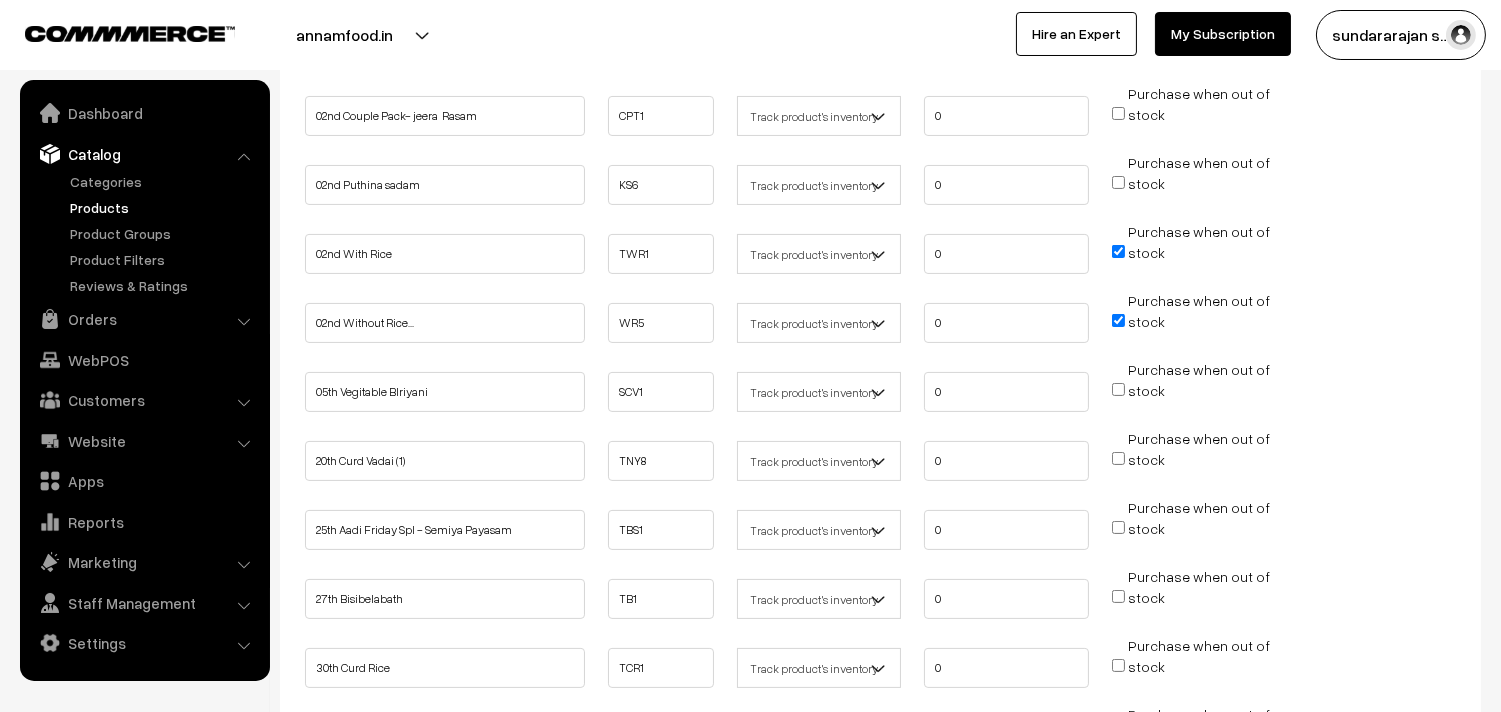 click on "Purchase when out of  stock" at bounding box center [1118, 251] 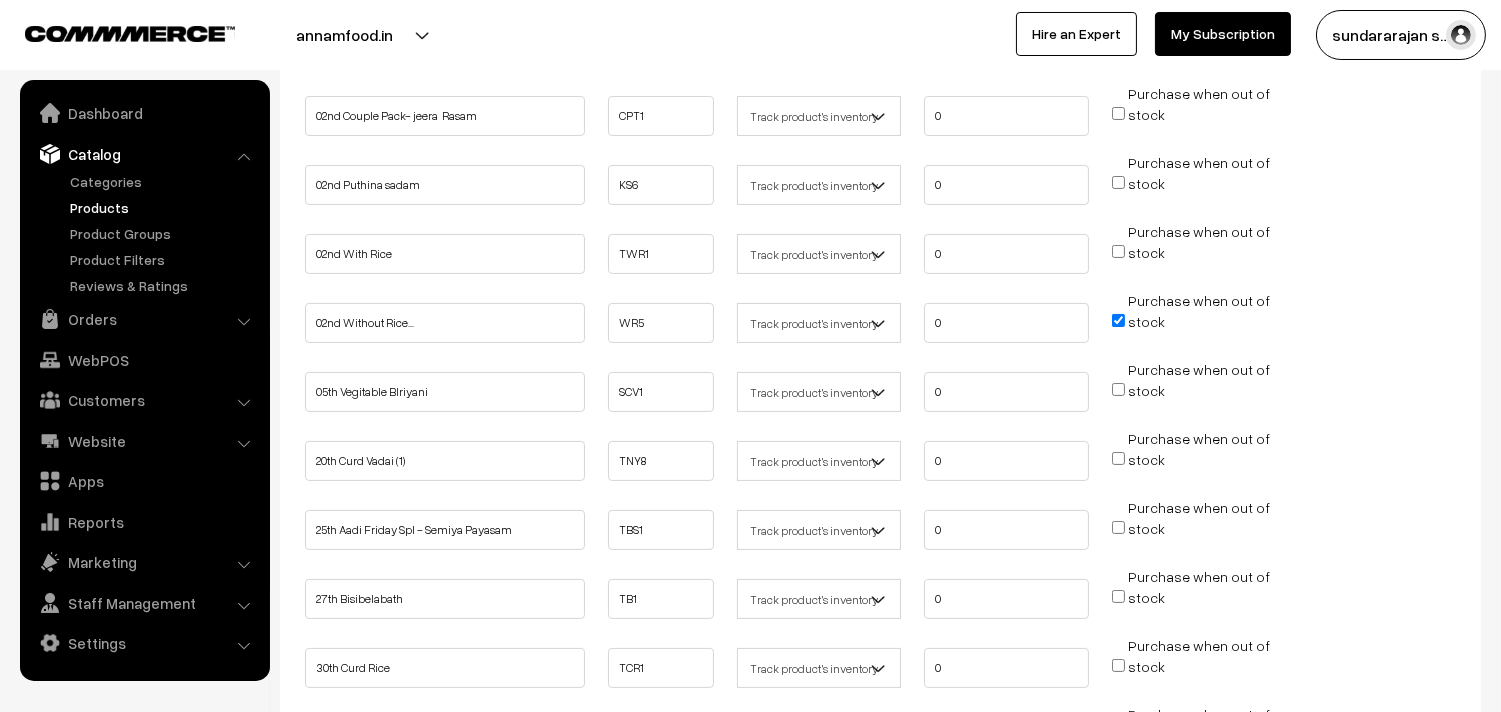 click on "Purchase when out of  stock" at bounding box center (1118, 320) 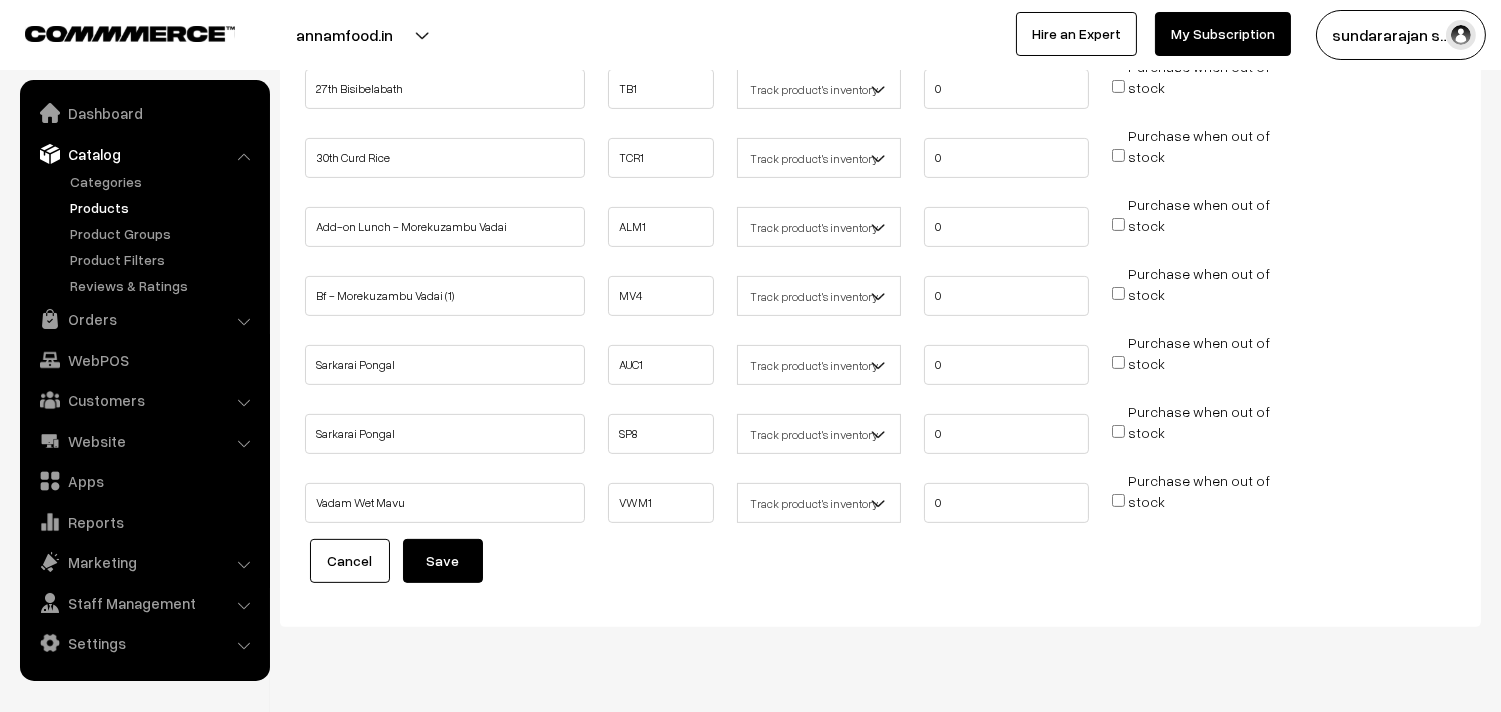 scroll, scrollTop: 1212, scrollLeft: 0, axis: vertical 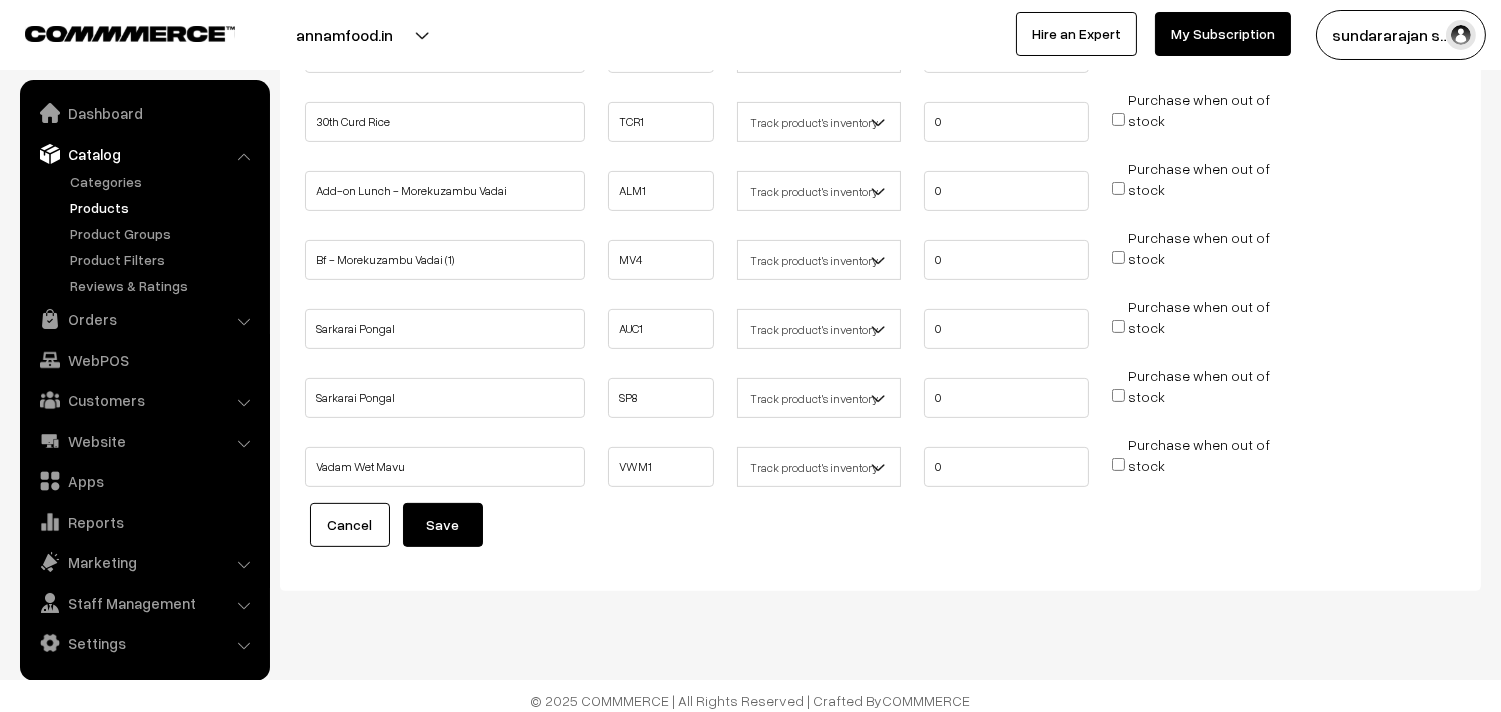 click on "Save" at bounding box center (443, 525) 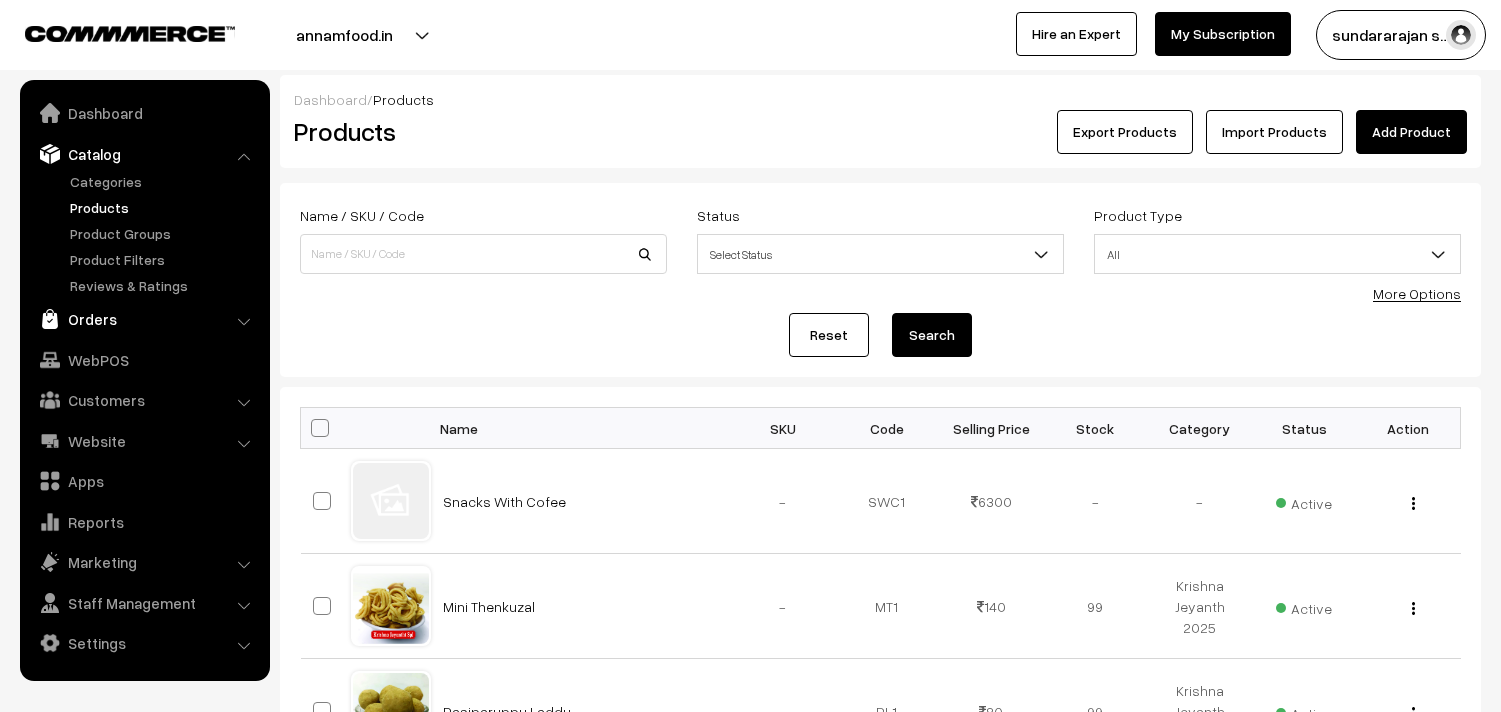 scroll, scrollTop: 0, scrollLeft: 0, axis: both 